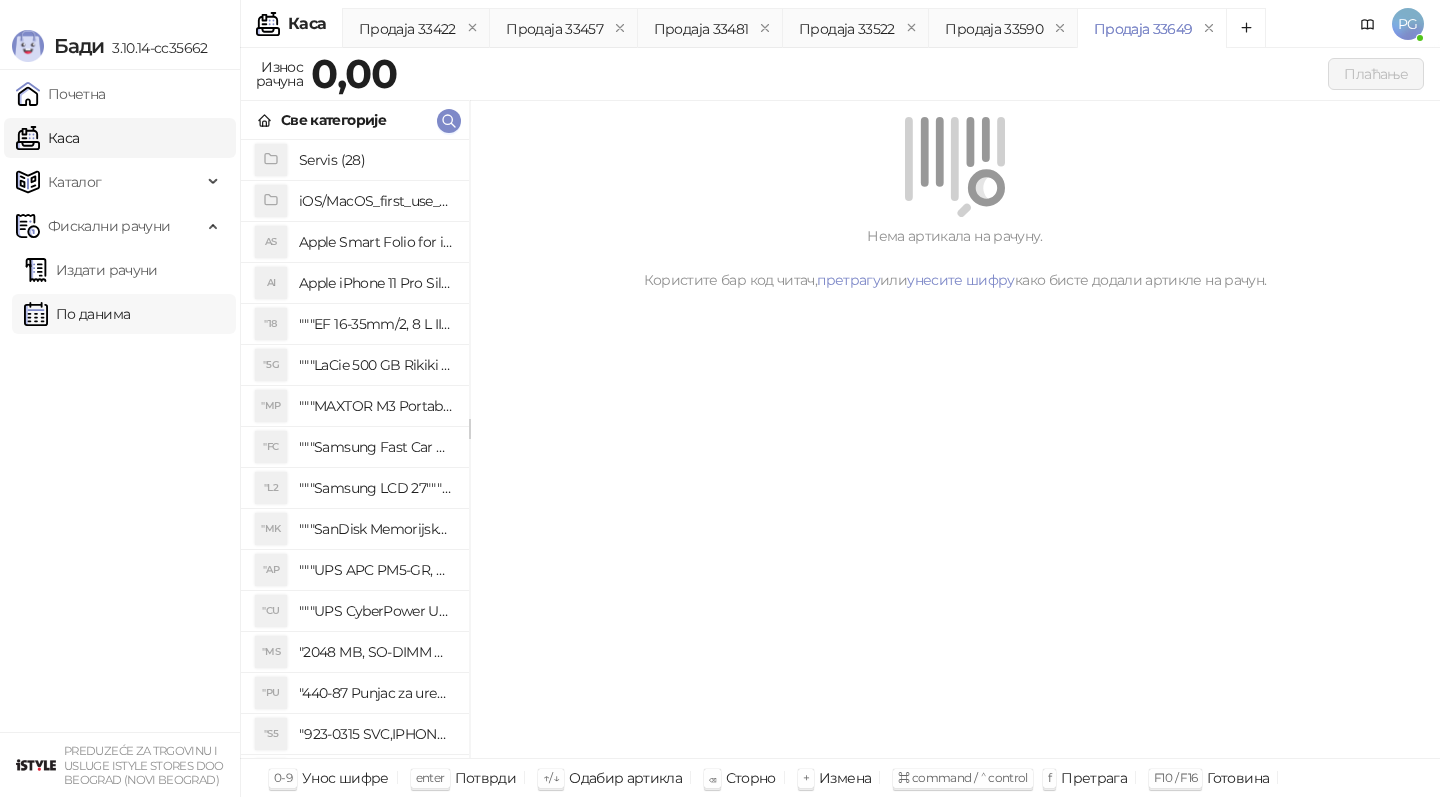 scroll, scrollTop: 0, scrollLeft: 0, axis: both 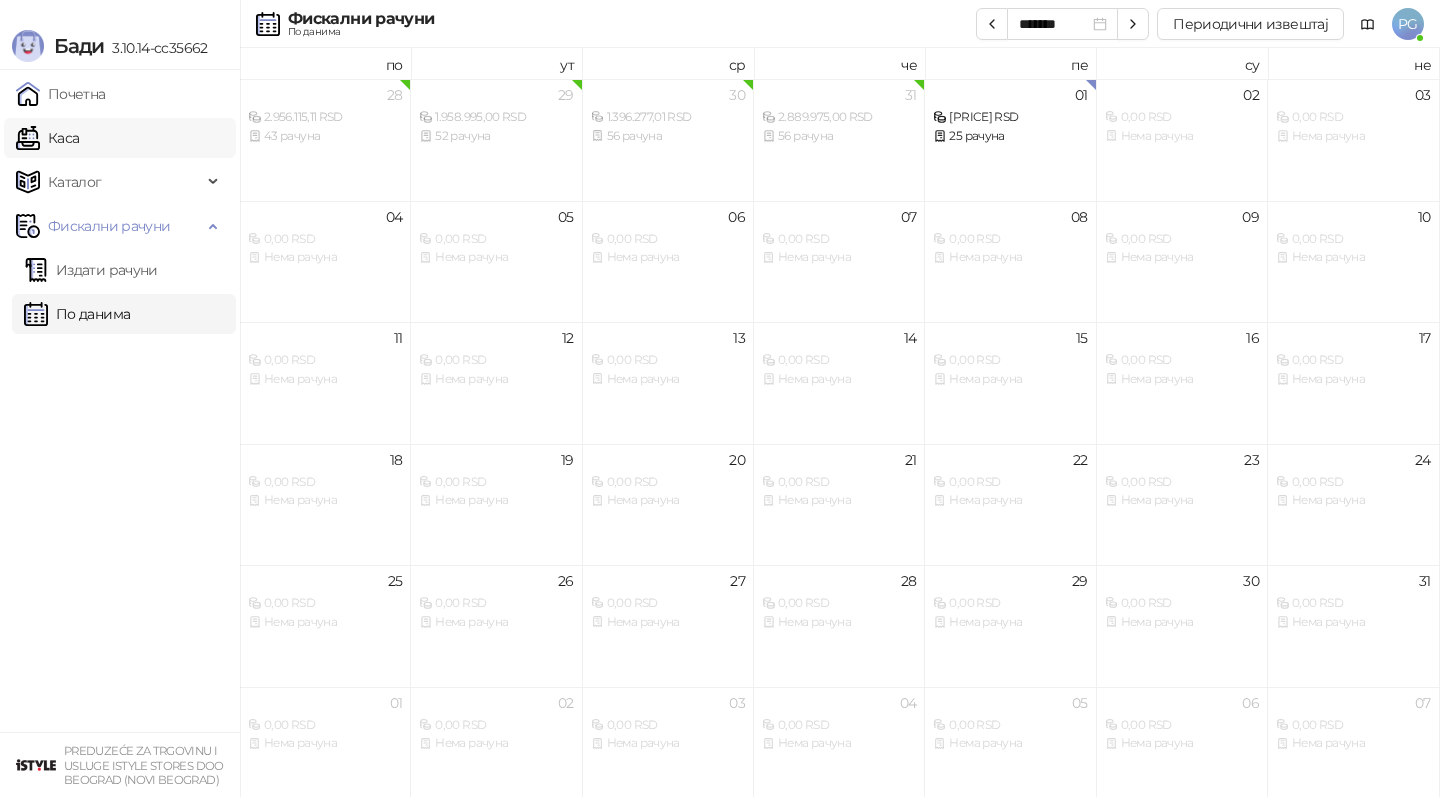 click on "Каса" at bounding box center (47, 138) 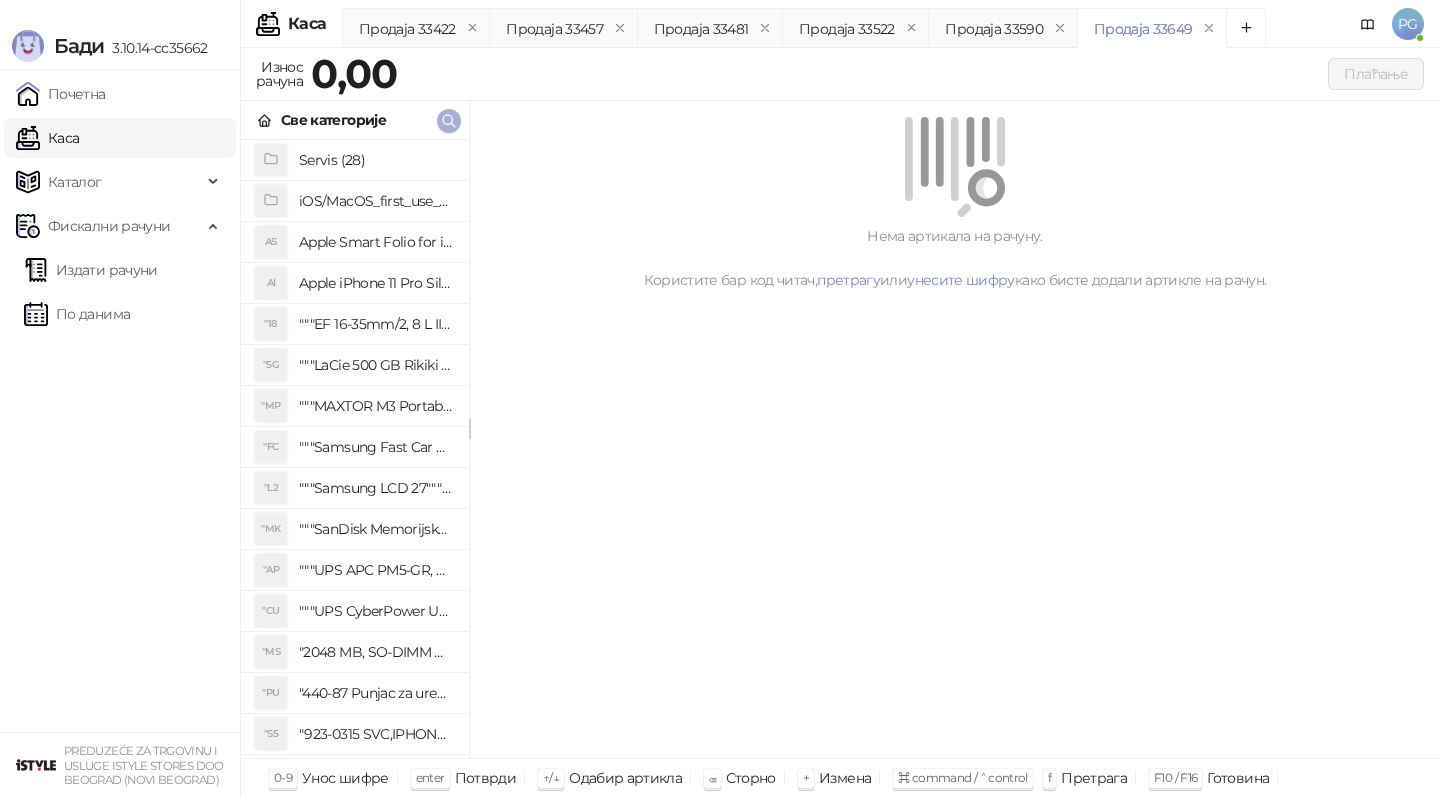 click 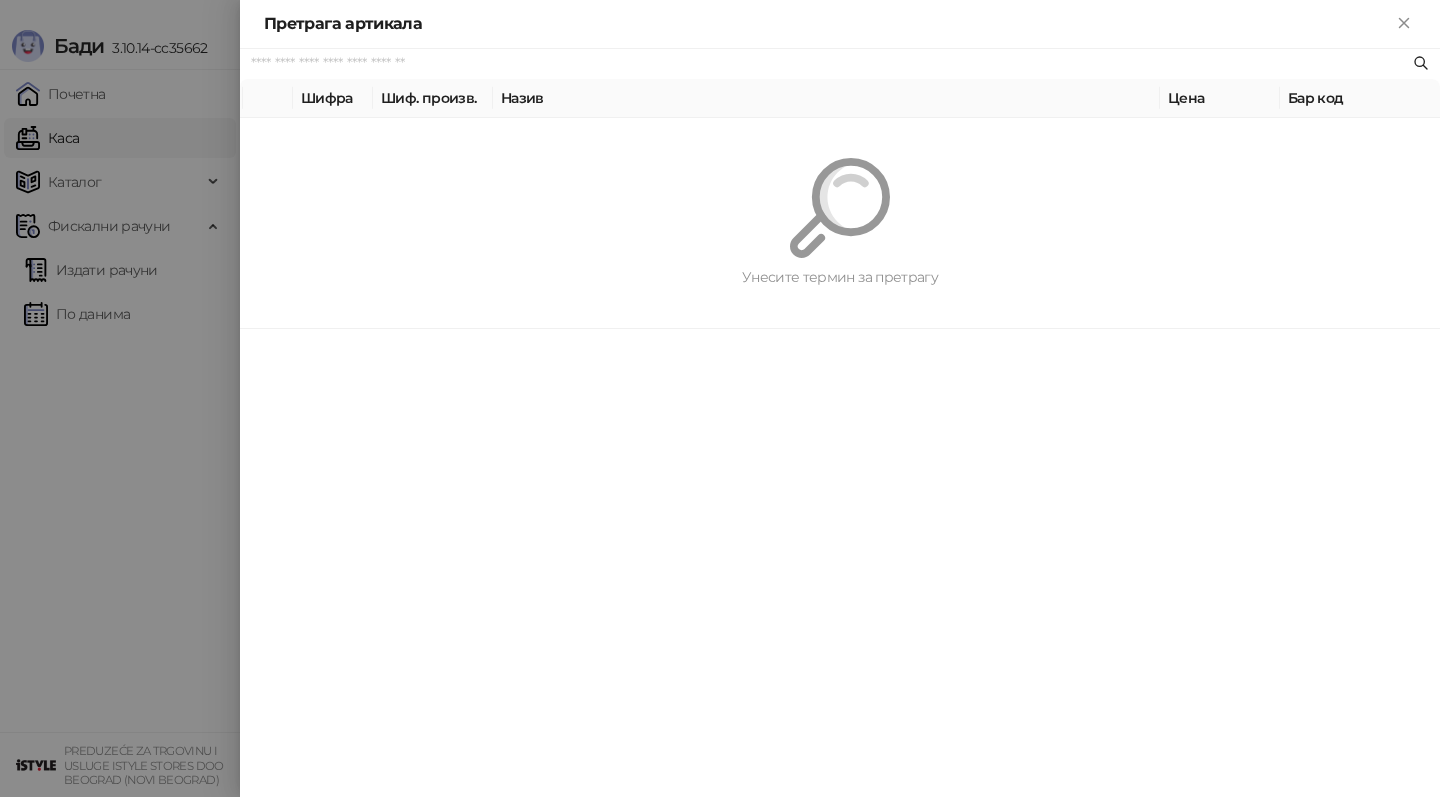 paste on "*********" 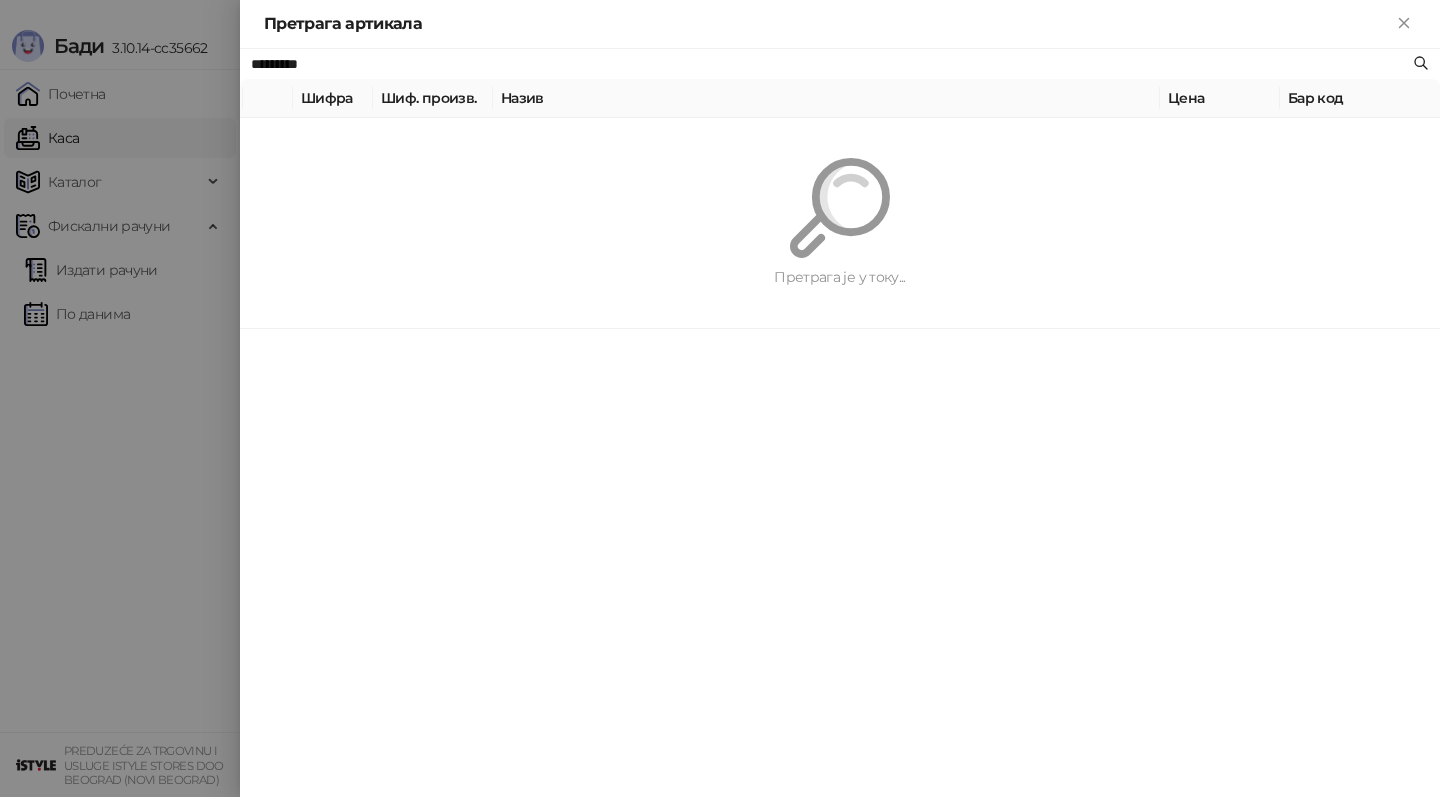 type on "*********" 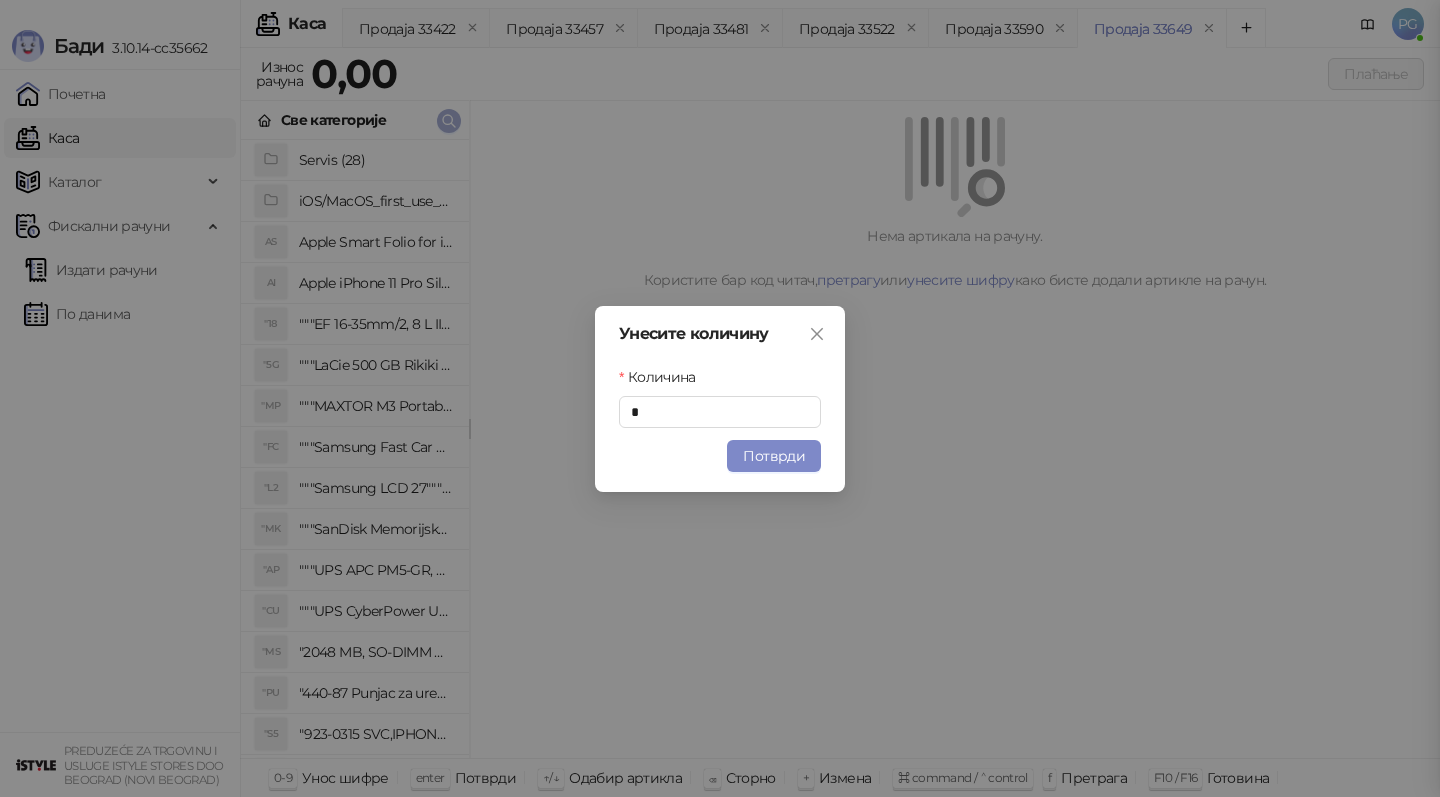type 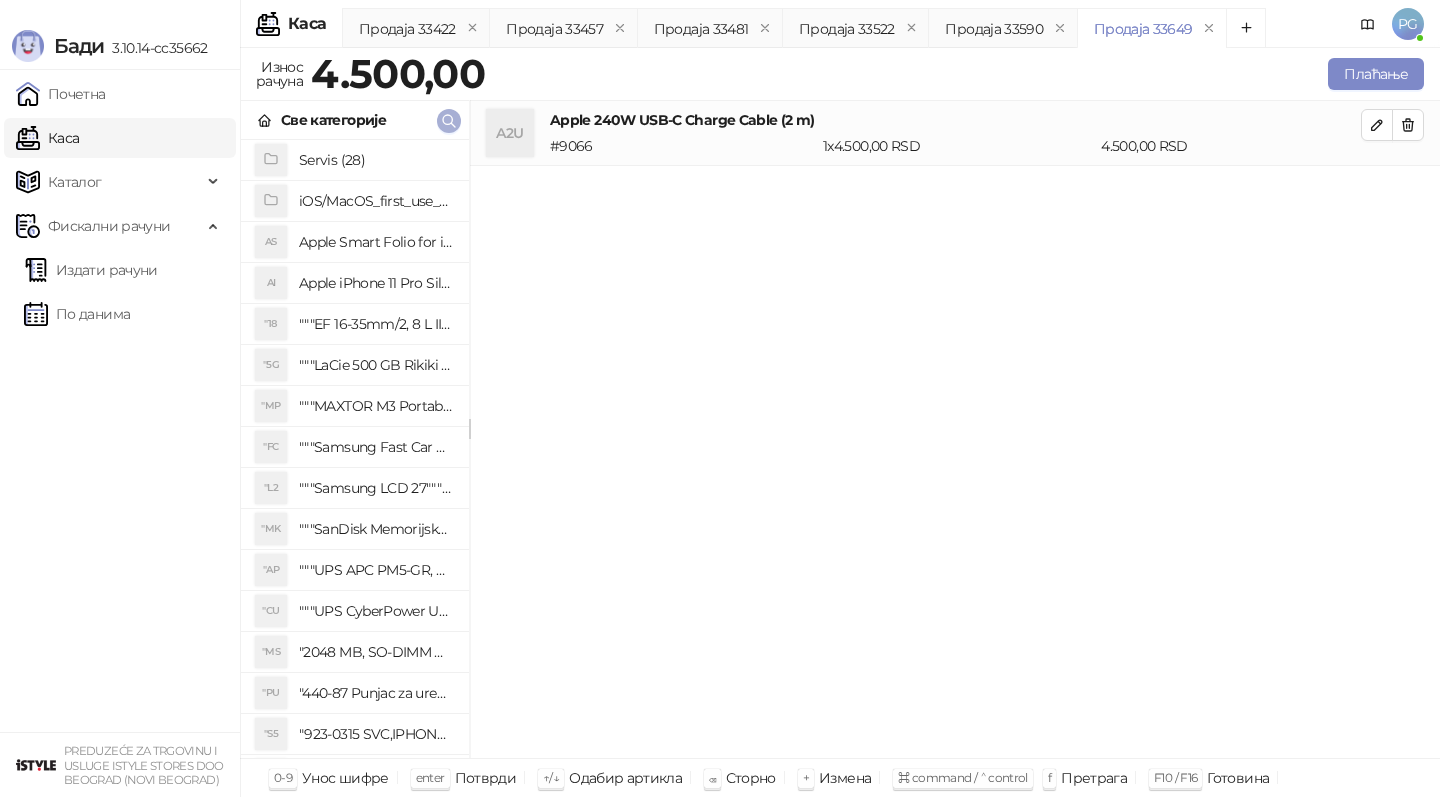 click at bounding box center (449, 120) 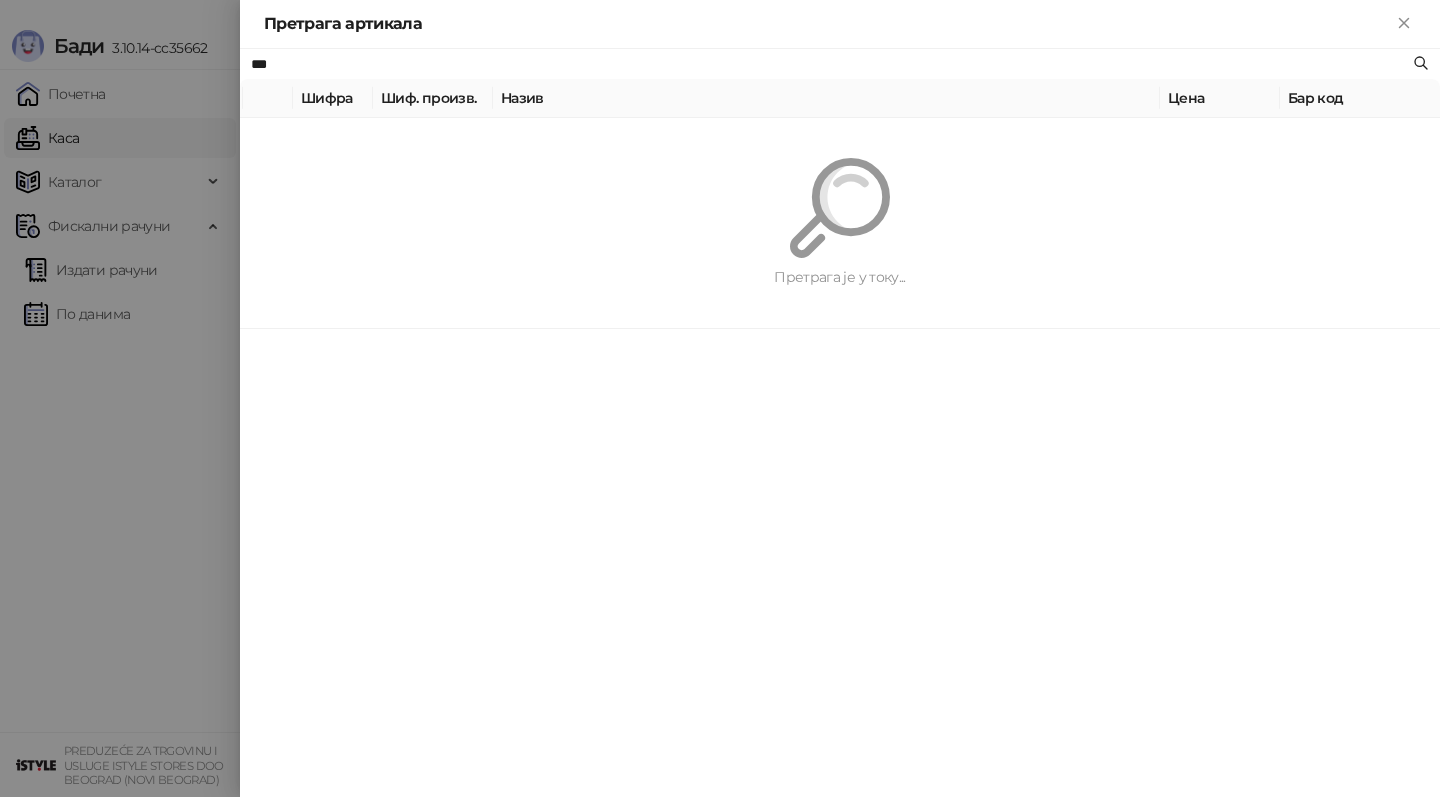 type on "***" 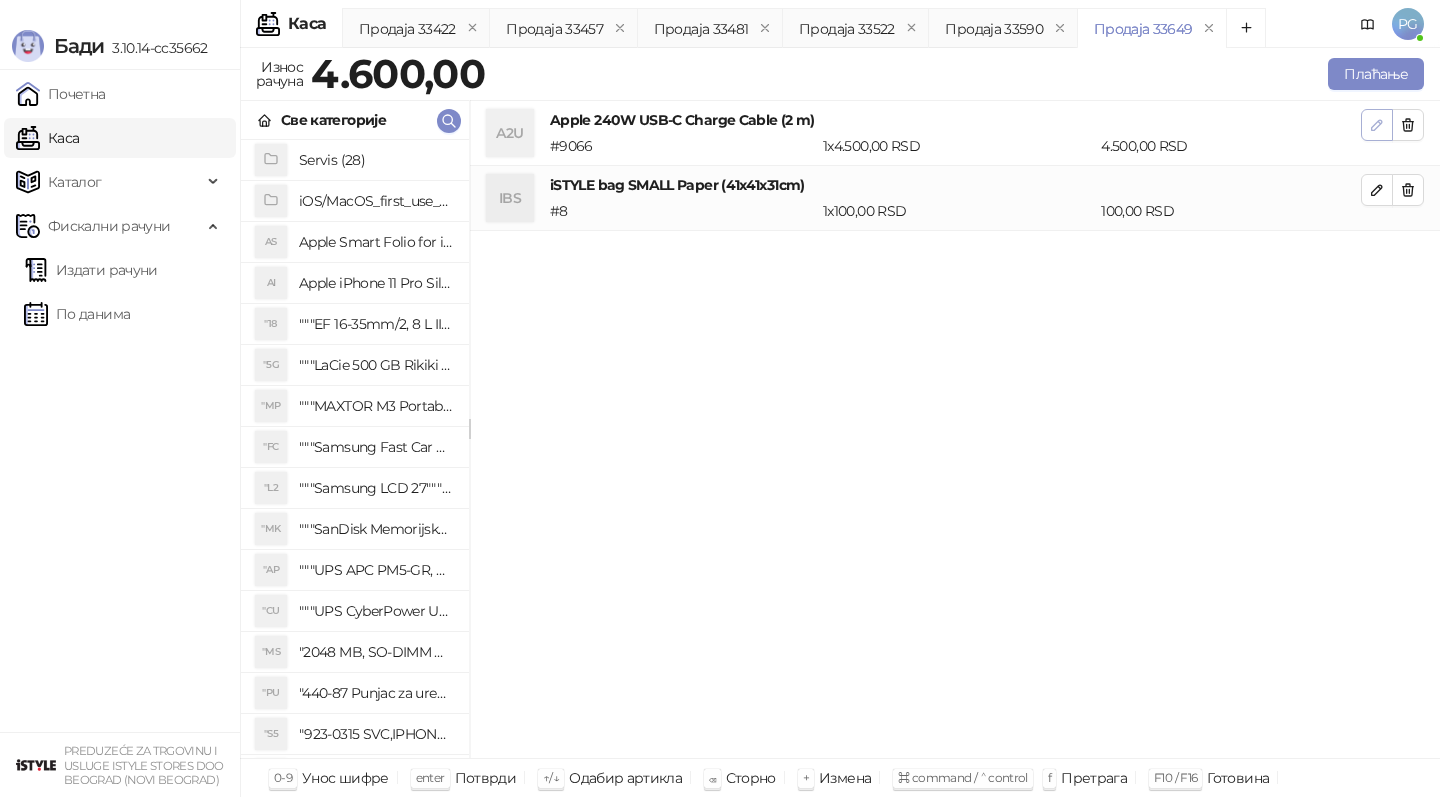 click 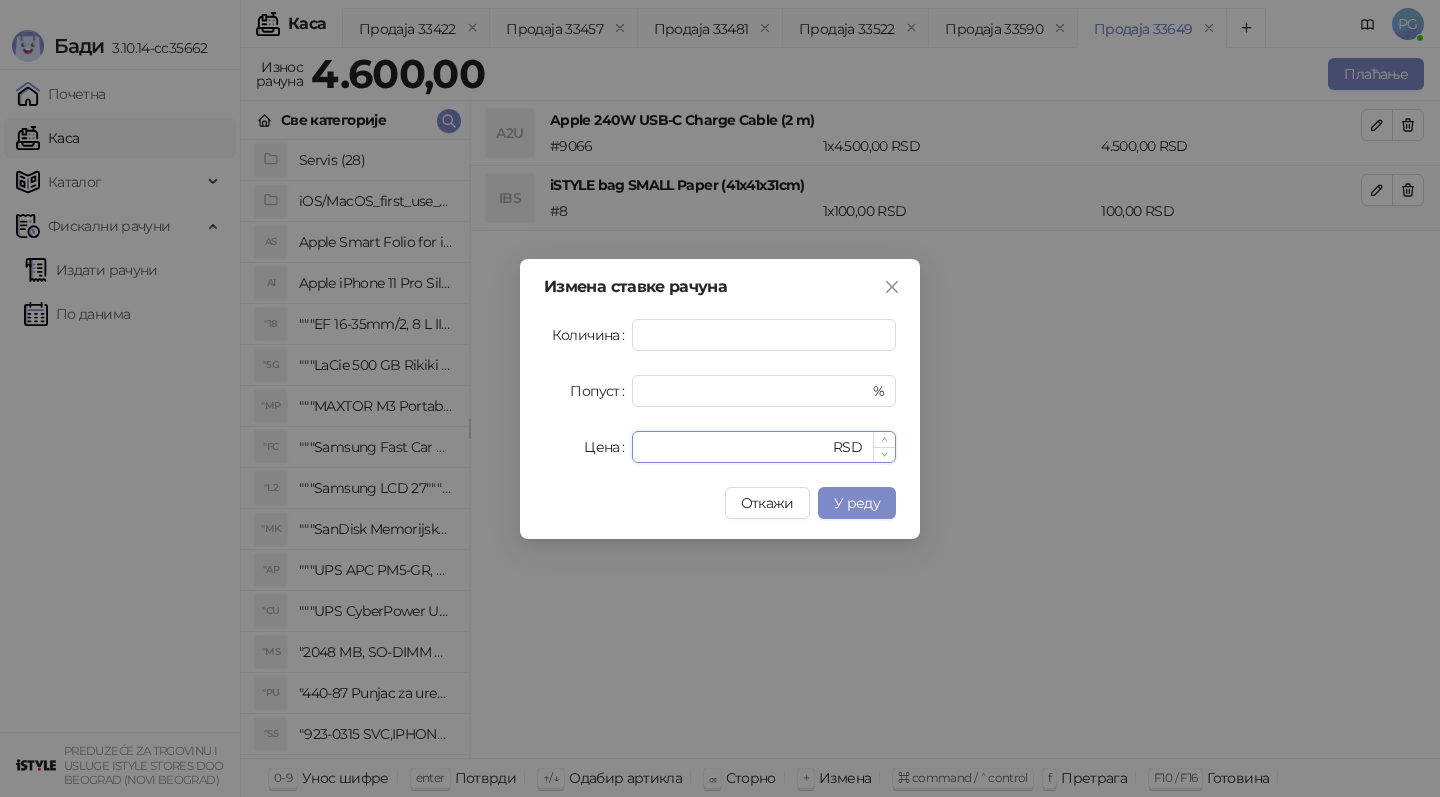 click on "****" at bounding box center [736, 447] 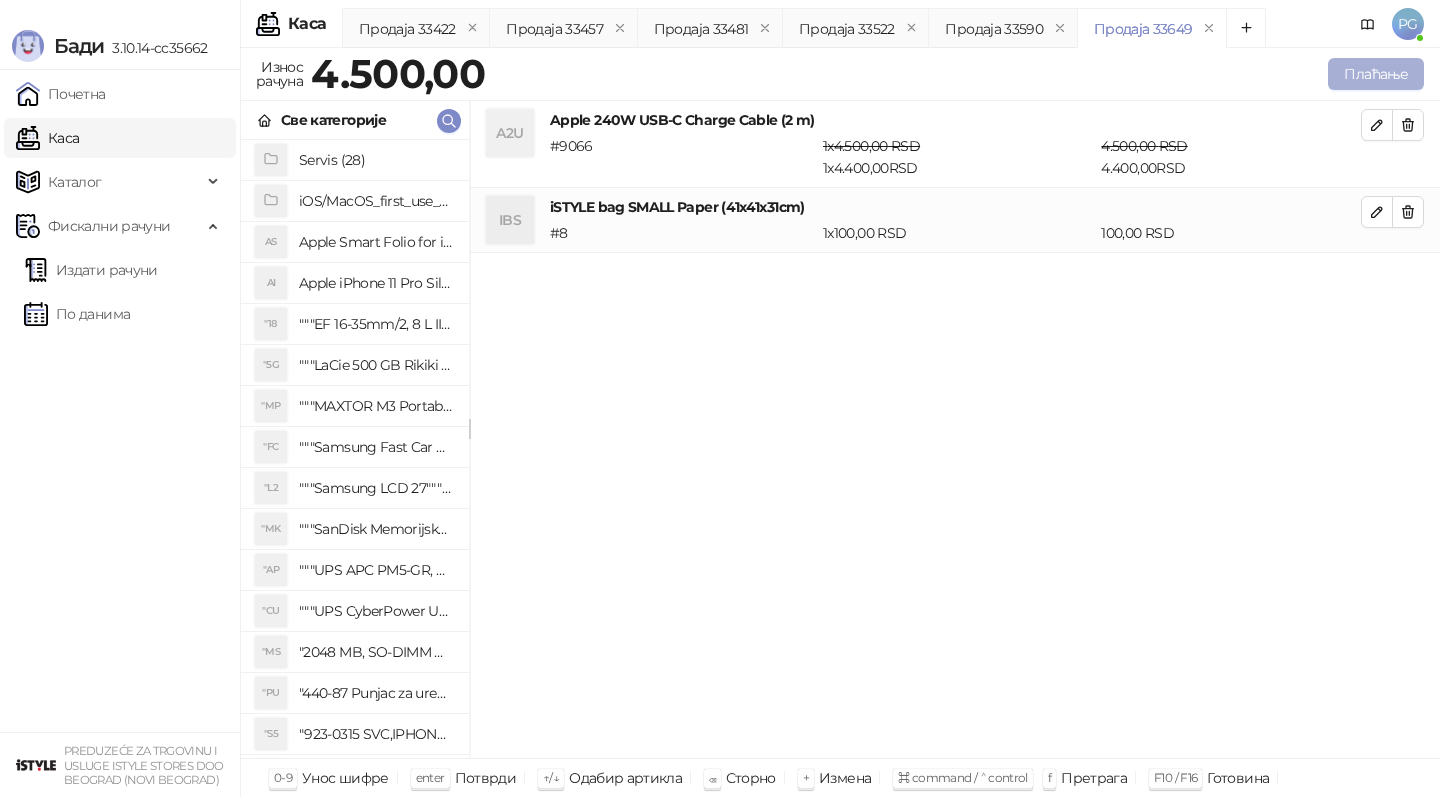 click on "Плаћање" at bounding box center [1376, 74] 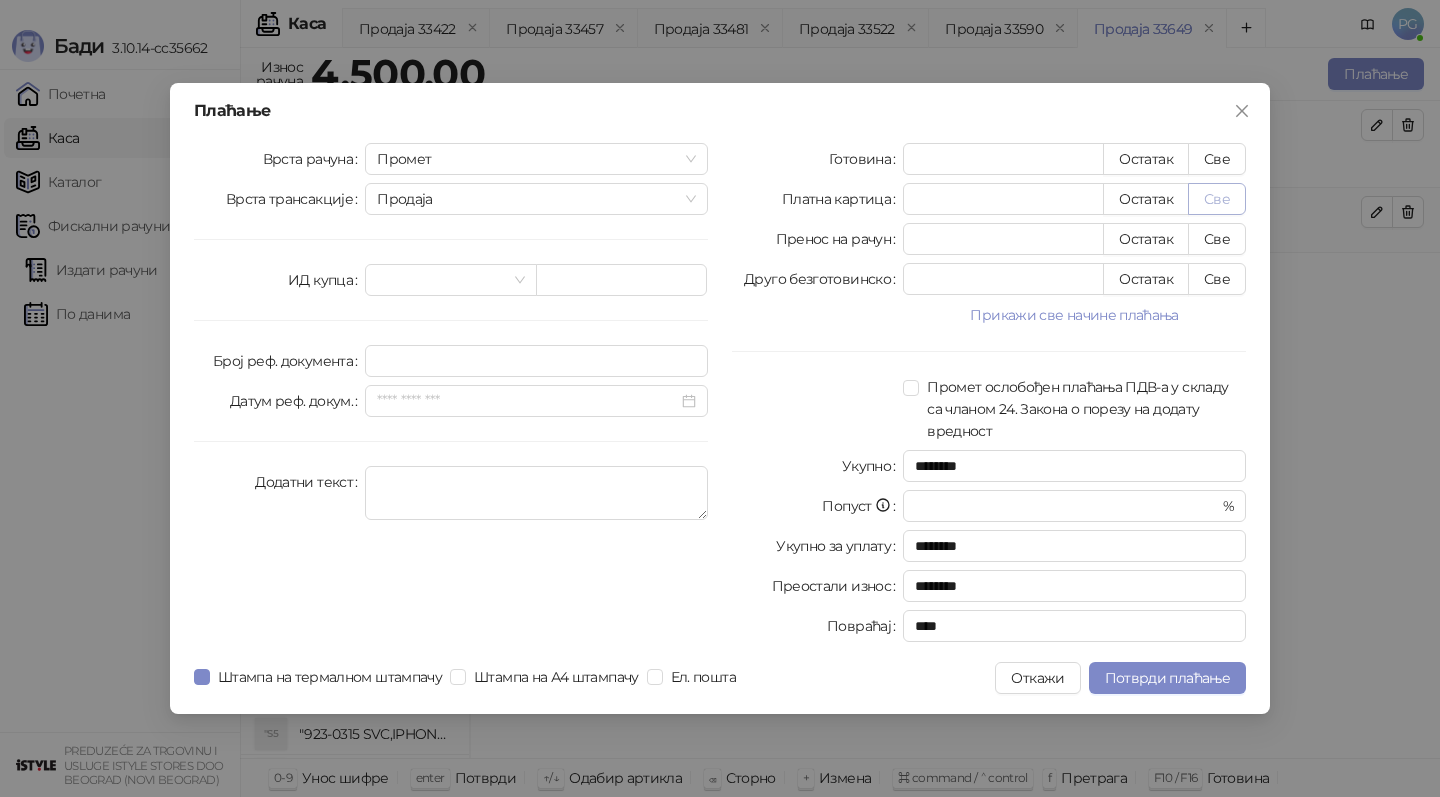 click on "Све" at bounding box center (1217, 199) 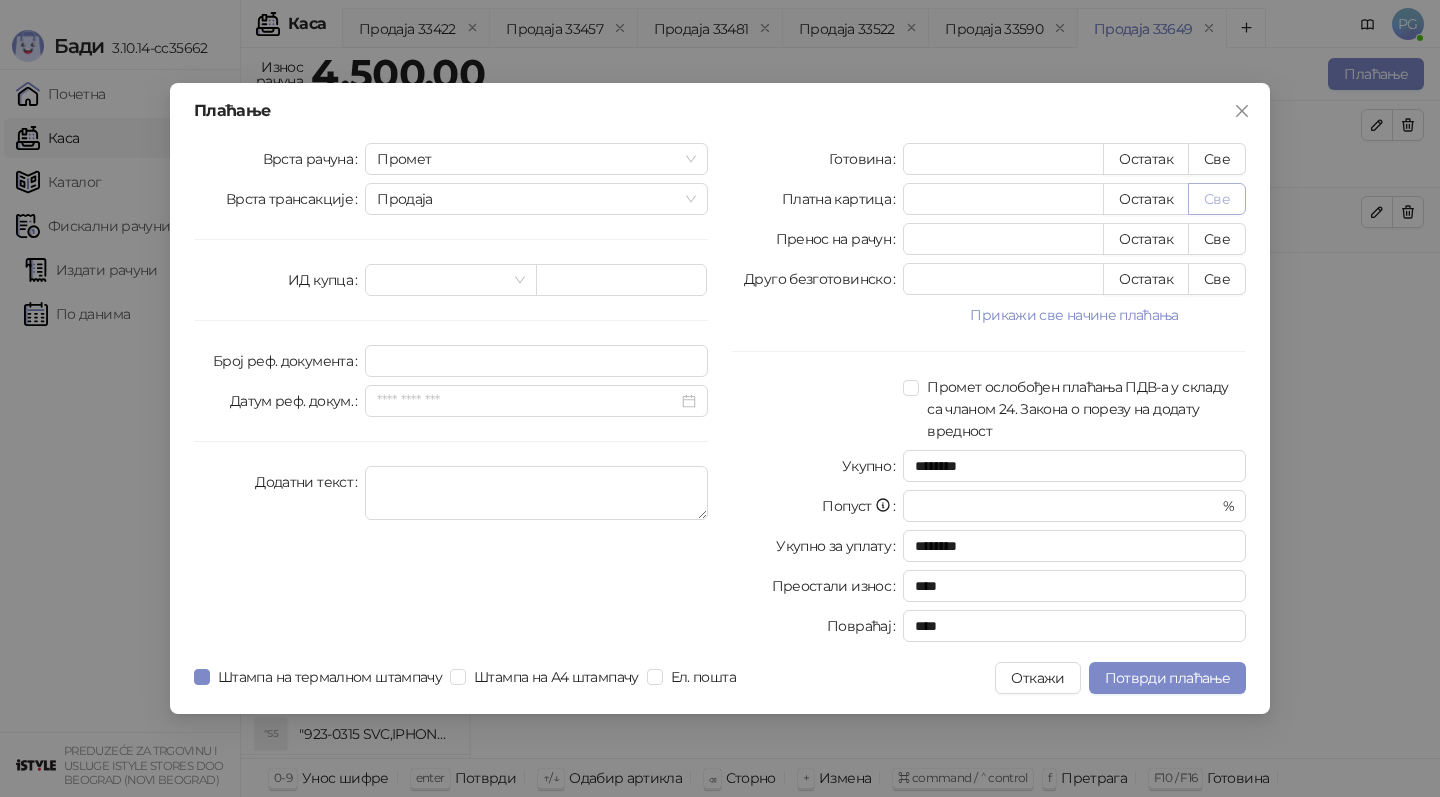 type on "****" 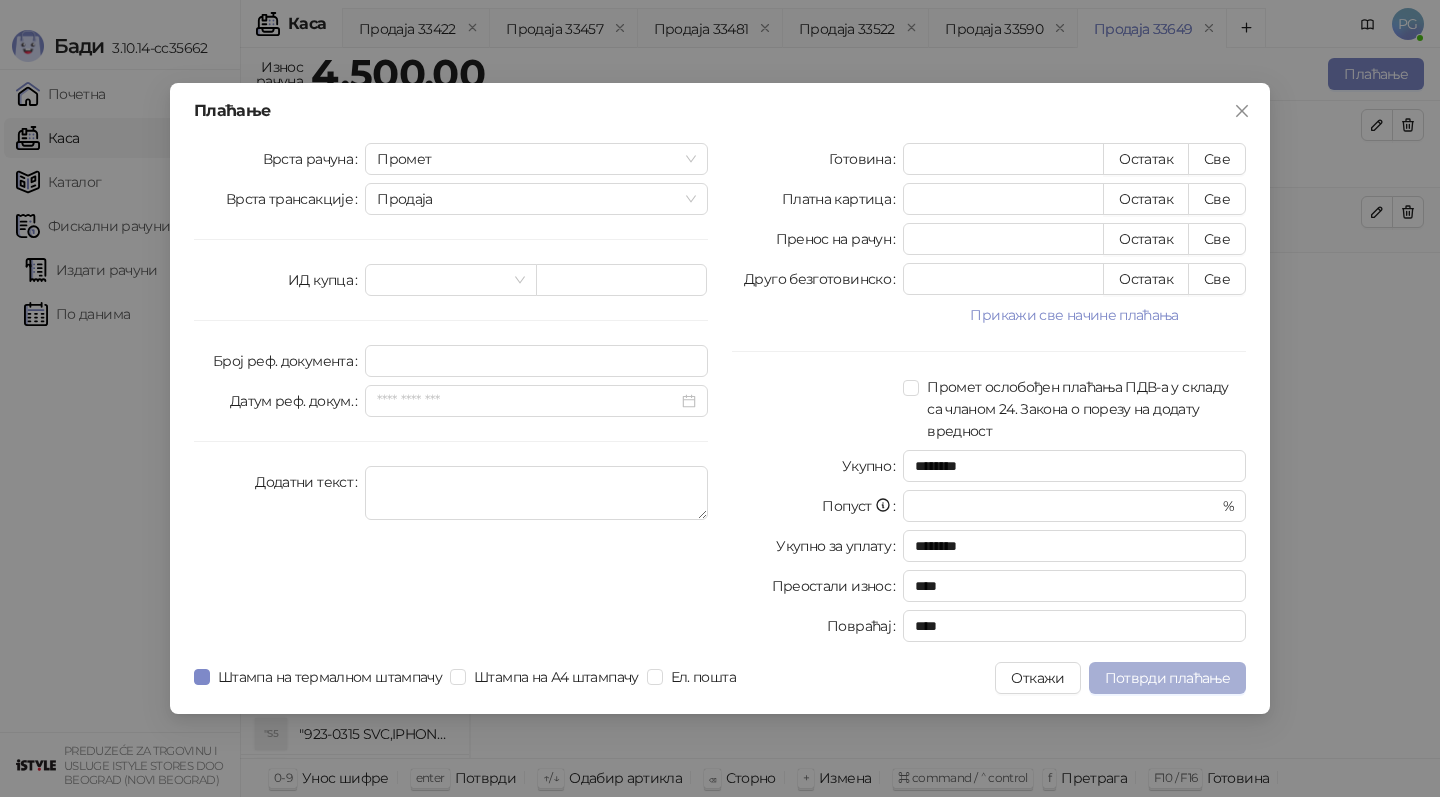 click on "Потврди плаћање" at bounding box center (1167, 678) 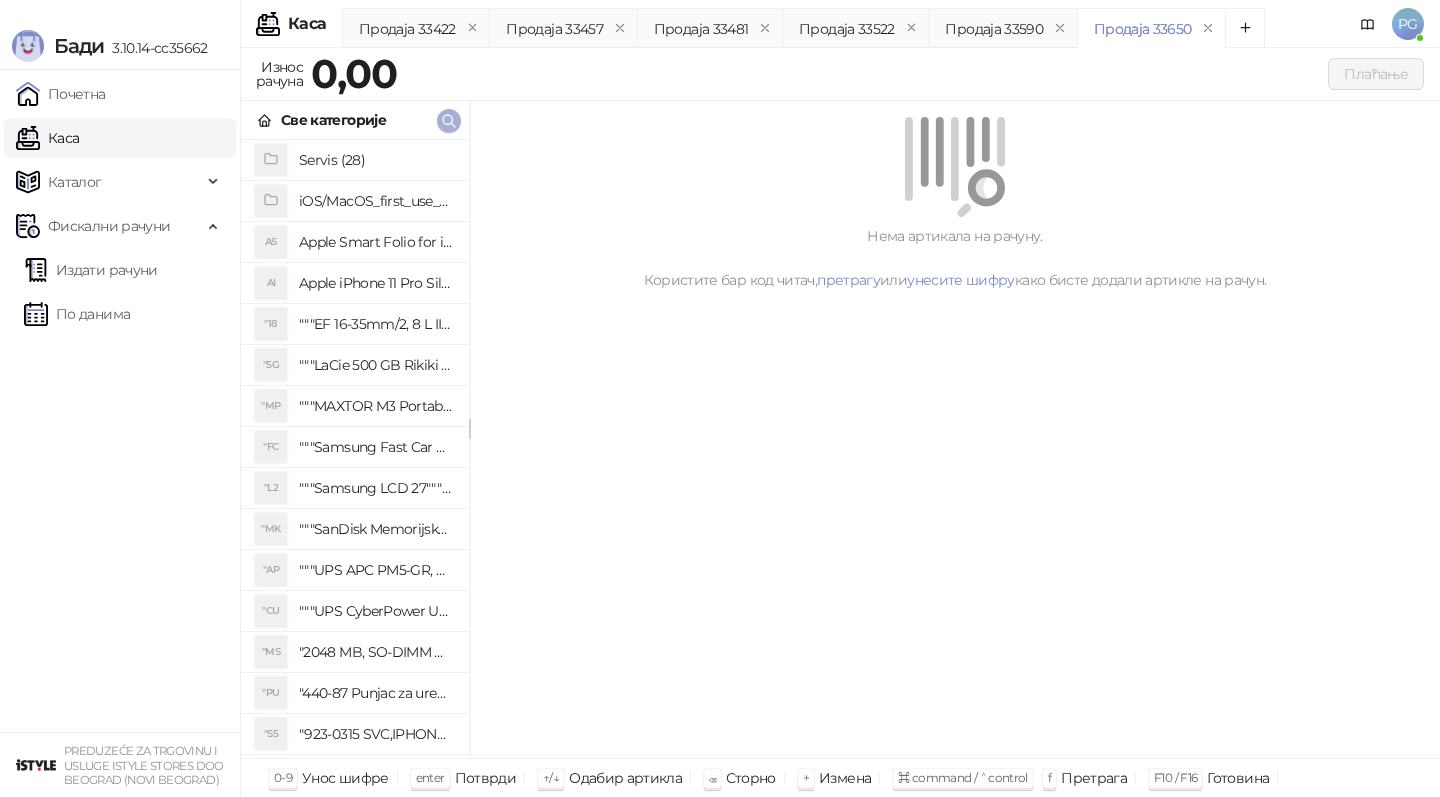 click 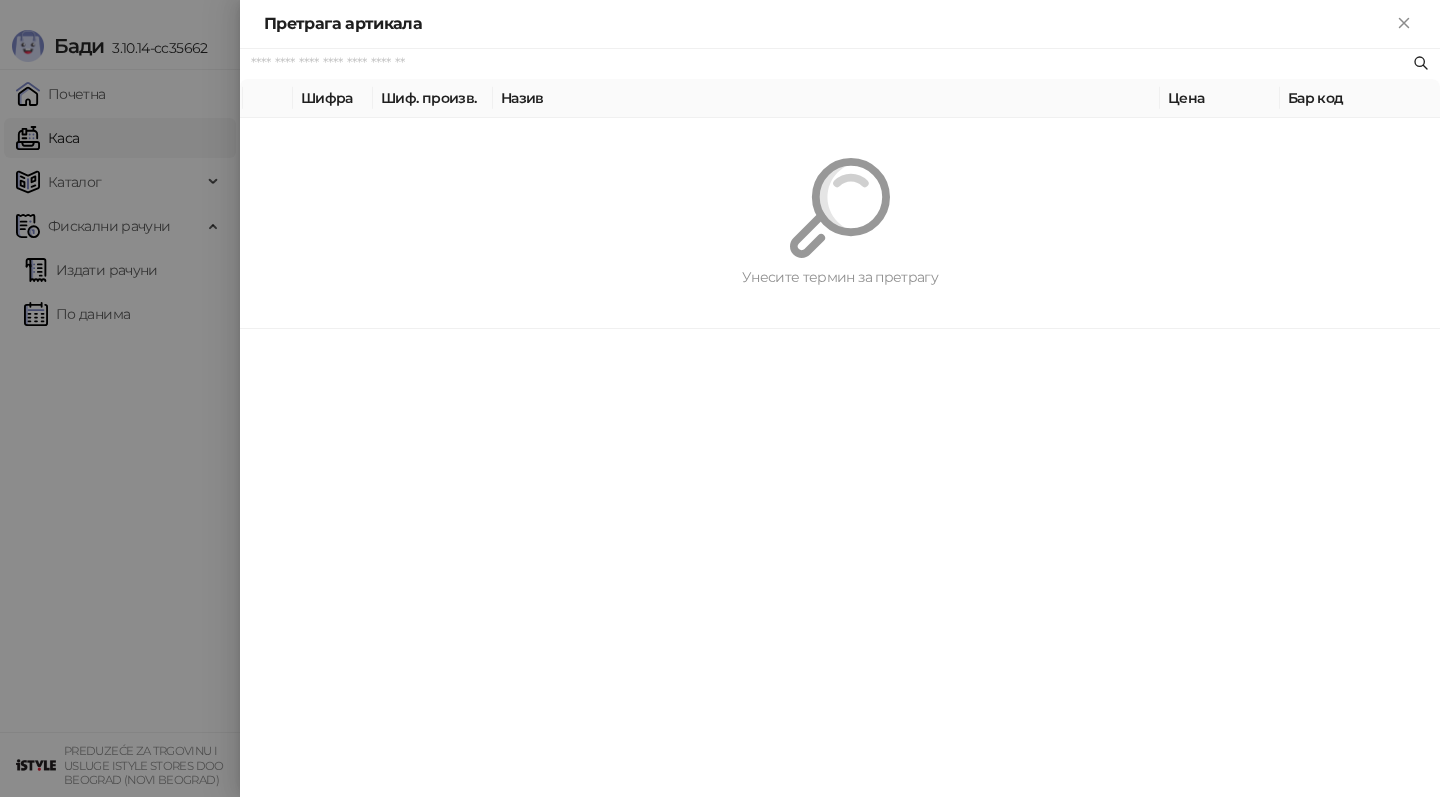 paste on "*********" 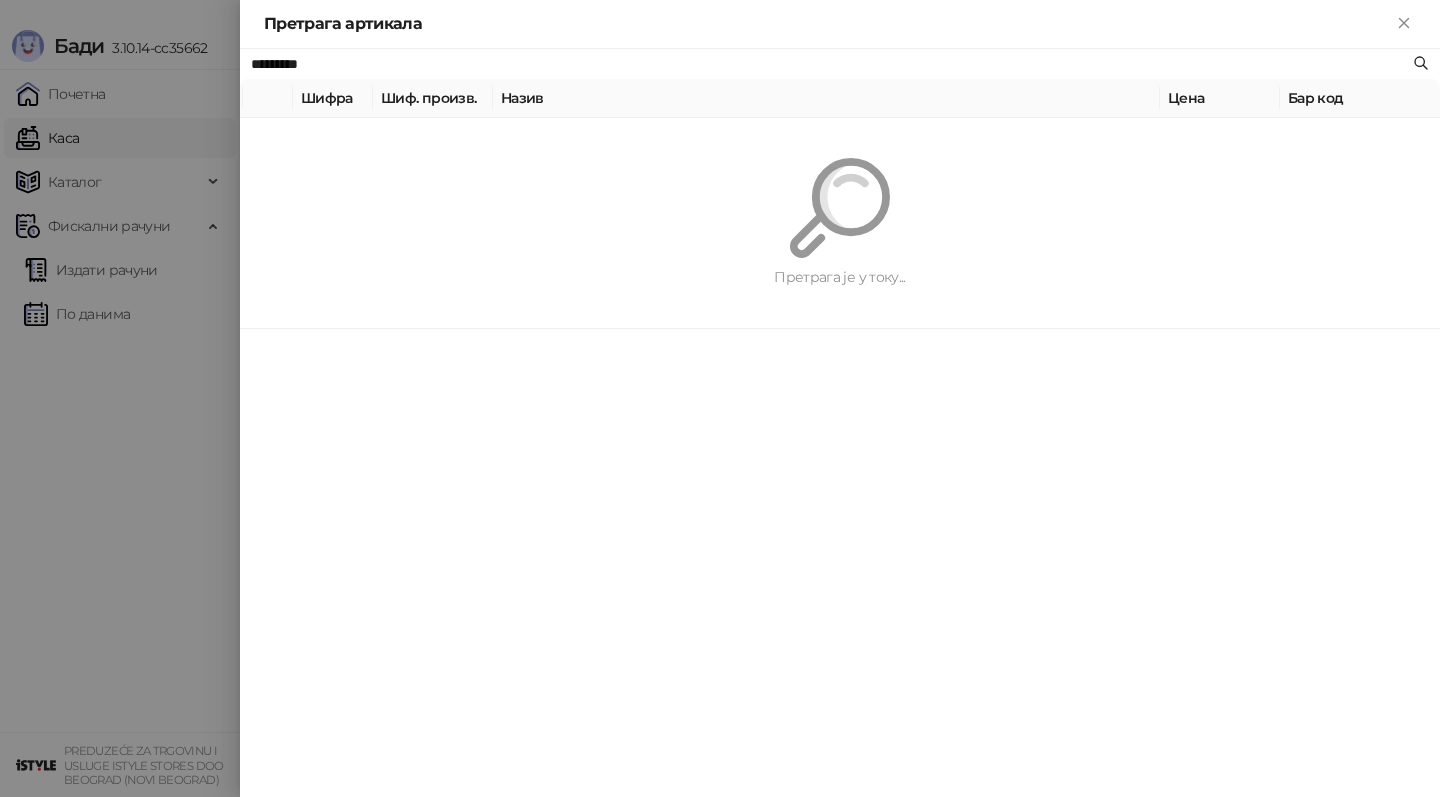 type on "*********" 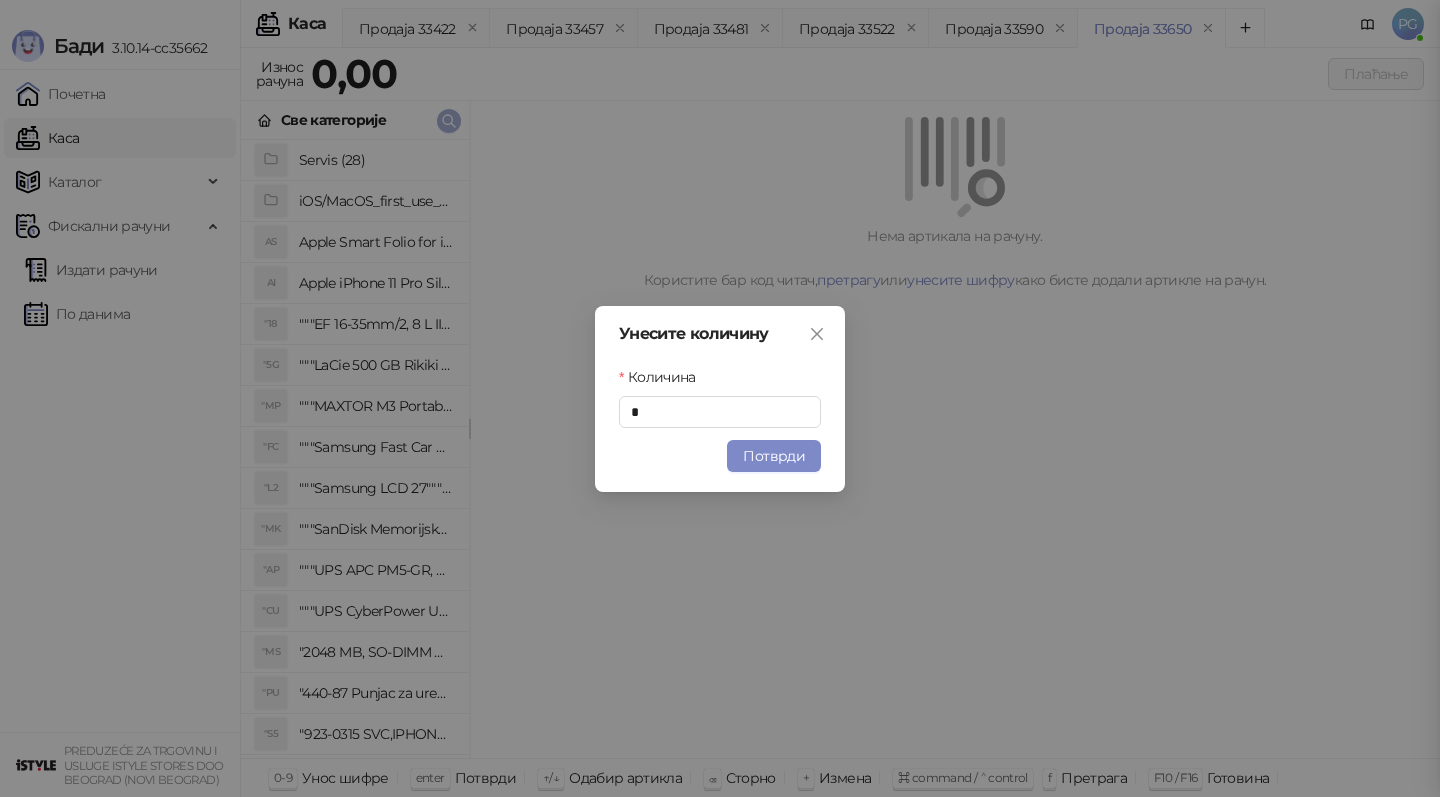 type 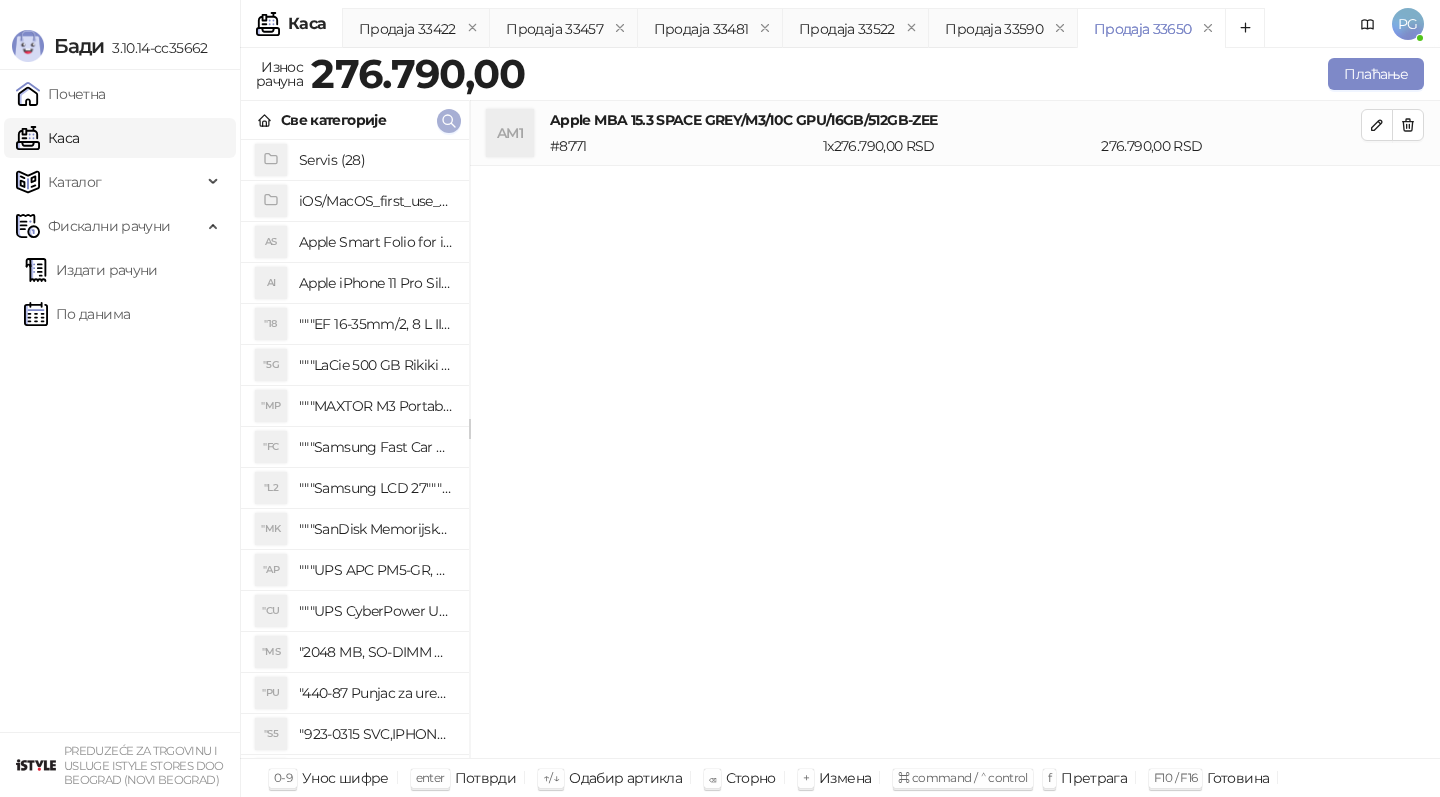 click 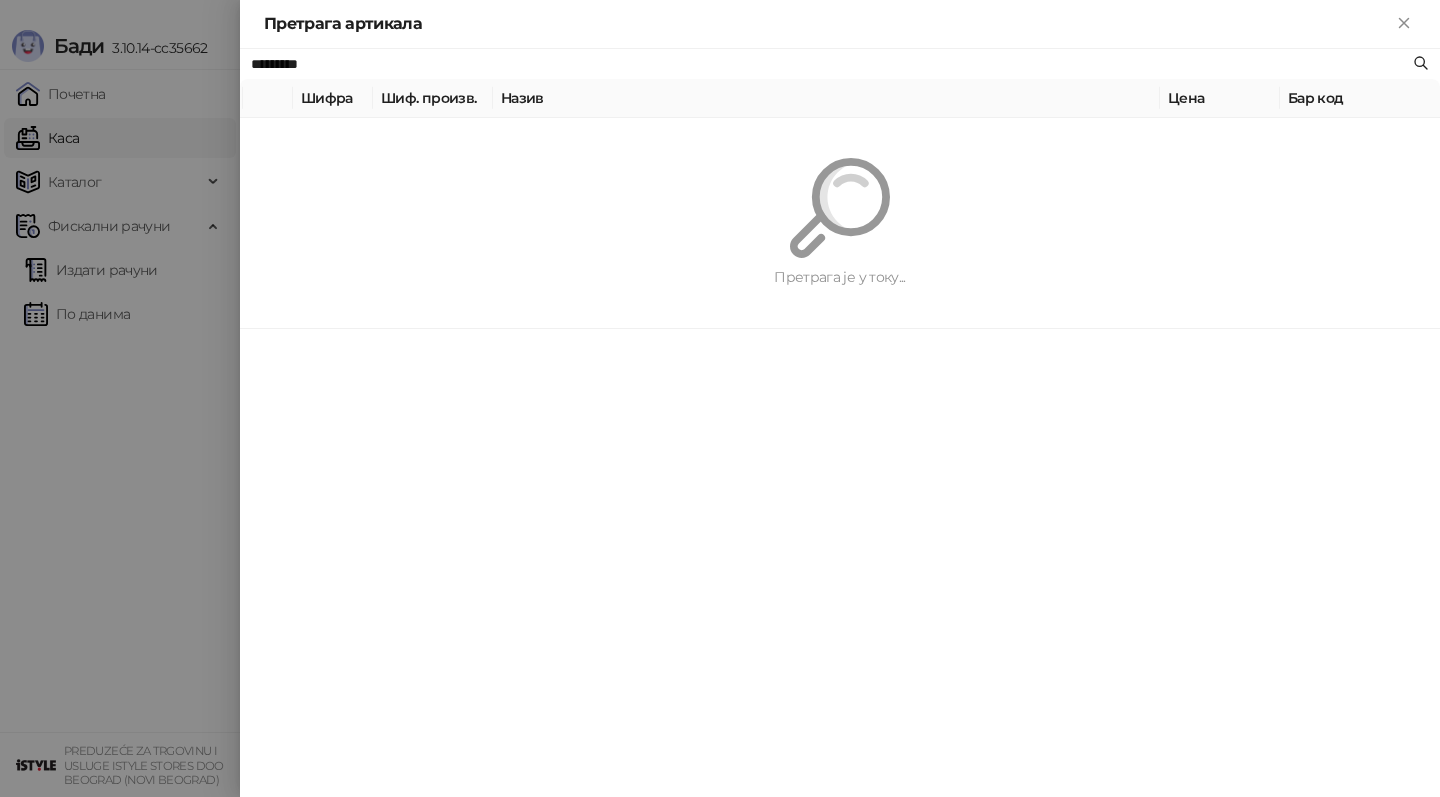 paste 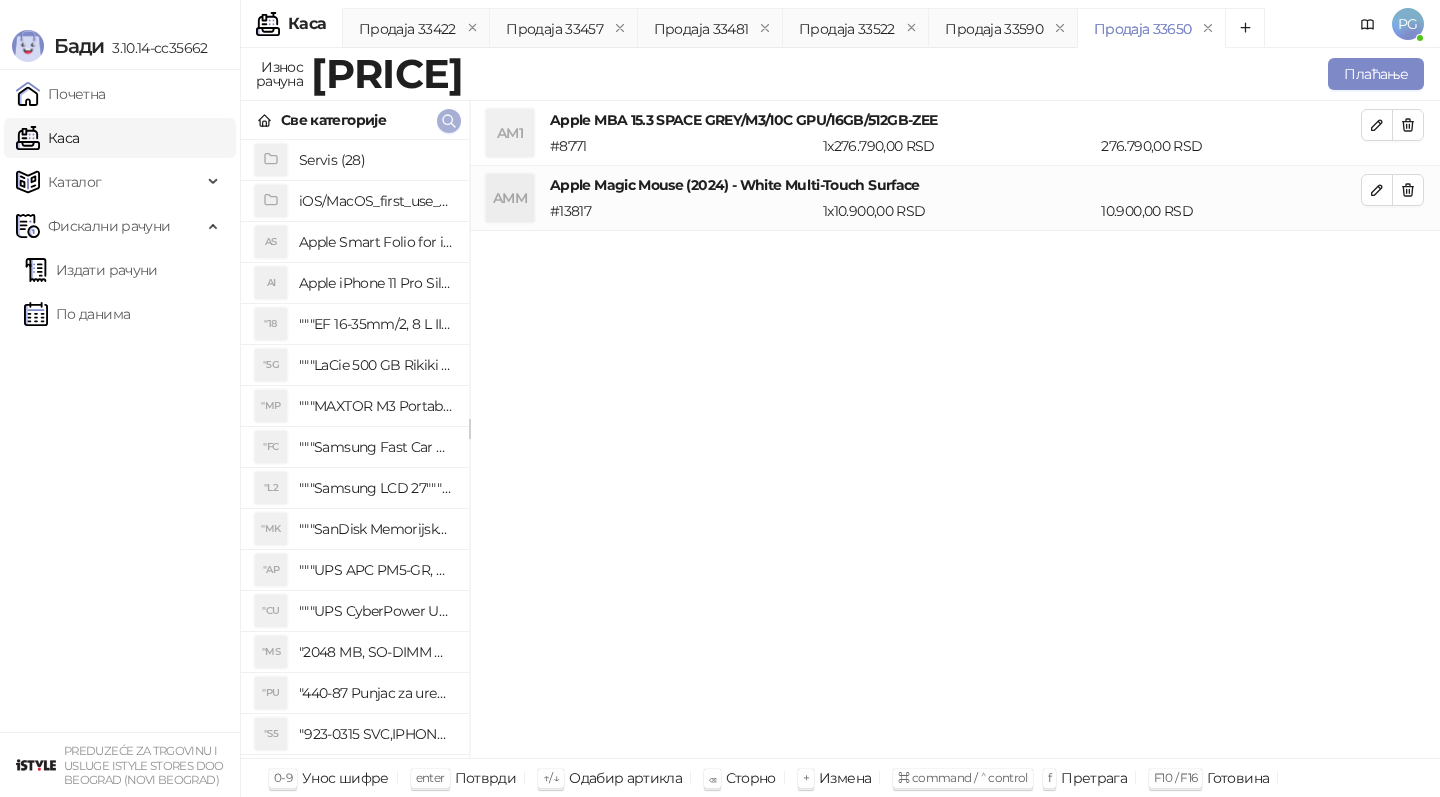 click 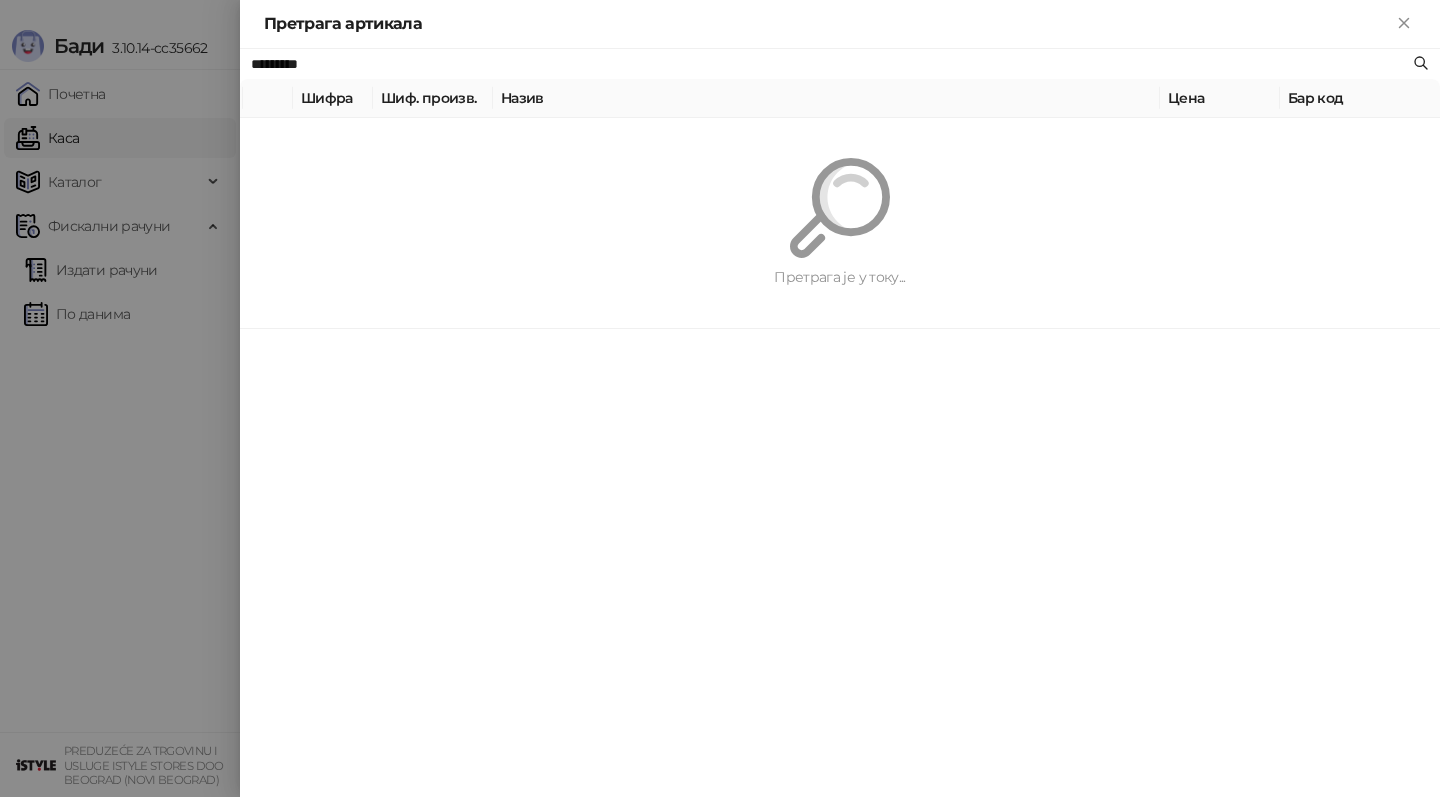 paste 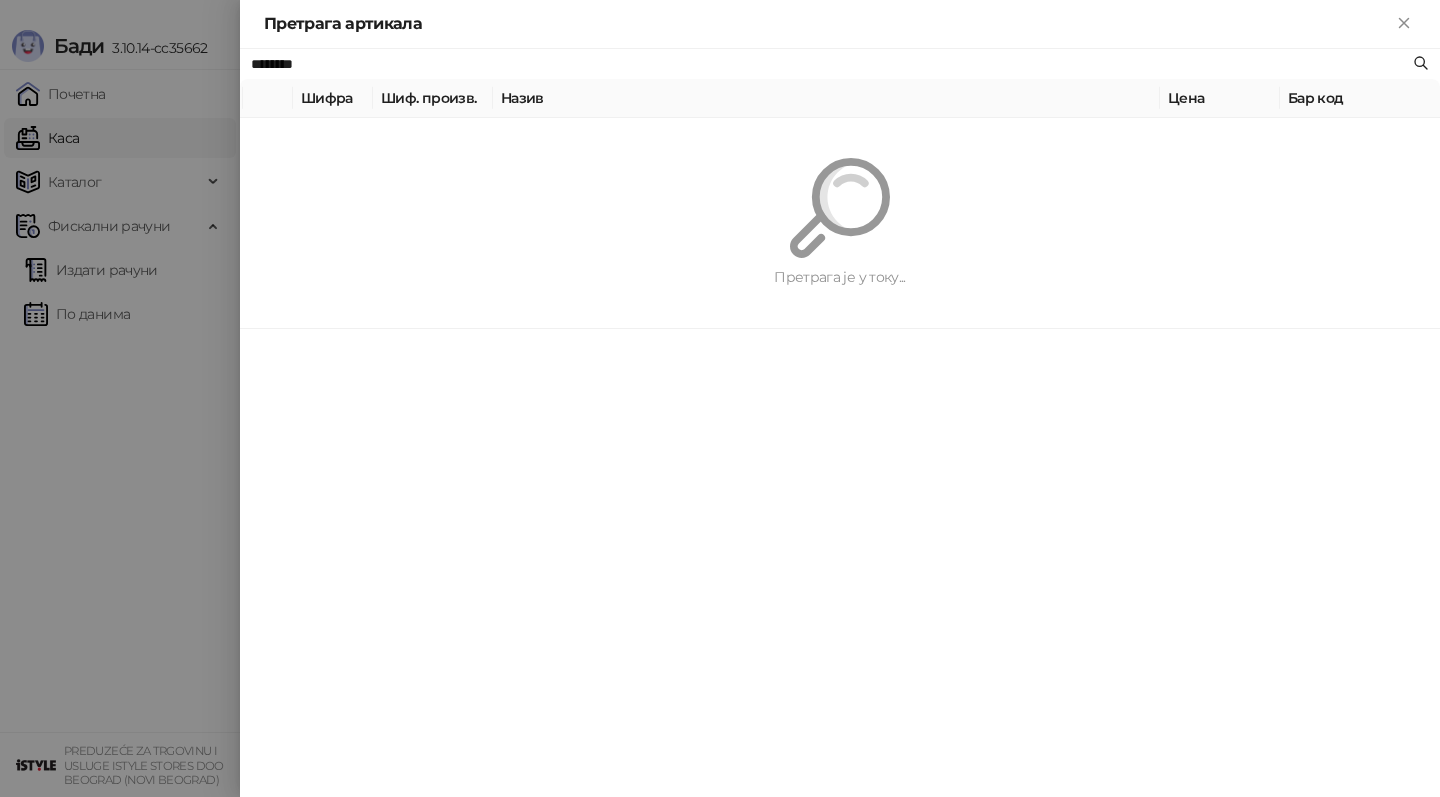 type on "********" 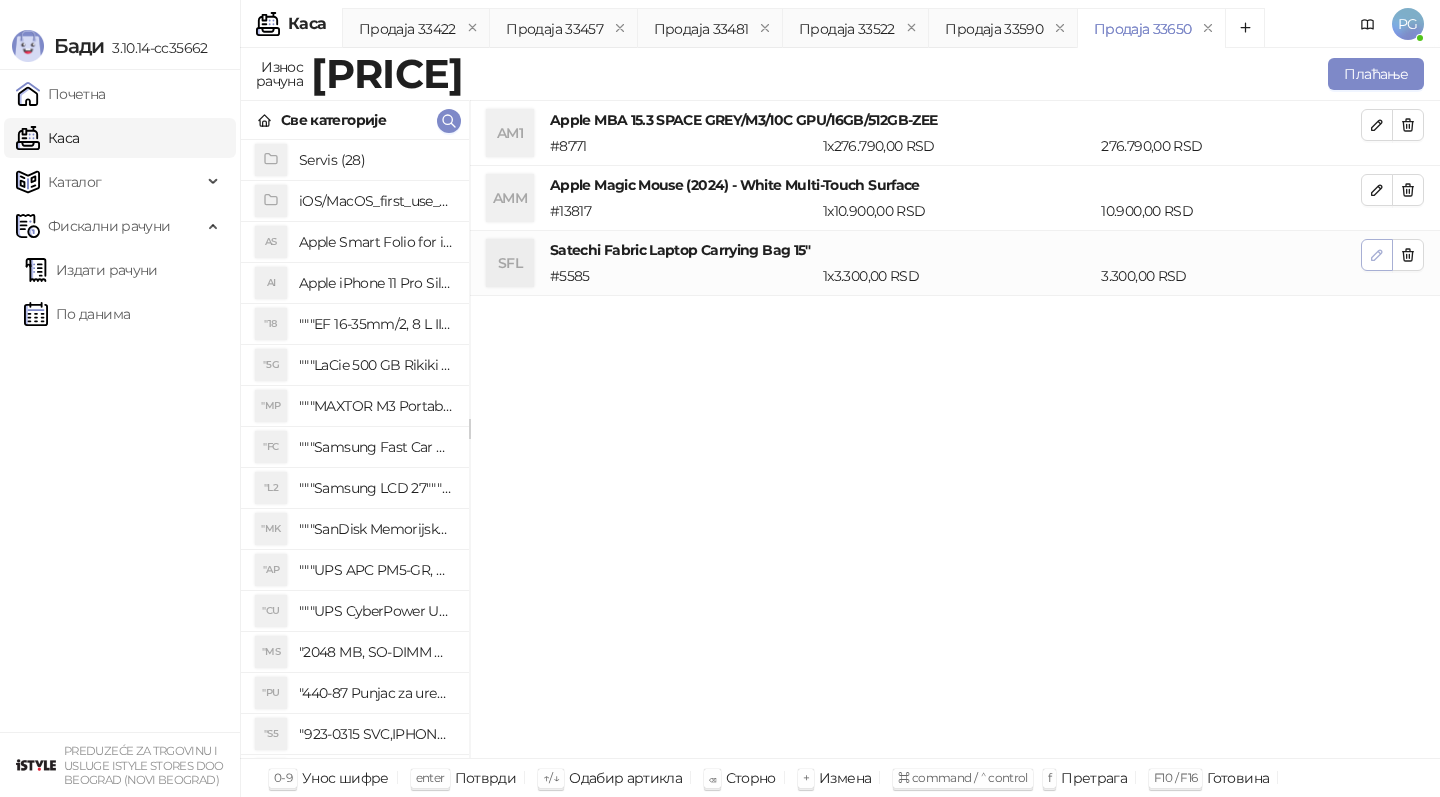 click 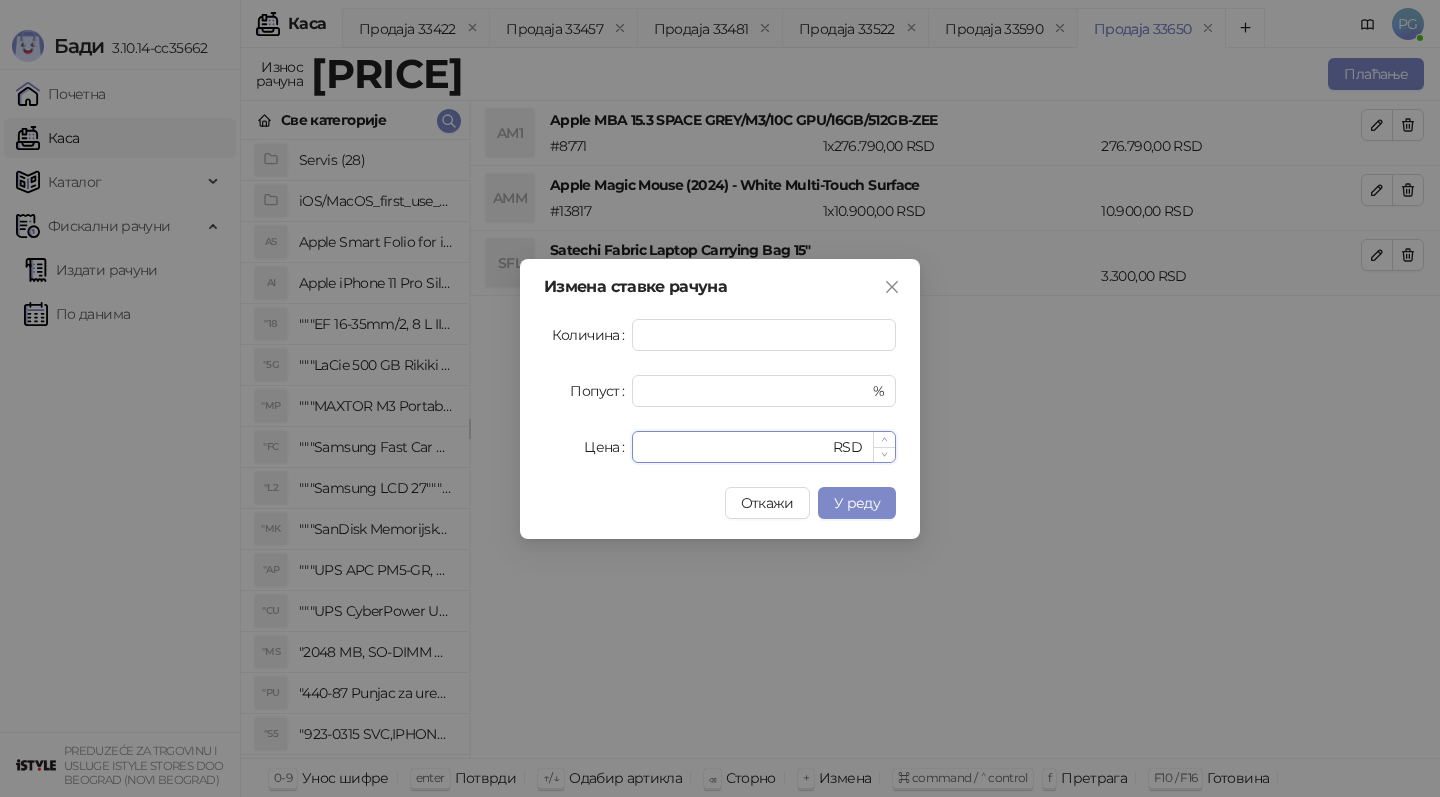 click on "****" at bounding box center [736, 447] 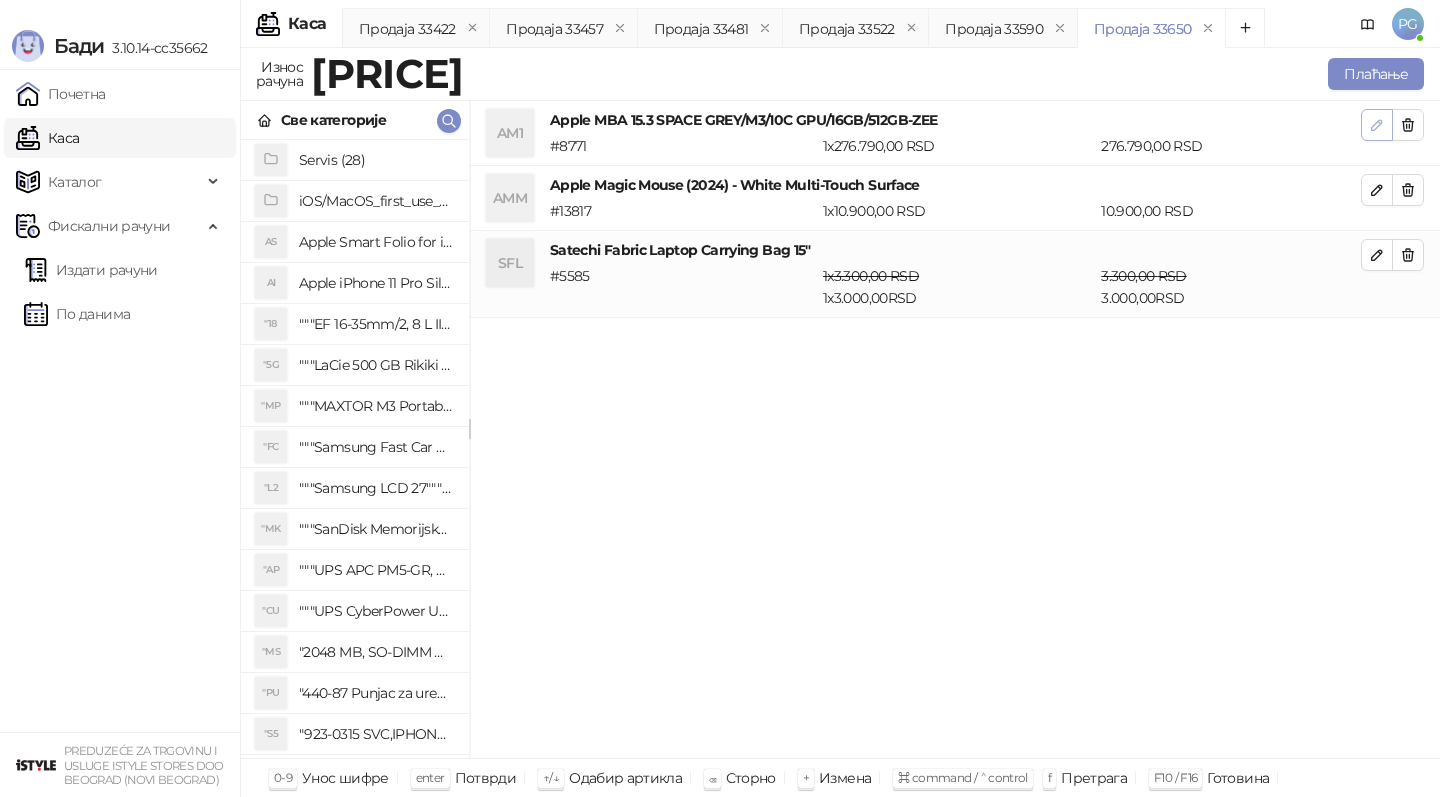 click at bounding box center (1377, 125) 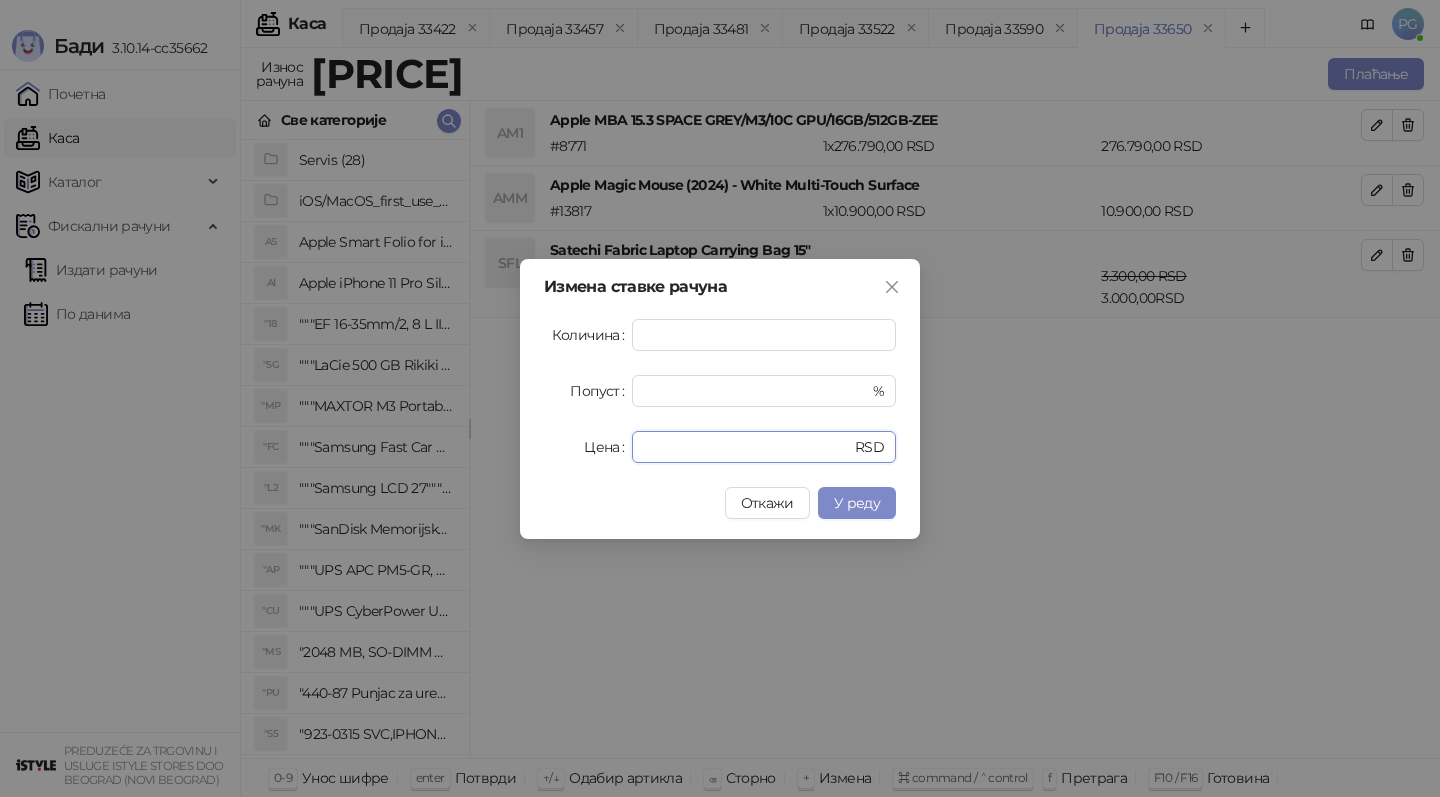 drag, startPoint x: 725, startPoint y: 443, endPoint x: 496, endPoint y: 443, distance: 229 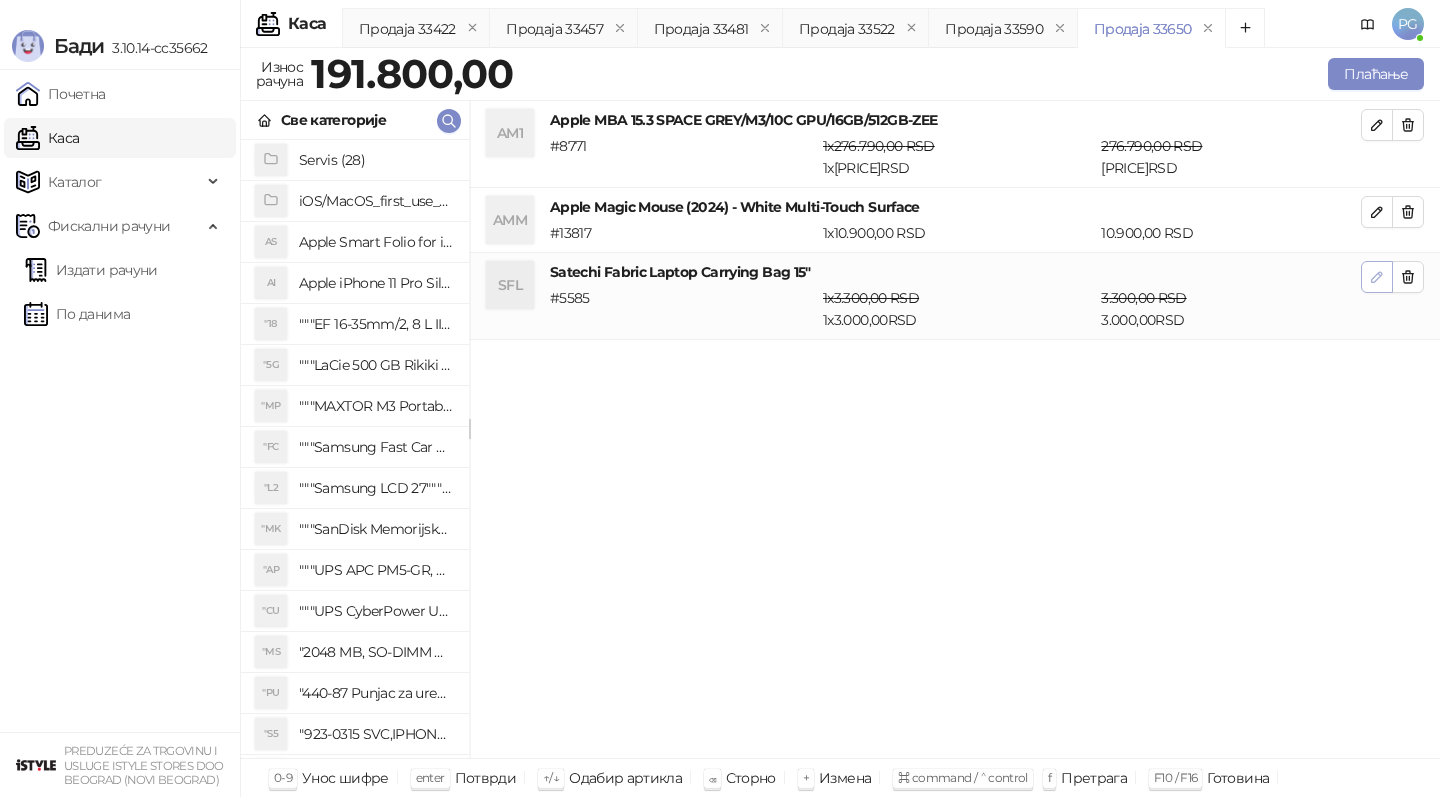 click 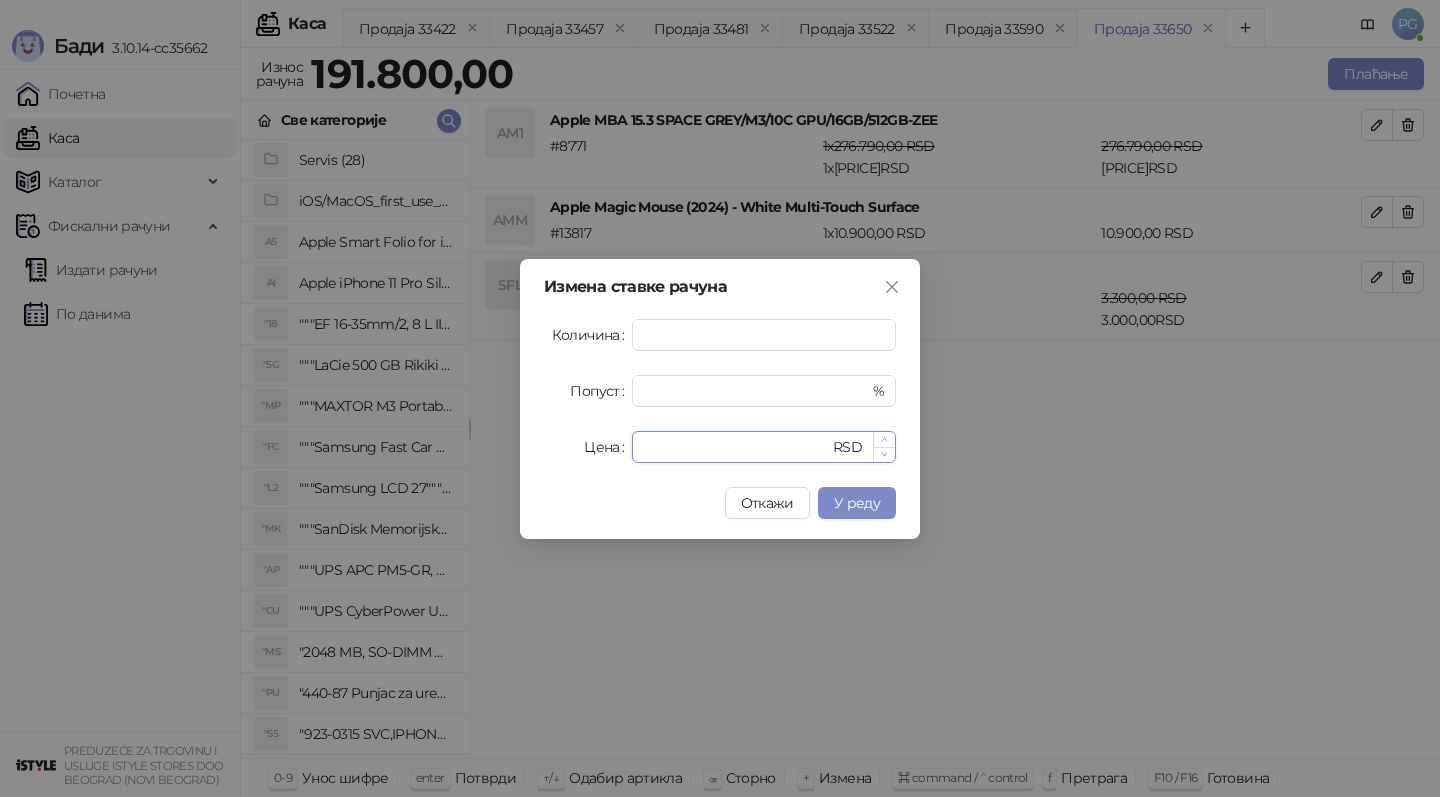 click on "****" at bounding box center (736, 447) 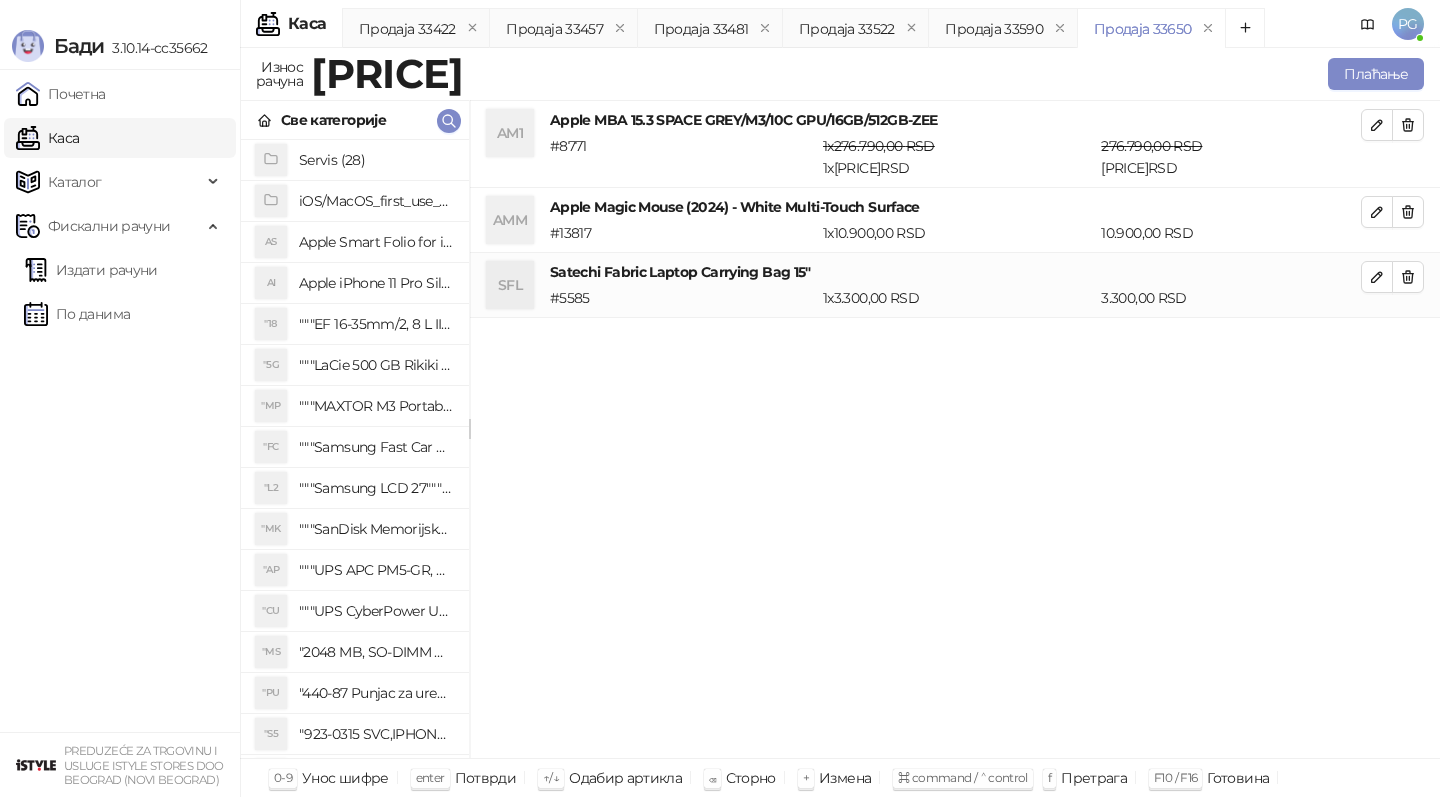 click on "Све категорије" at bounding box center [355, 120] 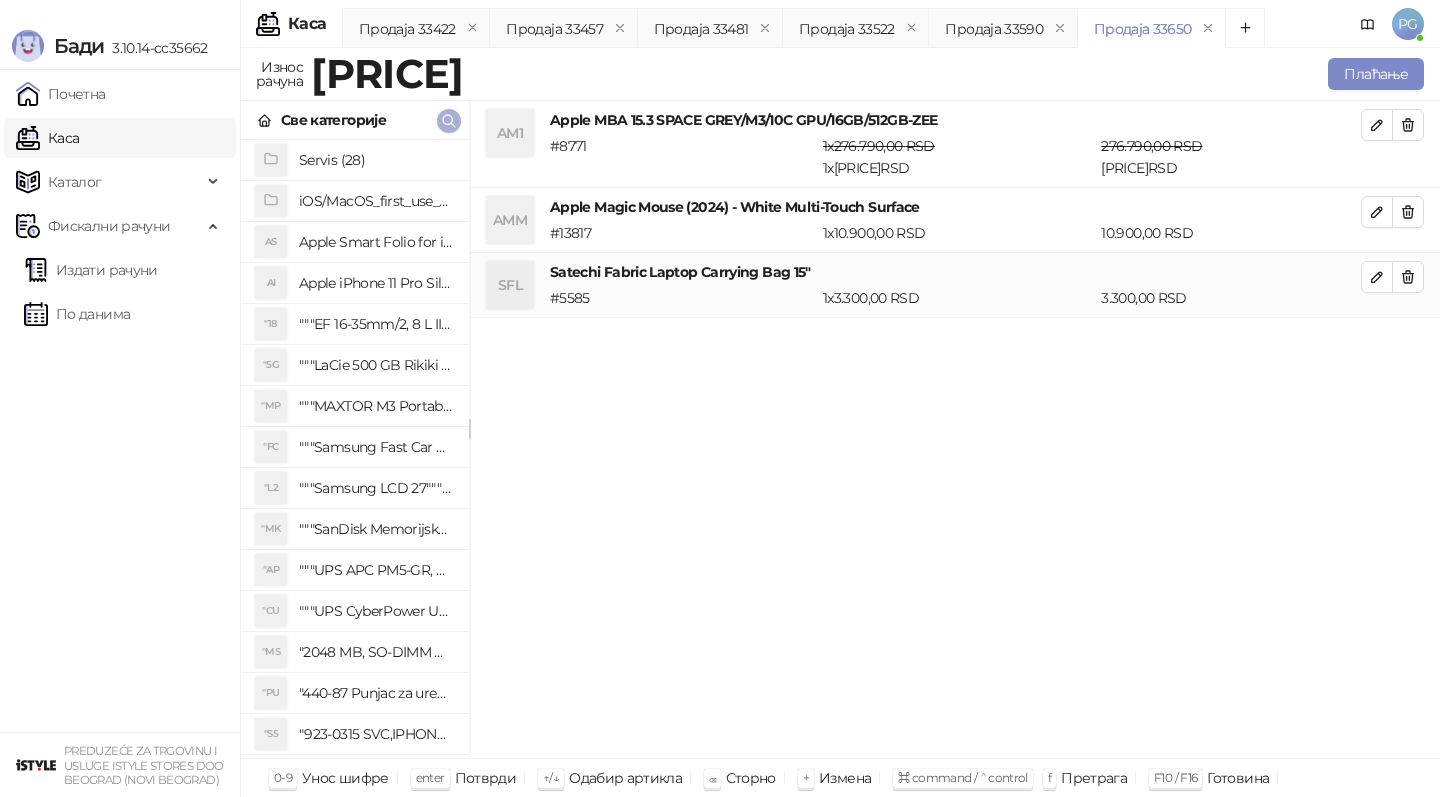 click 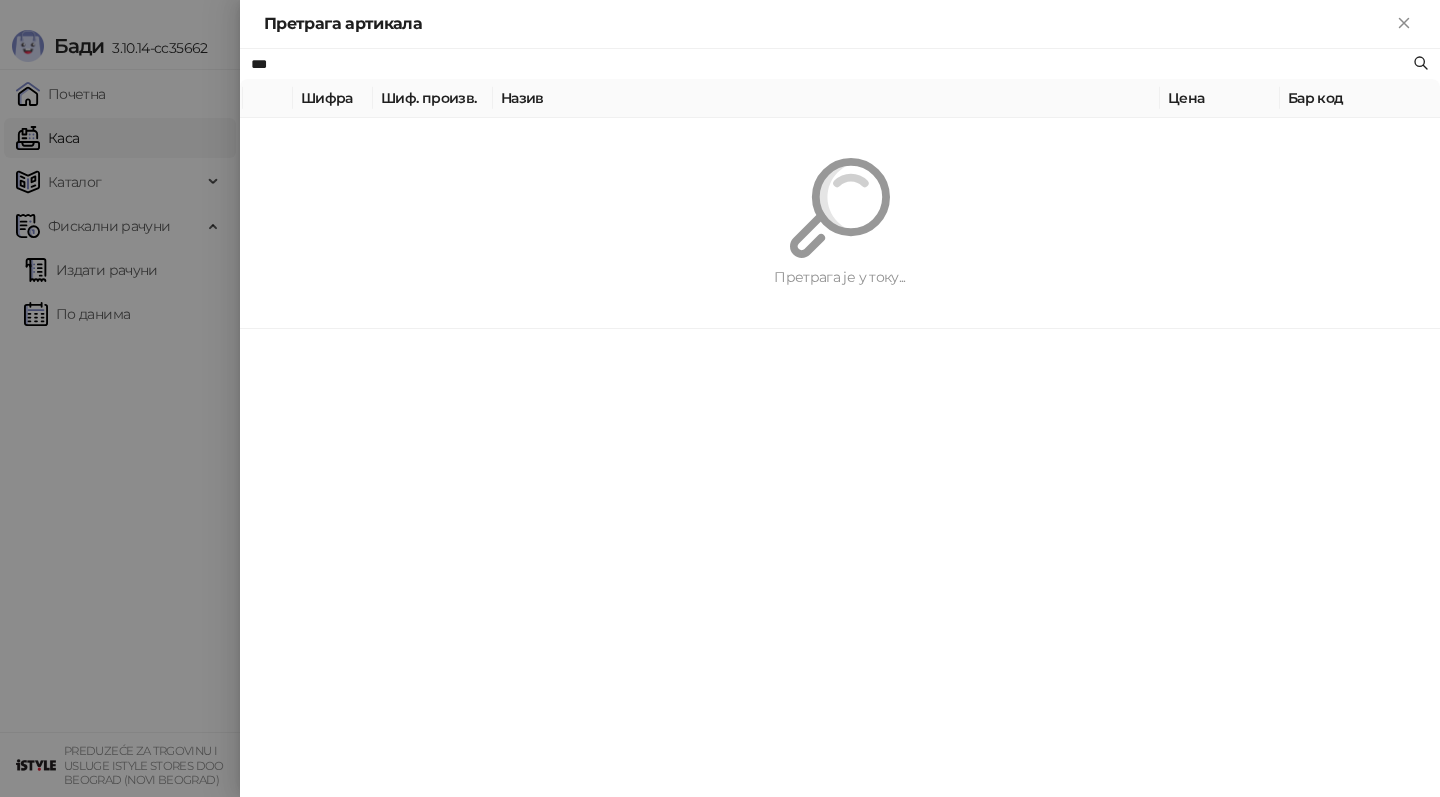 type on "***" 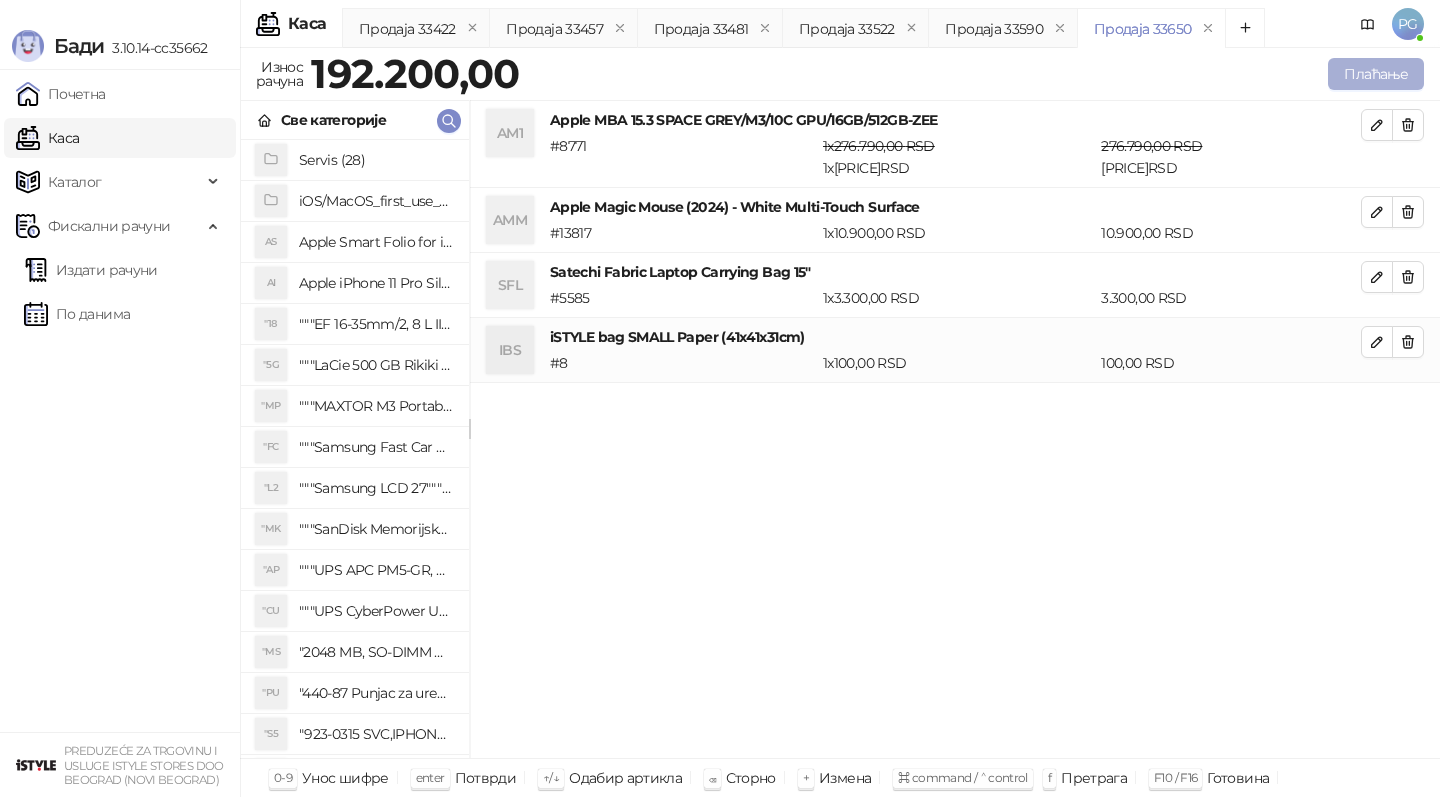 click on "Плаћање" at bounding box center [1376, 74] 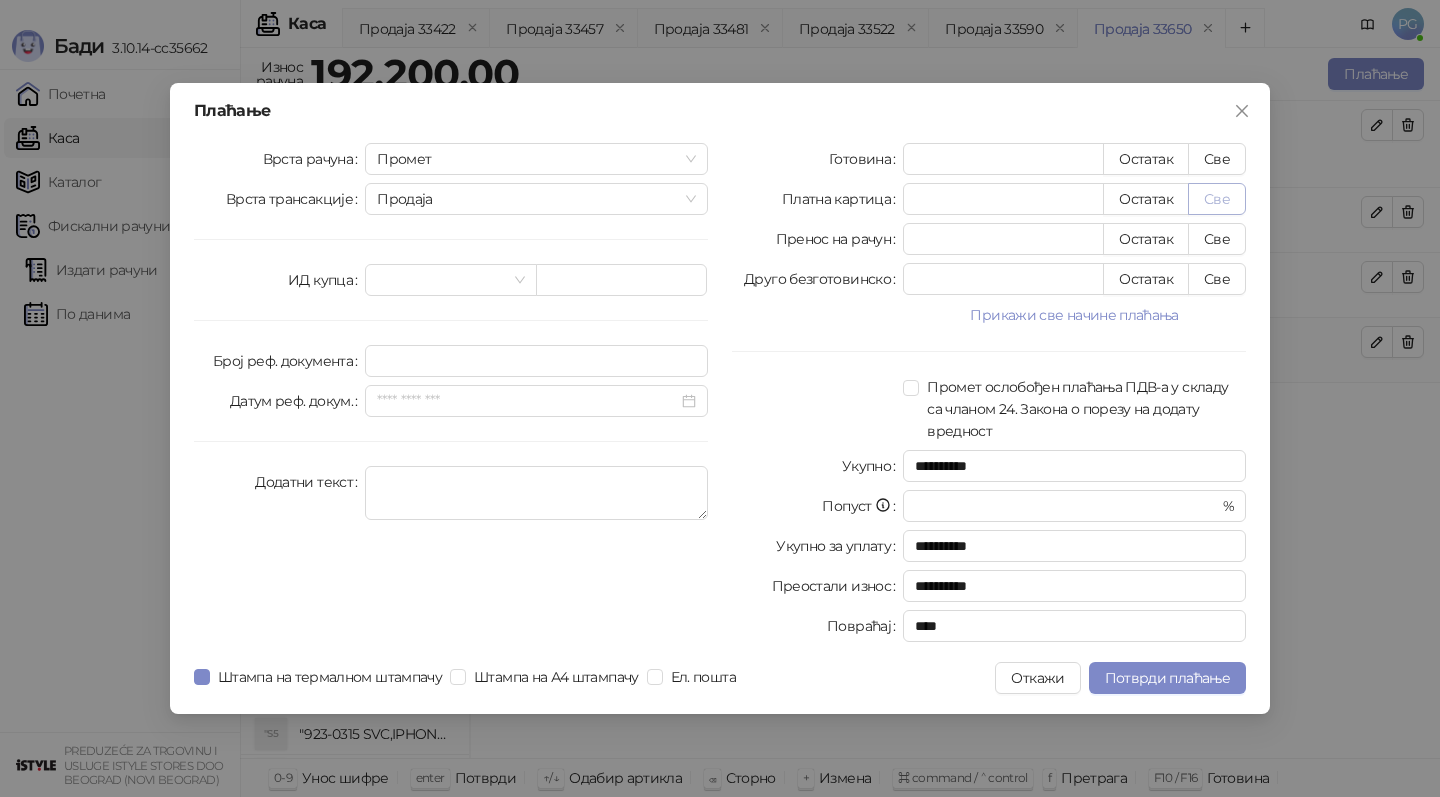click on "Све" at bounding box center (1217, 199) 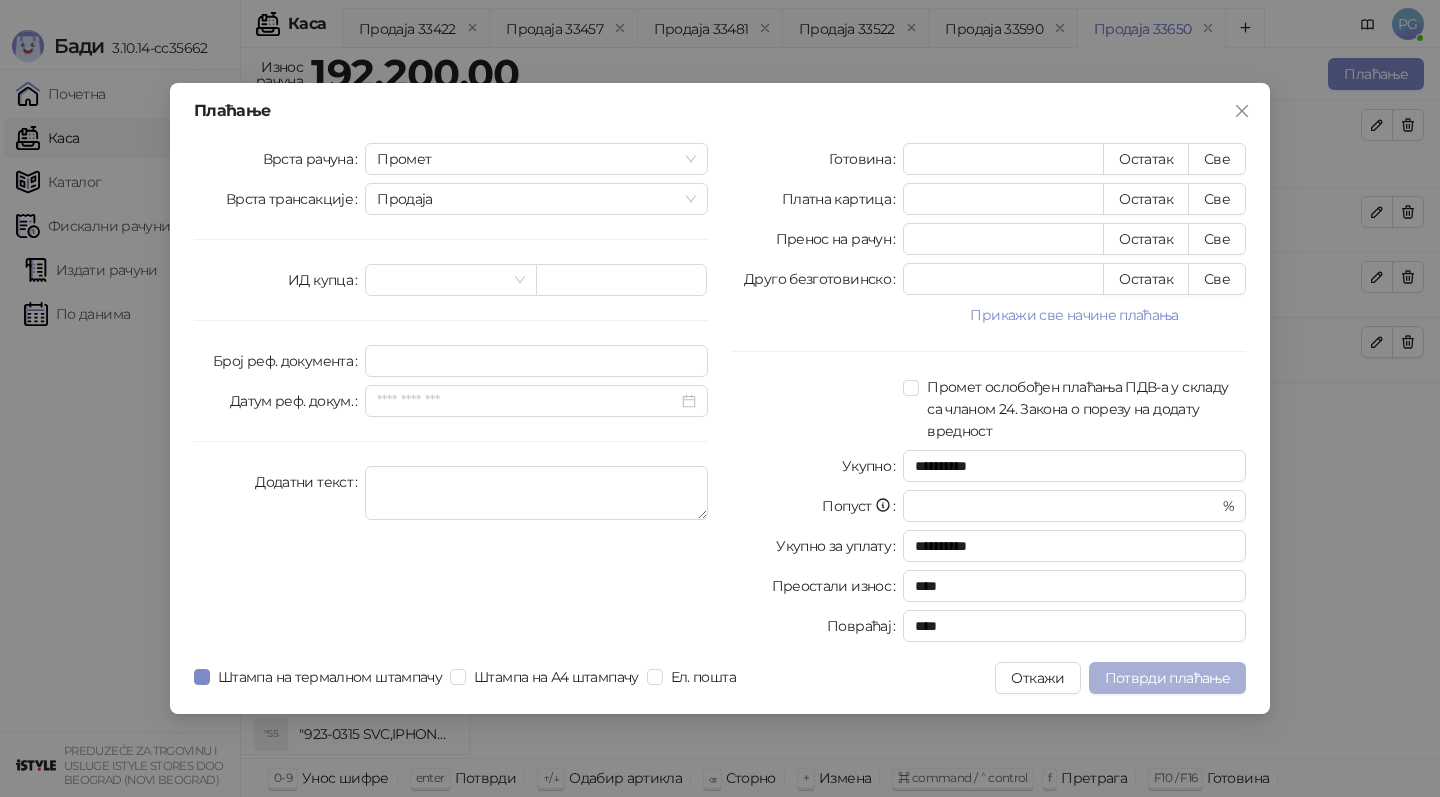 click on "Потврди плаћање" at bounding box center [1167, 678] 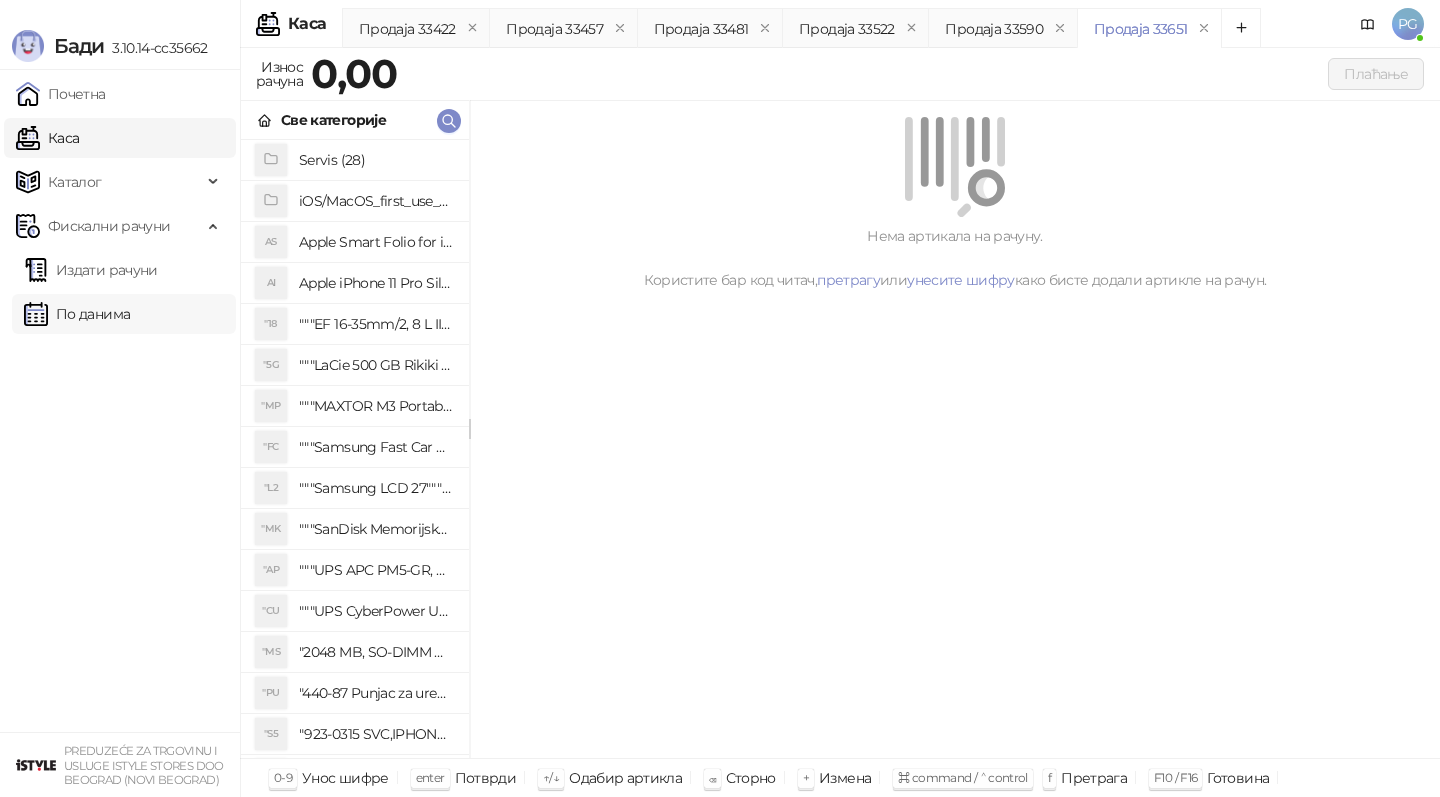 click on "По данима" at bounding box center (77, 314) 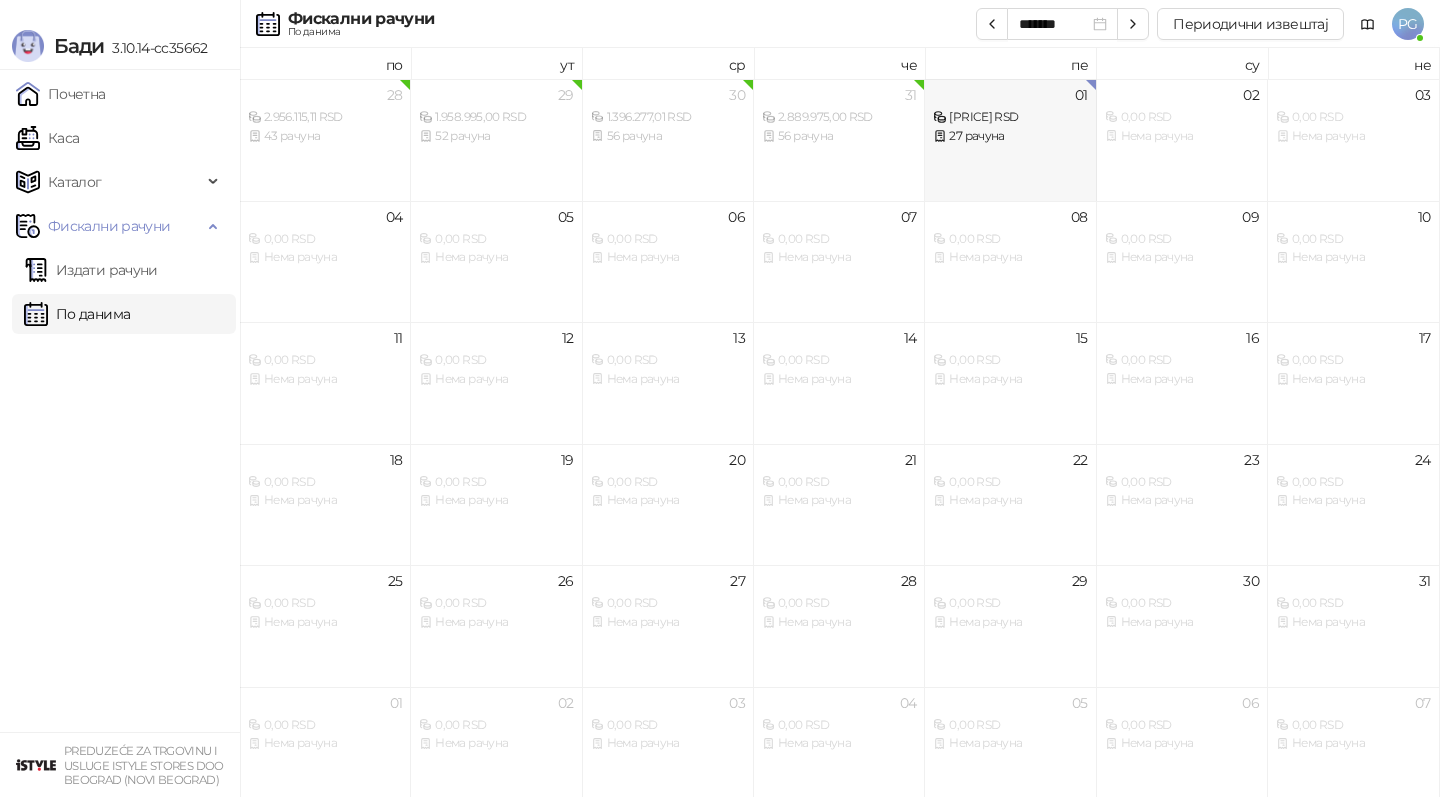 click on "27 рачуна" at bounding box center (1010, 136) 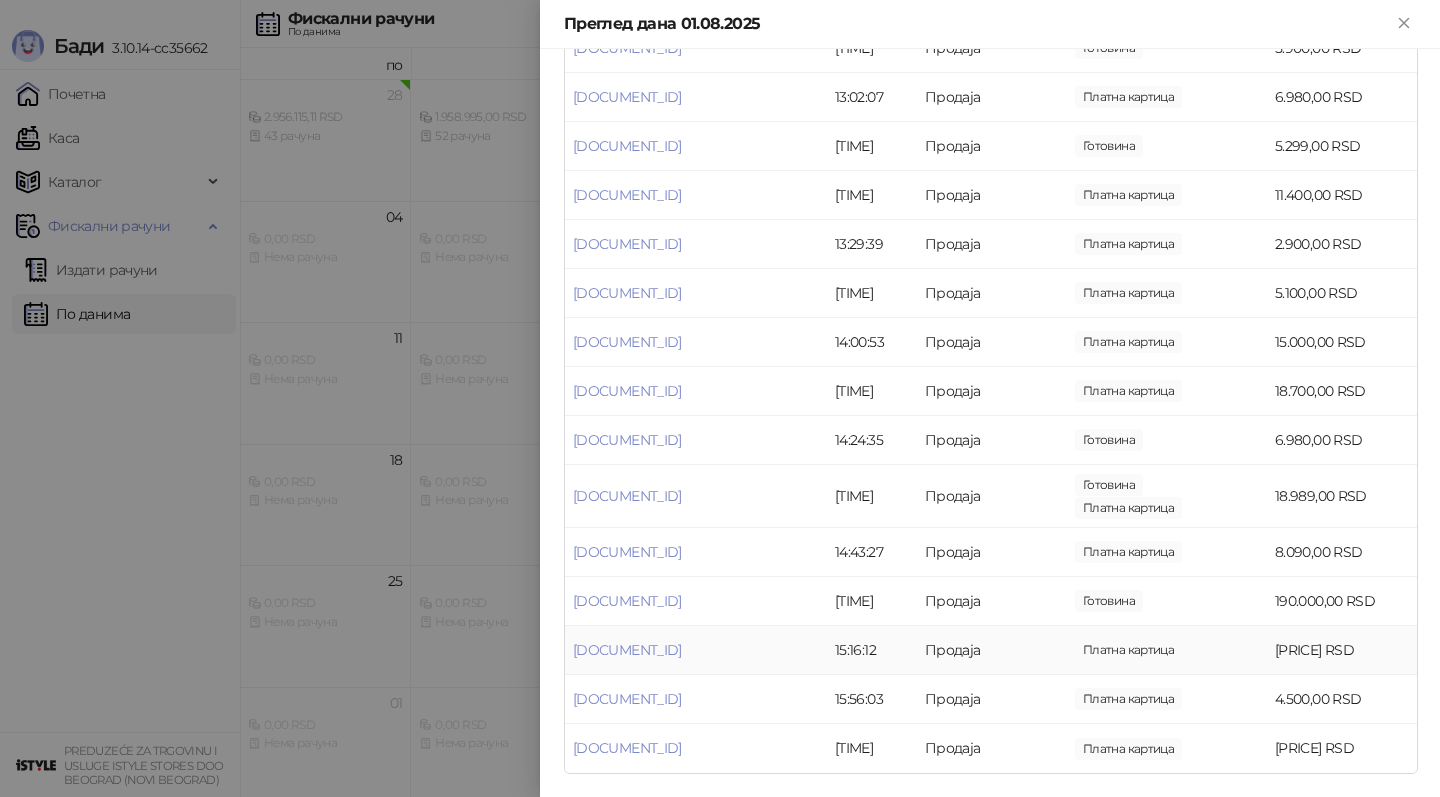 scroll, scrollTop: 0, scrollLeft: 0, axis: both 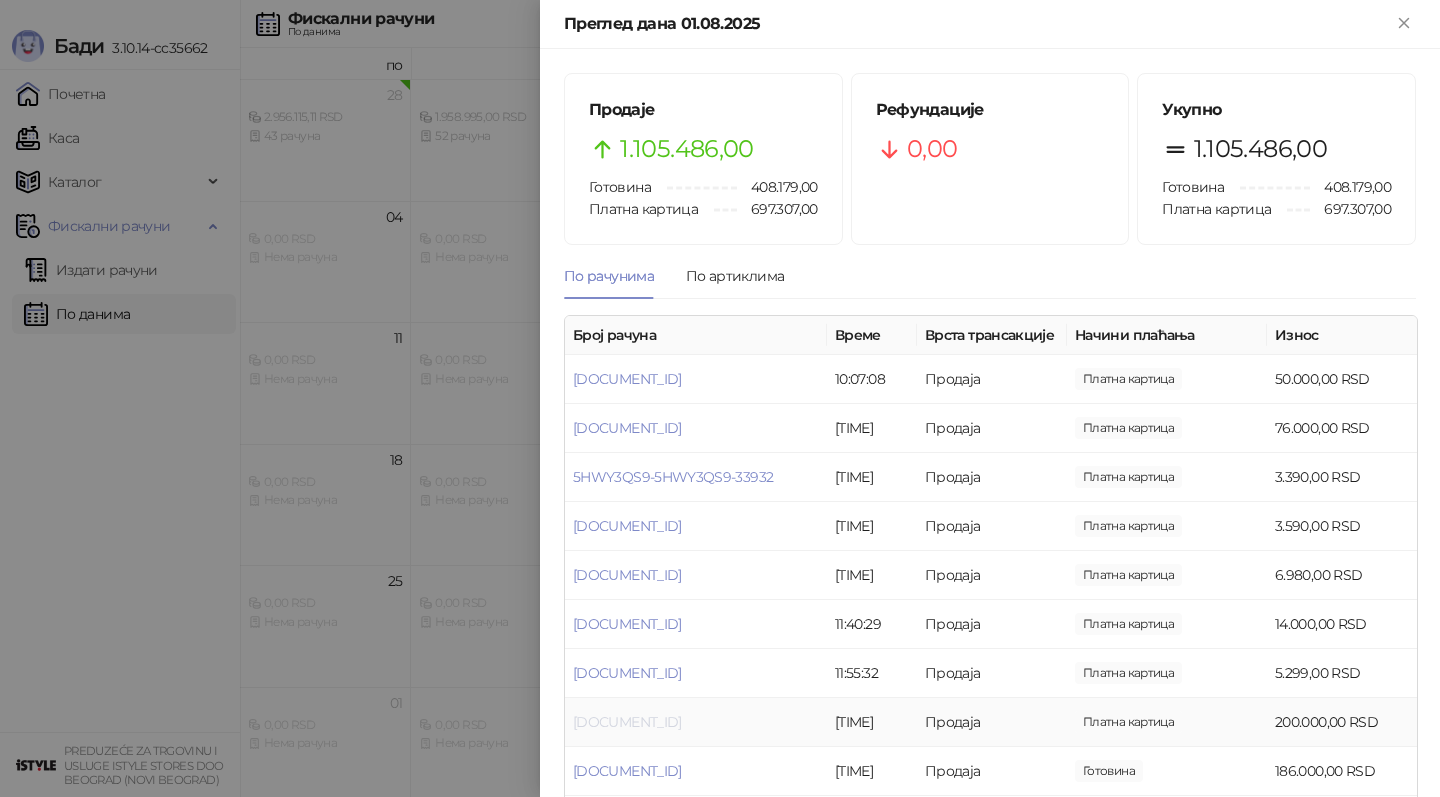 click on "[DOCUMENT_ID]" at bounding box center [627, 722] 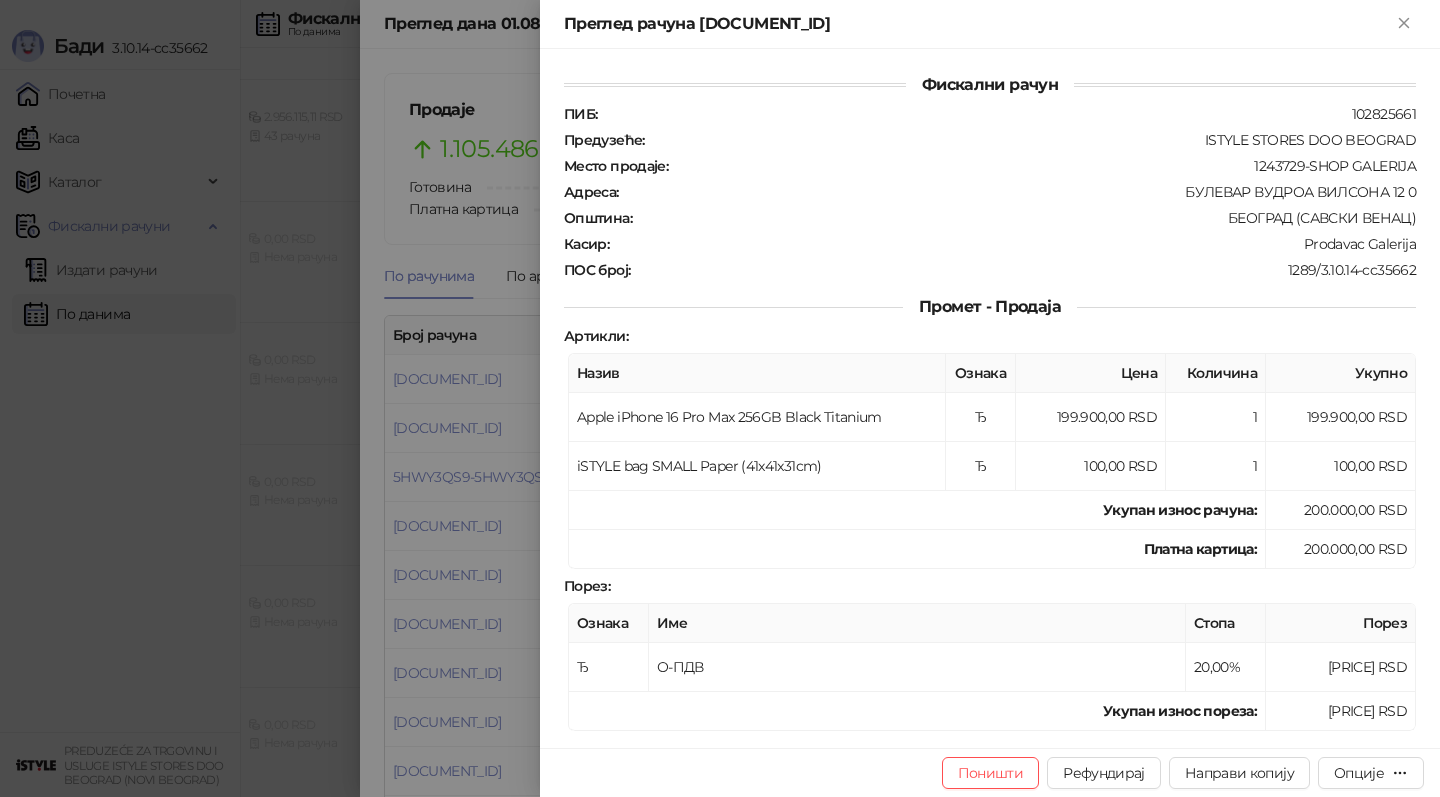click at bounding box center (720, 398) 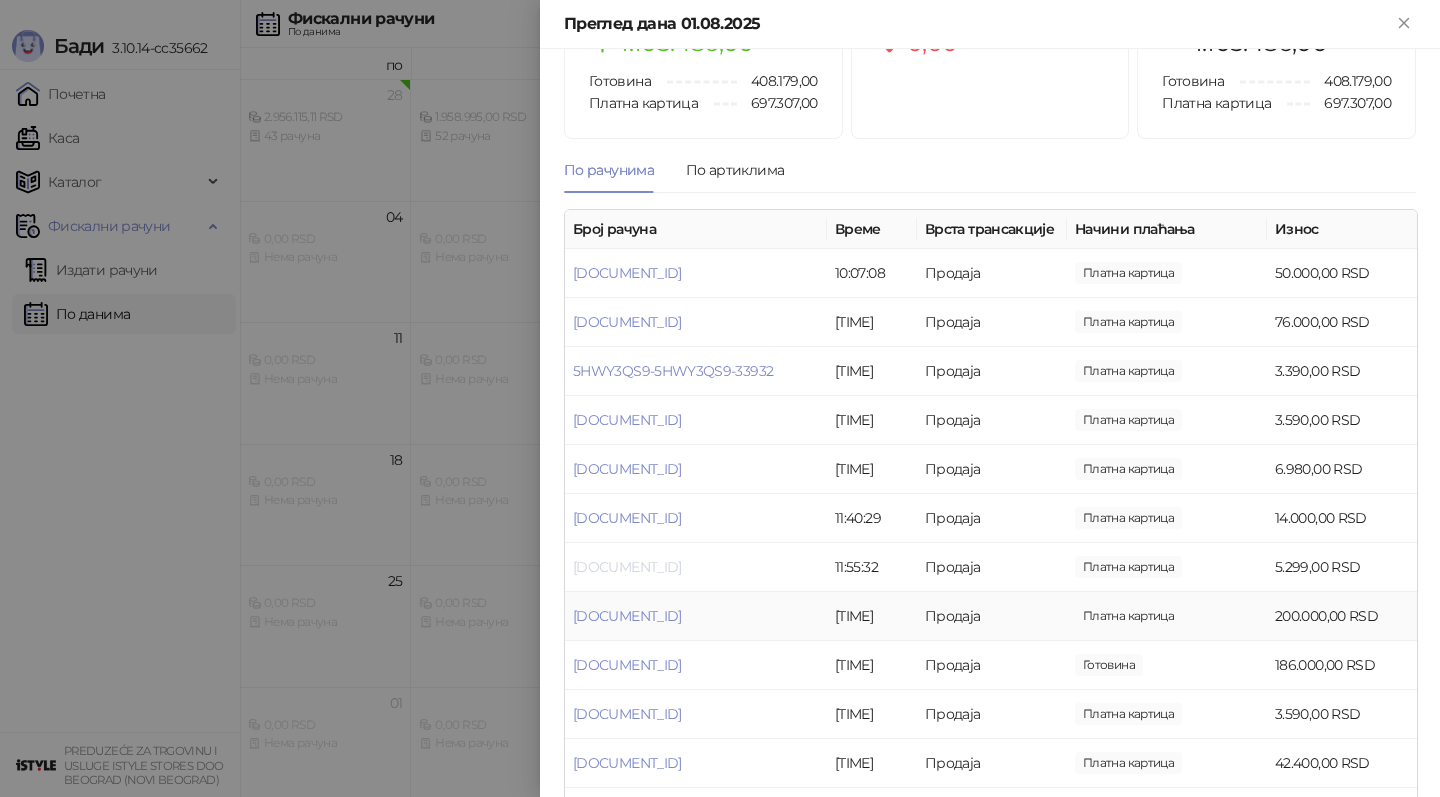 scroll, scrollTop: 115, scrollLeft: 0, axis: vertical 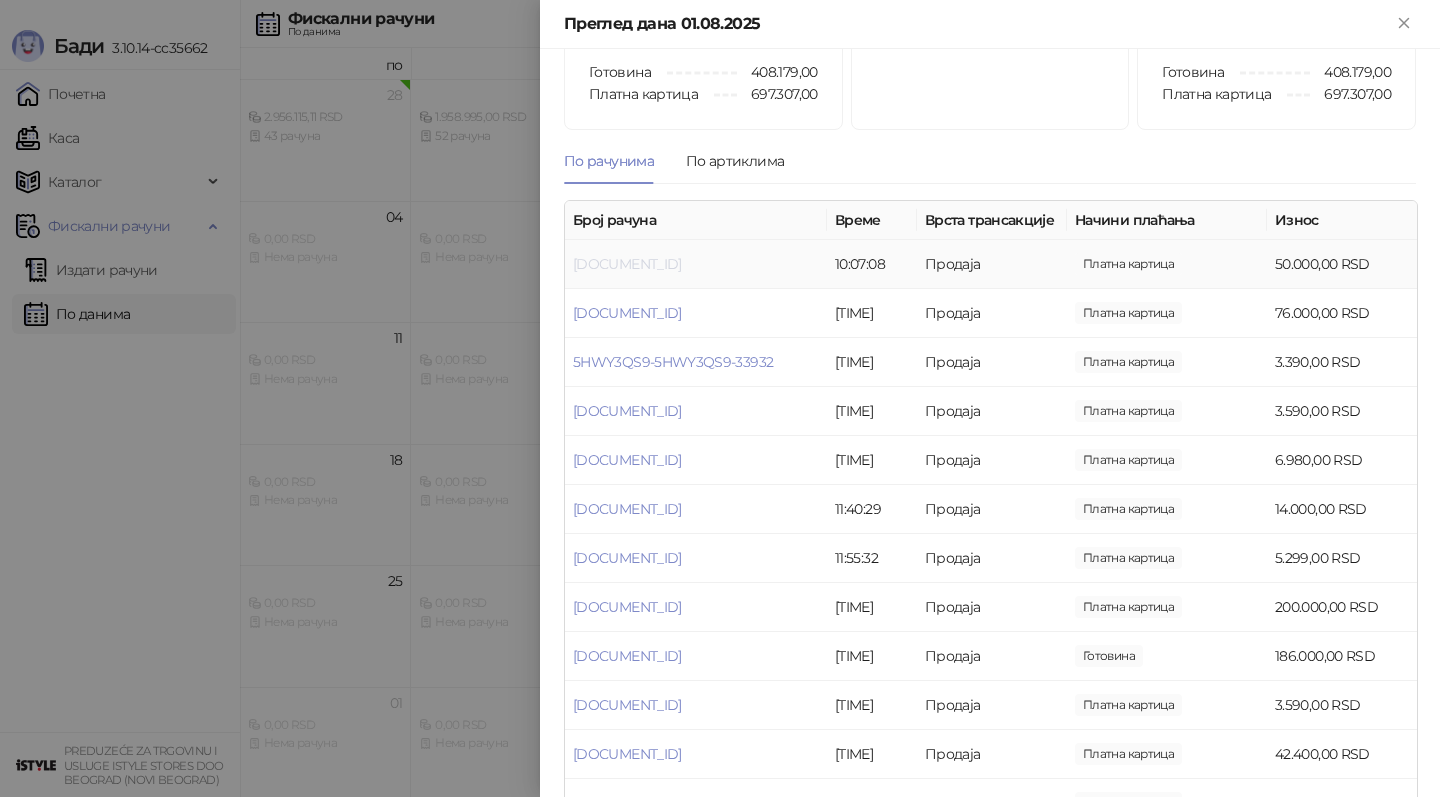 click on "[DOCUMENT_ID]" at bounding box center (627, 264) 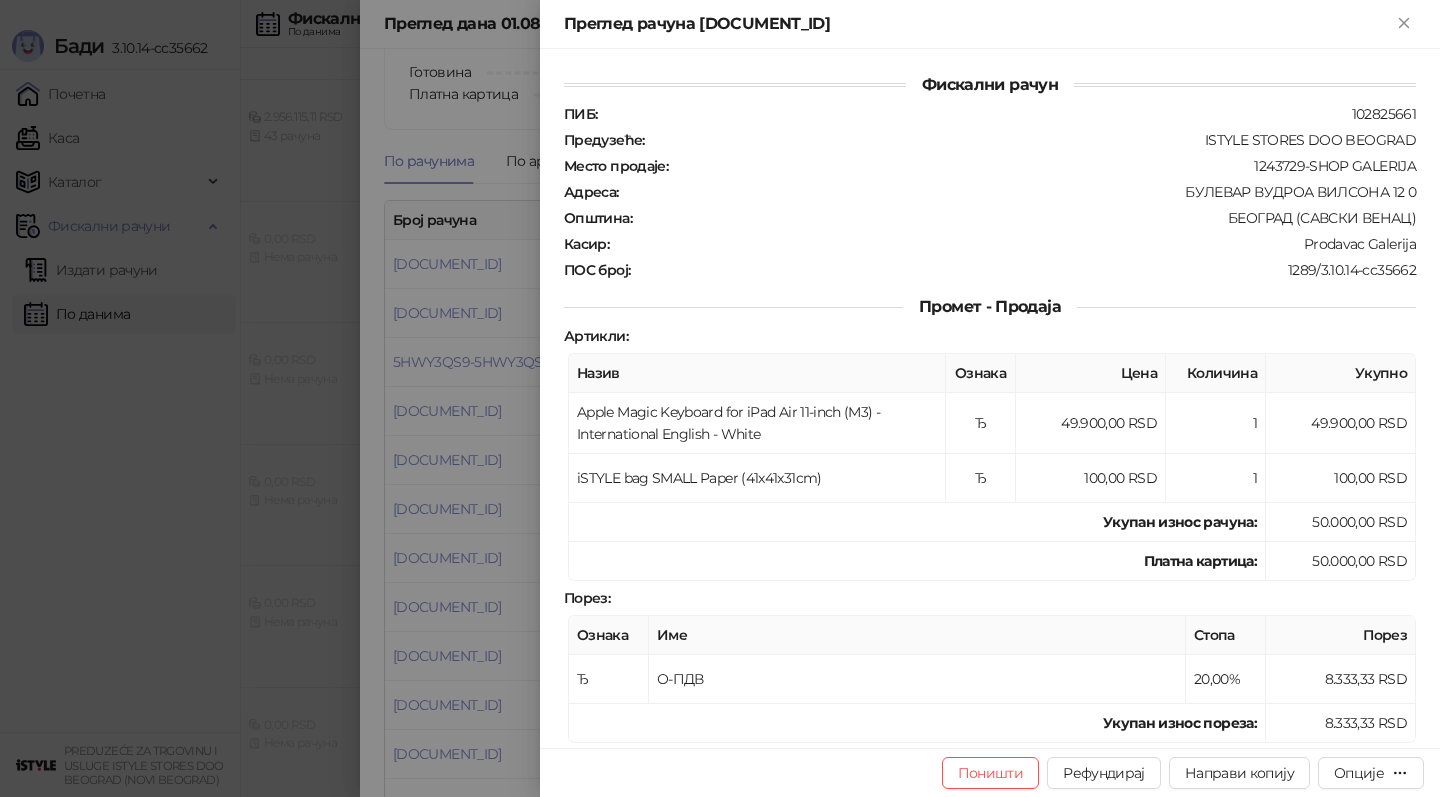 click at bounding box center [720, 398] 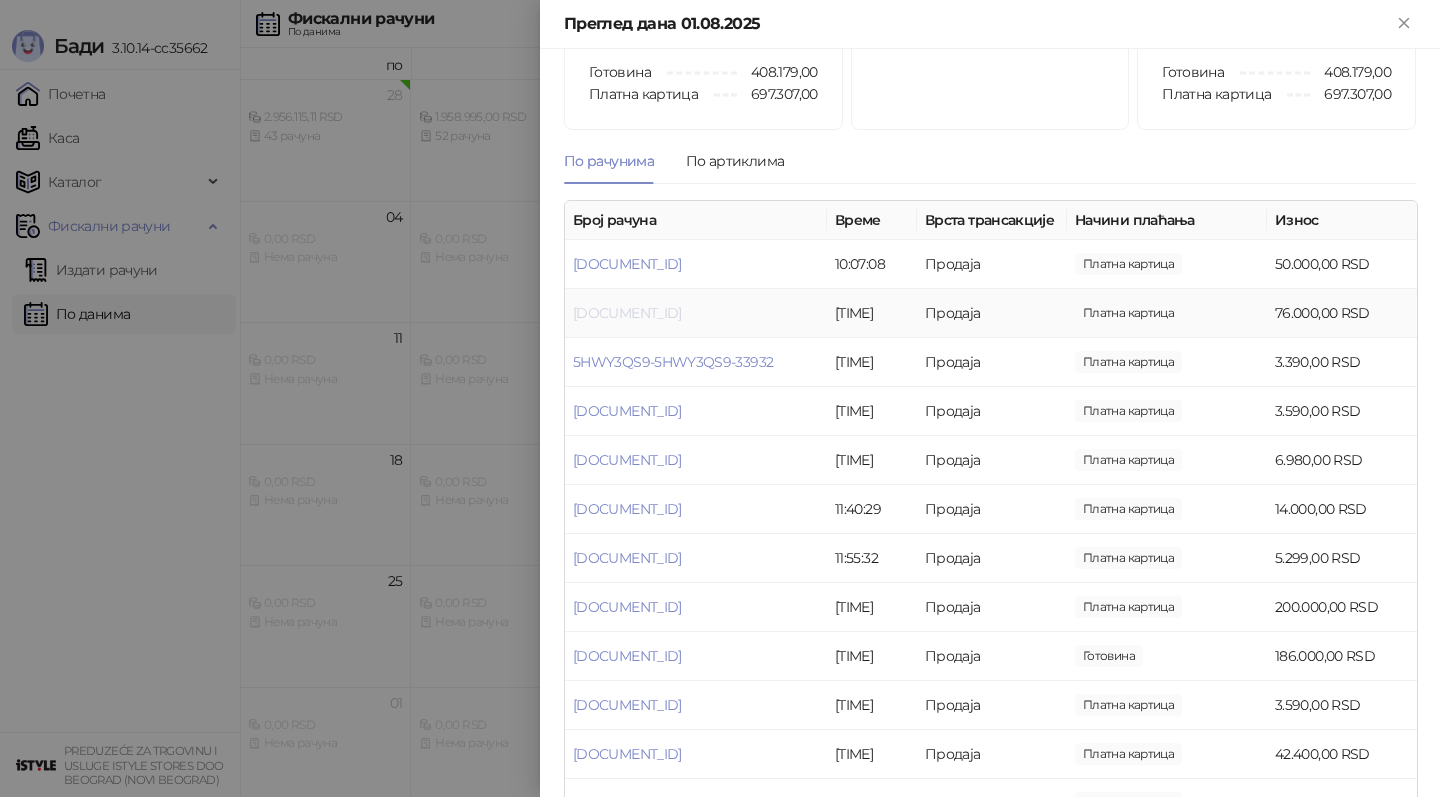 click on "[DOCUMENT_ID]" at bounding box center [627, 313] 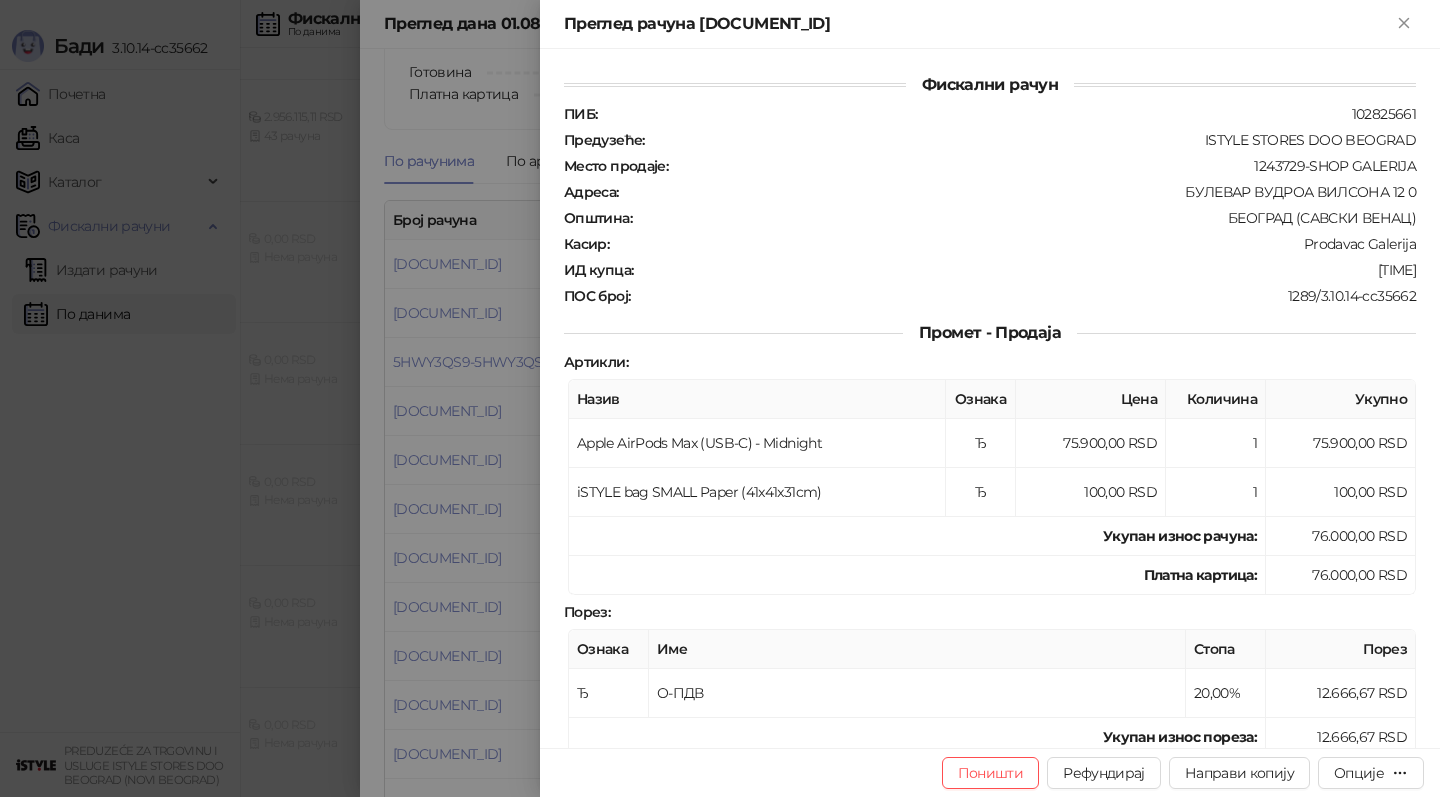 click at bounding box center (720, 398) 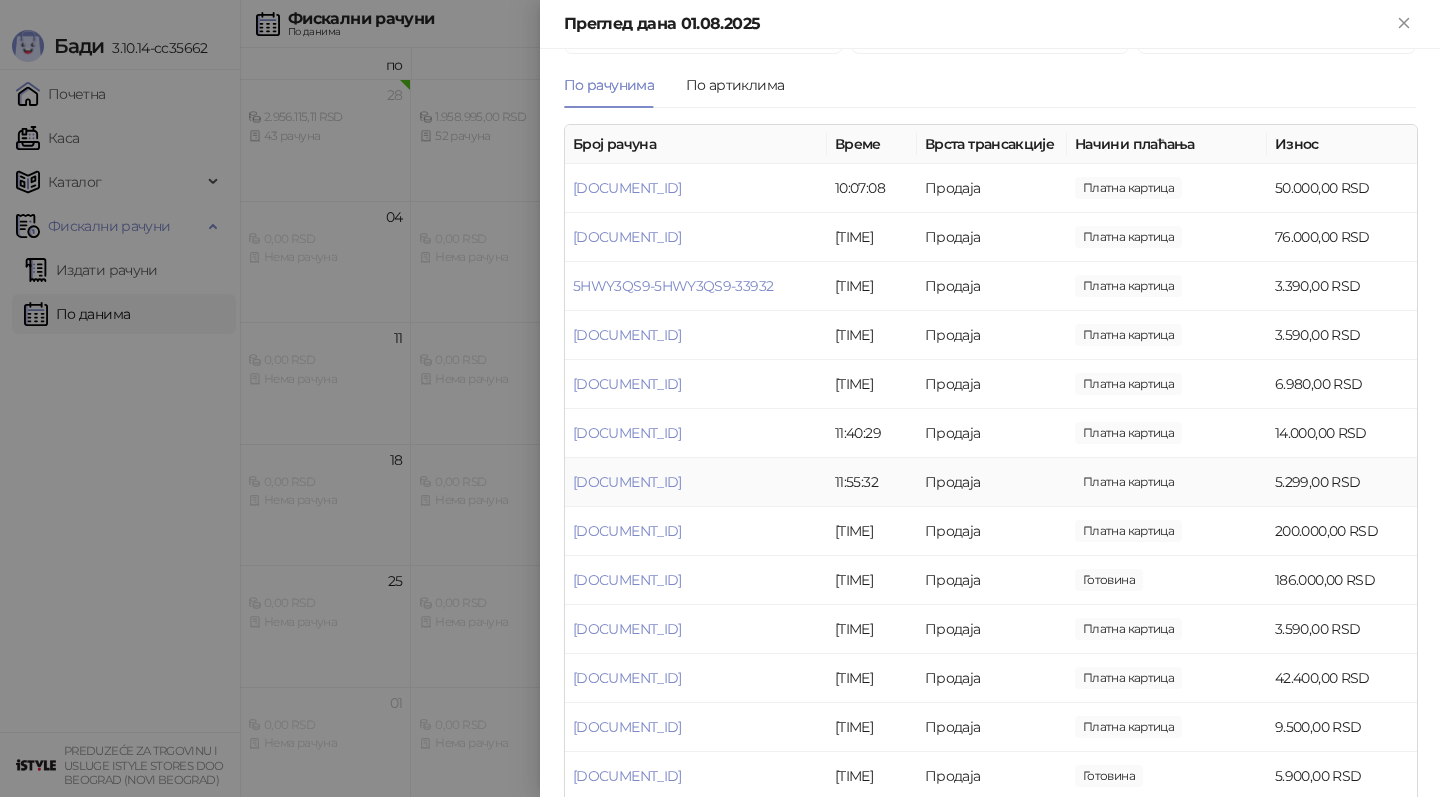 scroll, scrollTop: 218, scrollLeft: 0, axis: vertical 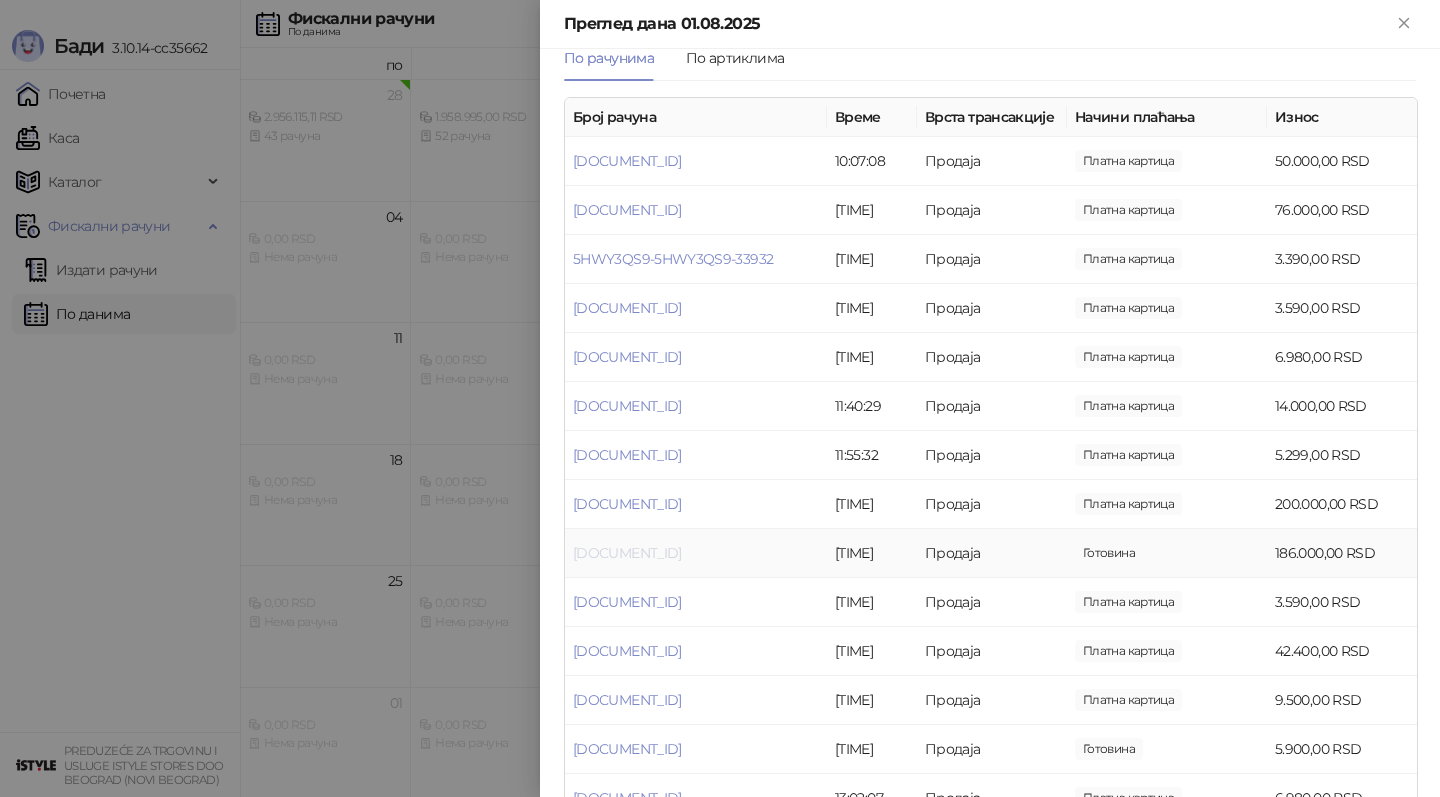 click on "[DOCUMENT_ID]" at bounding box center (627, 553) 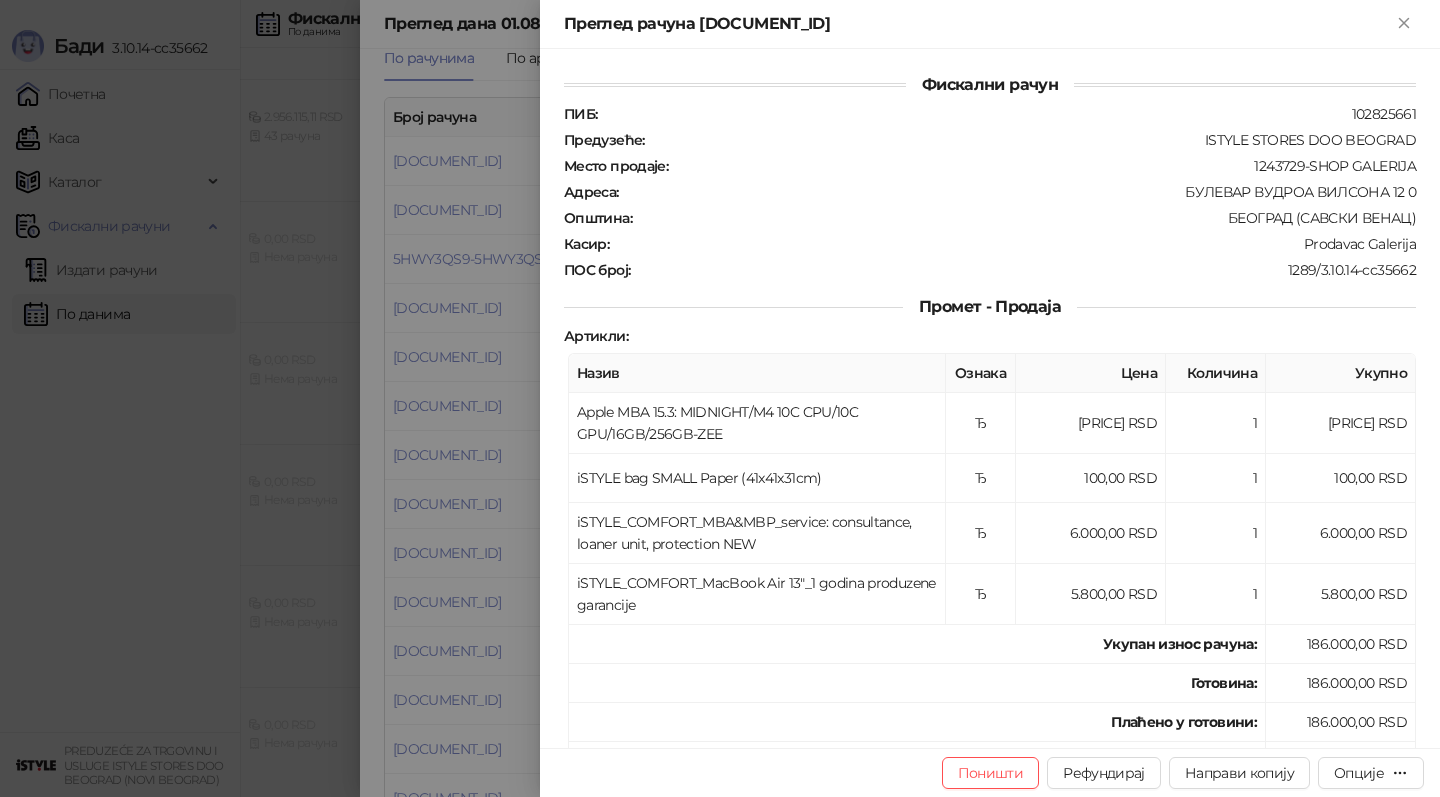 click at bounding box center (720, 398) 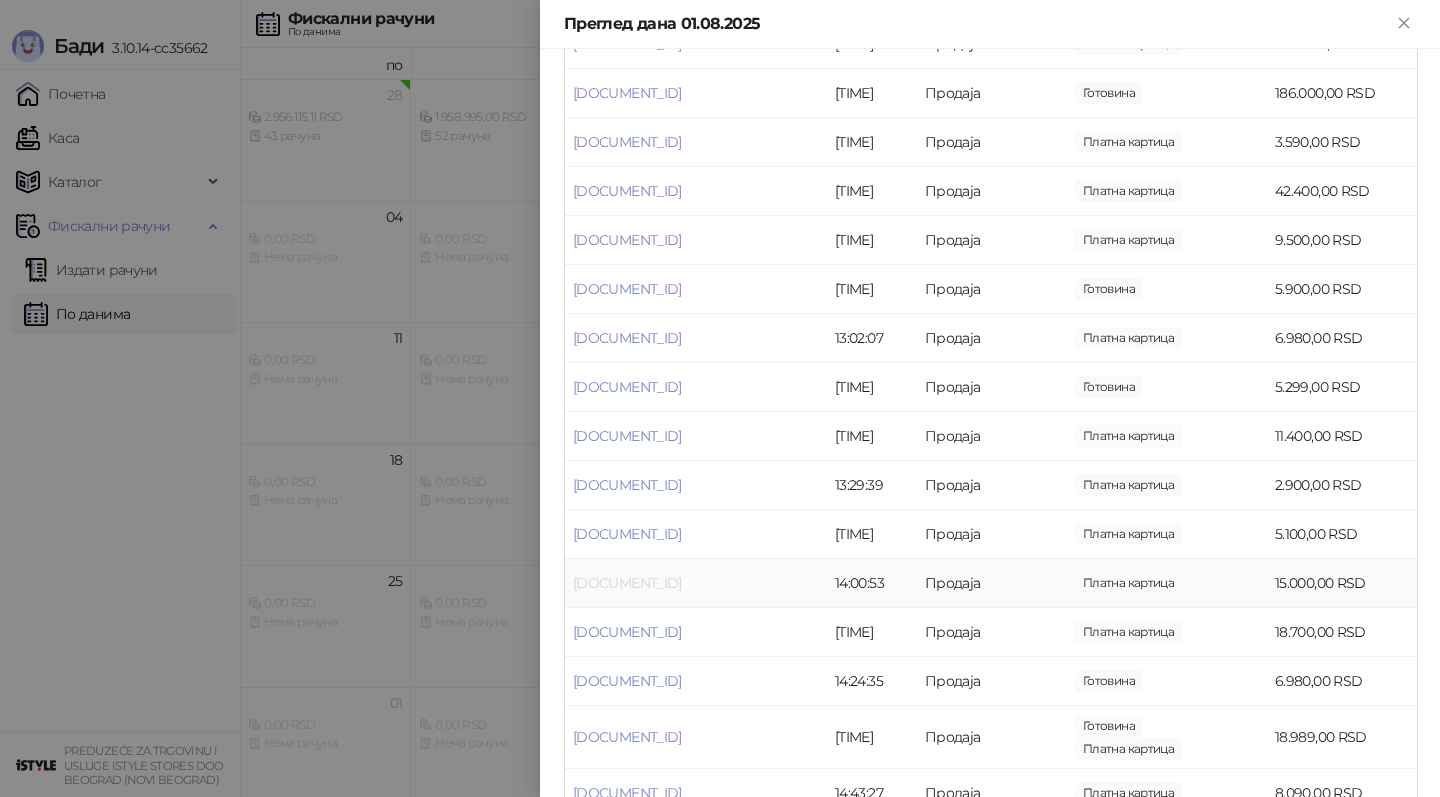 scroll, scrollTop: 689, scrollLeft: 0, axis: vertical 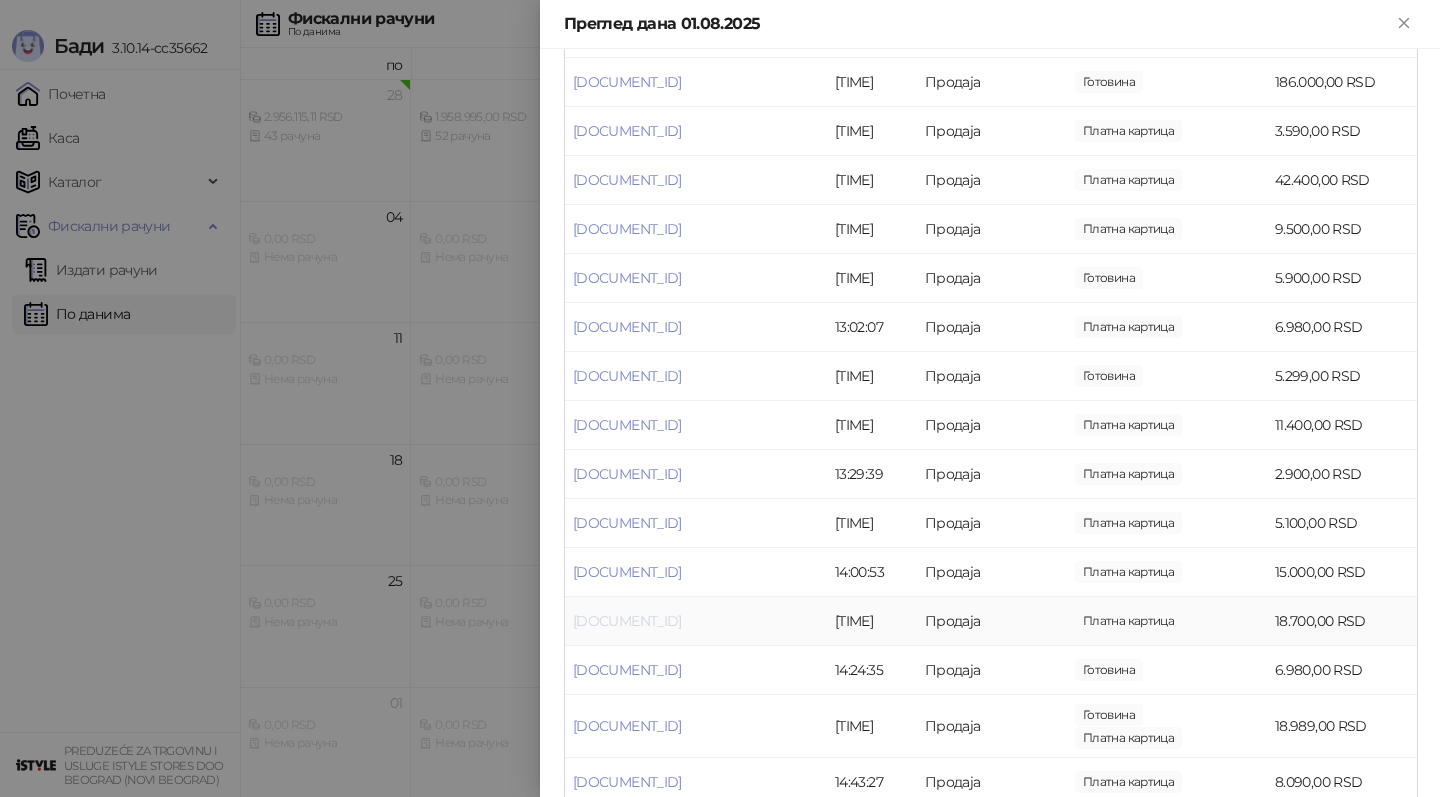 click on "[DOCUMENT_ID]" at bounding box center (627, 621) 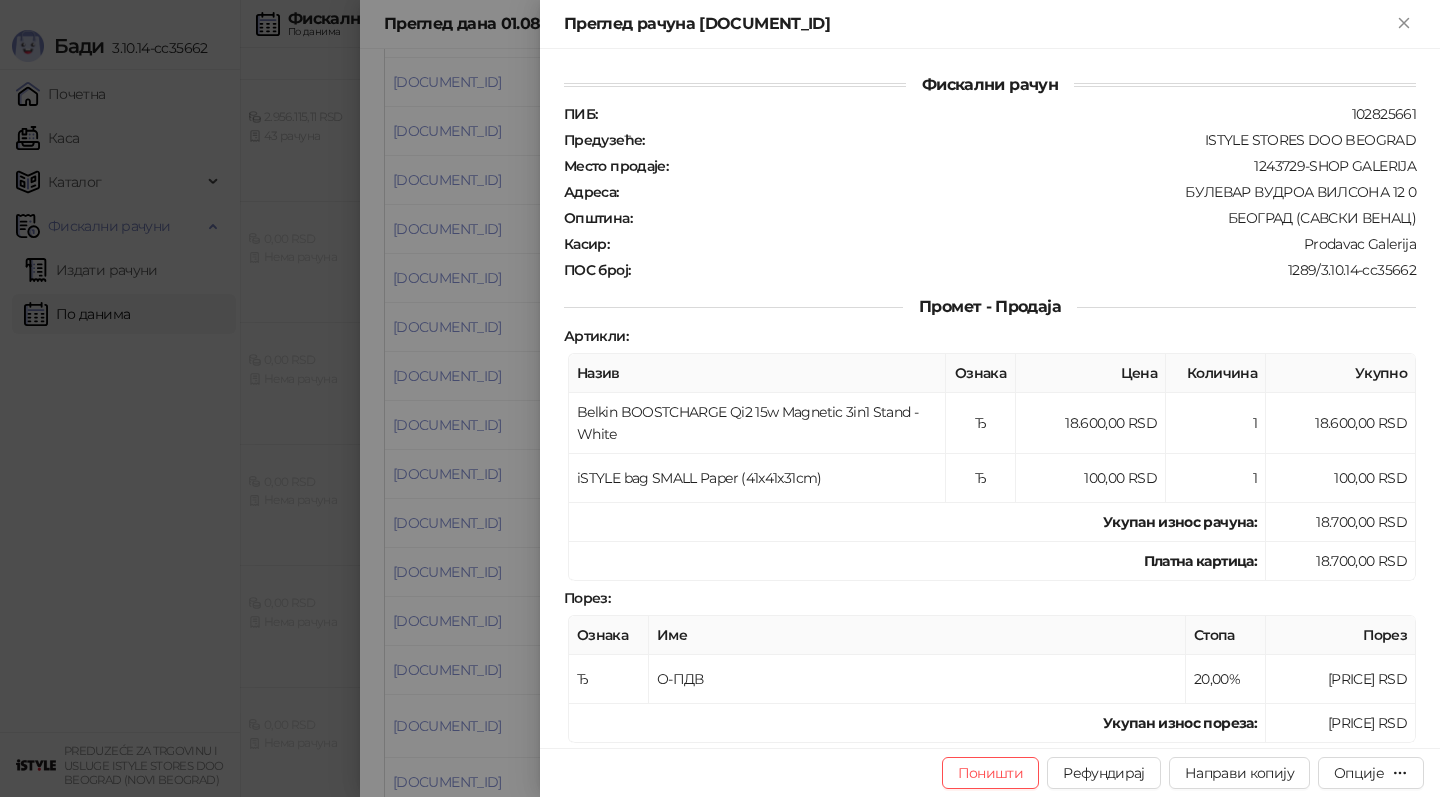 click at bounding box center (720, 398) 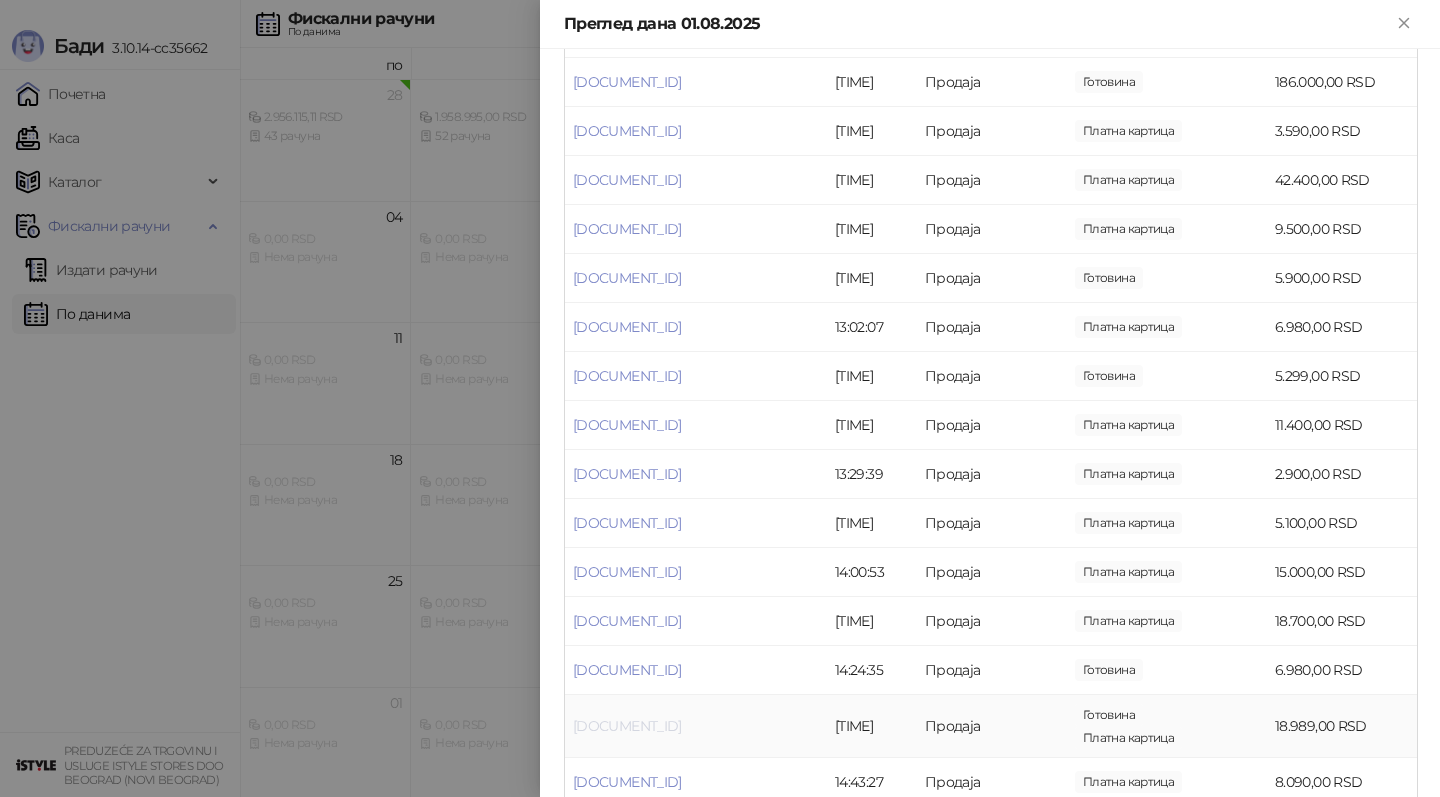 click on "[DOCUMENT_ID]" at bounding box center [627, 726] 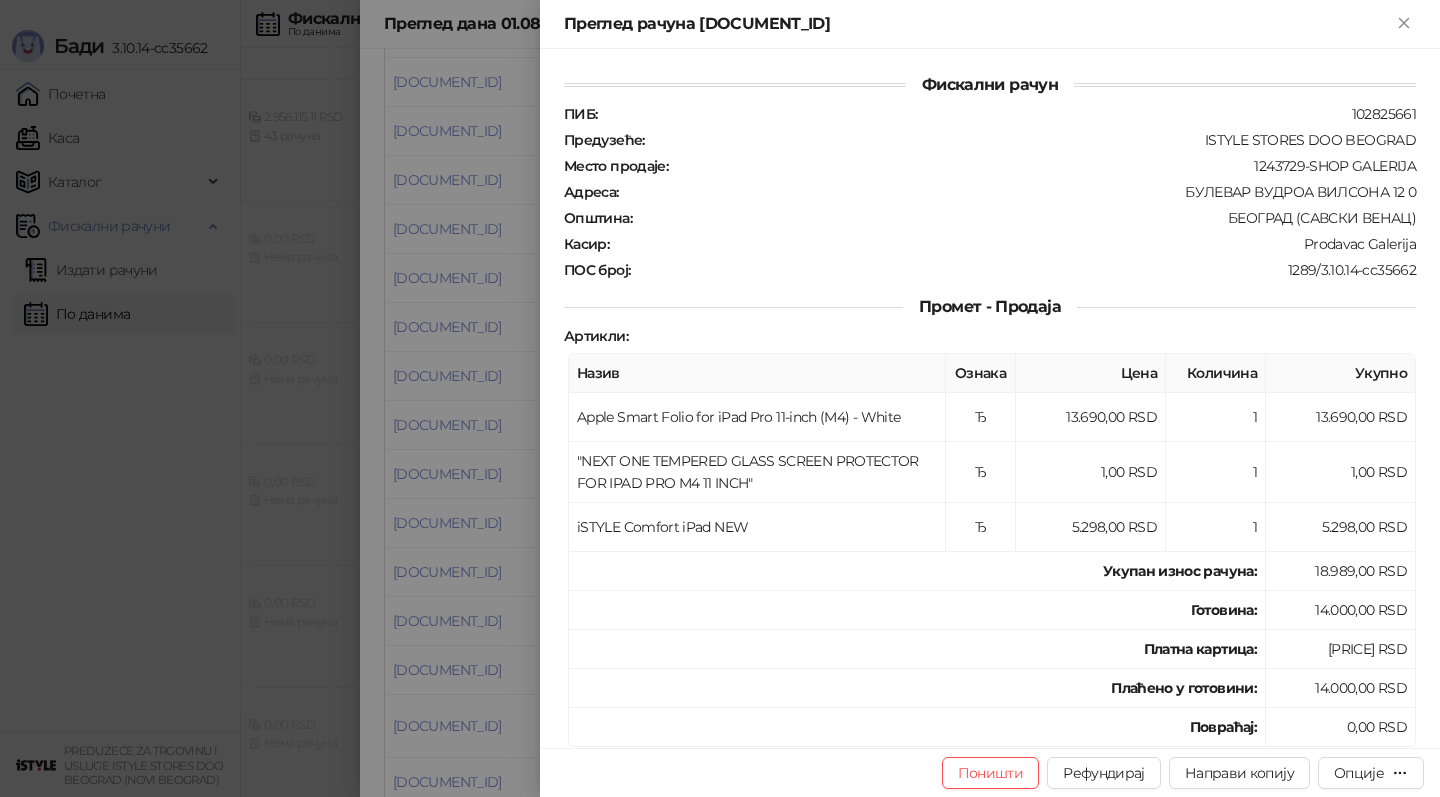 click at bounding box center [720, 398] 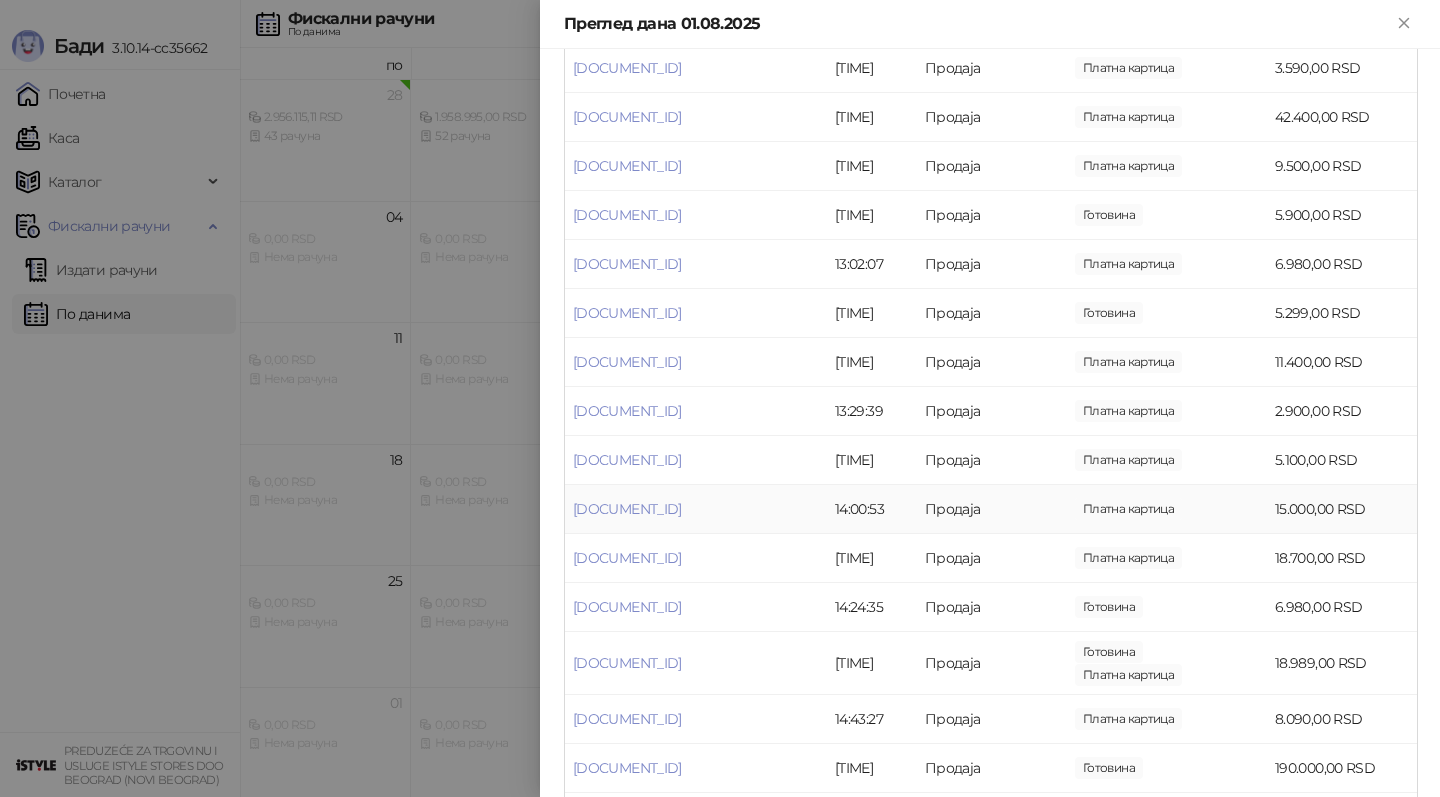 scroll, scrollTop: 755, scrollLeft: 0, axis: vertical 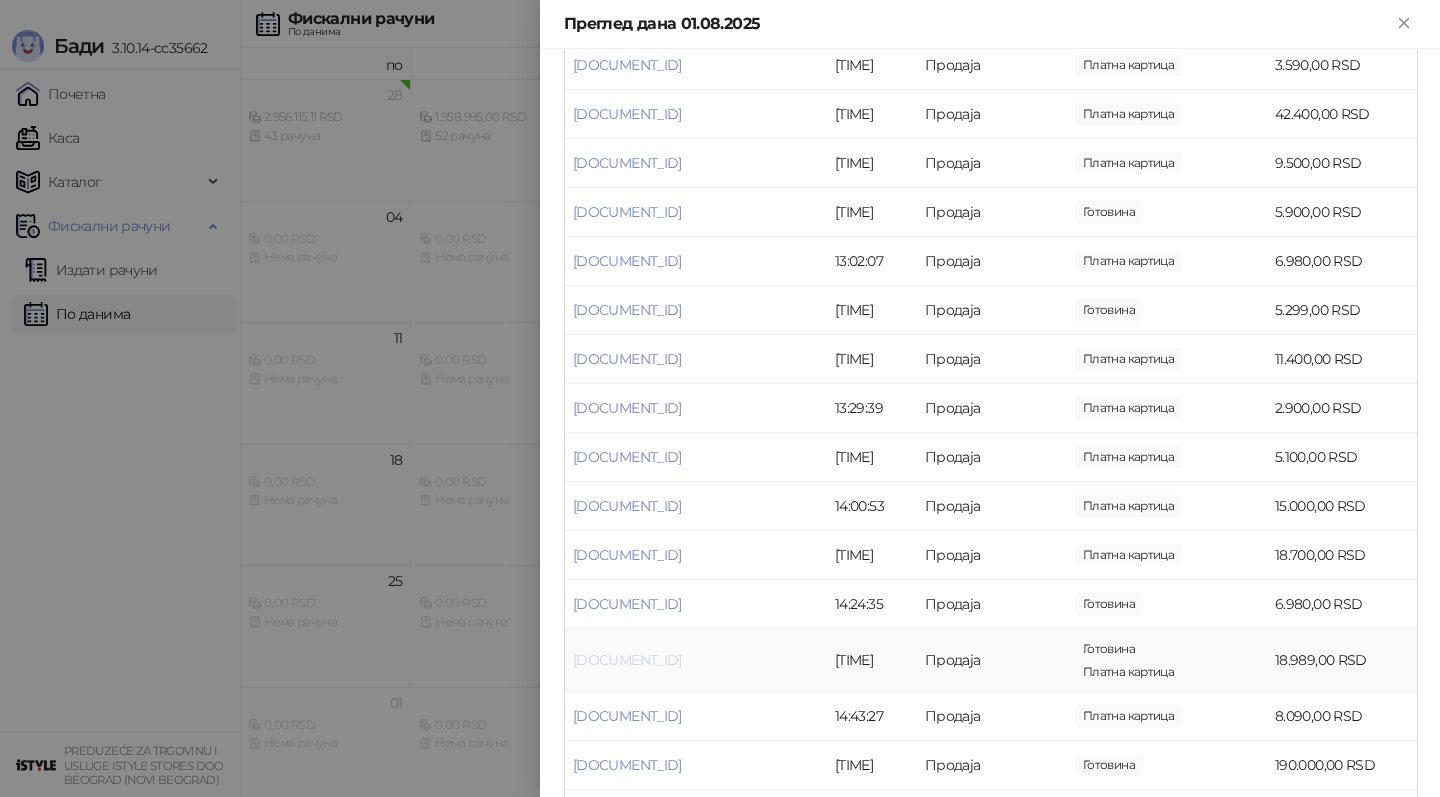 click on "[DOCUMENT_ID]" at bounding box center (627, 660) 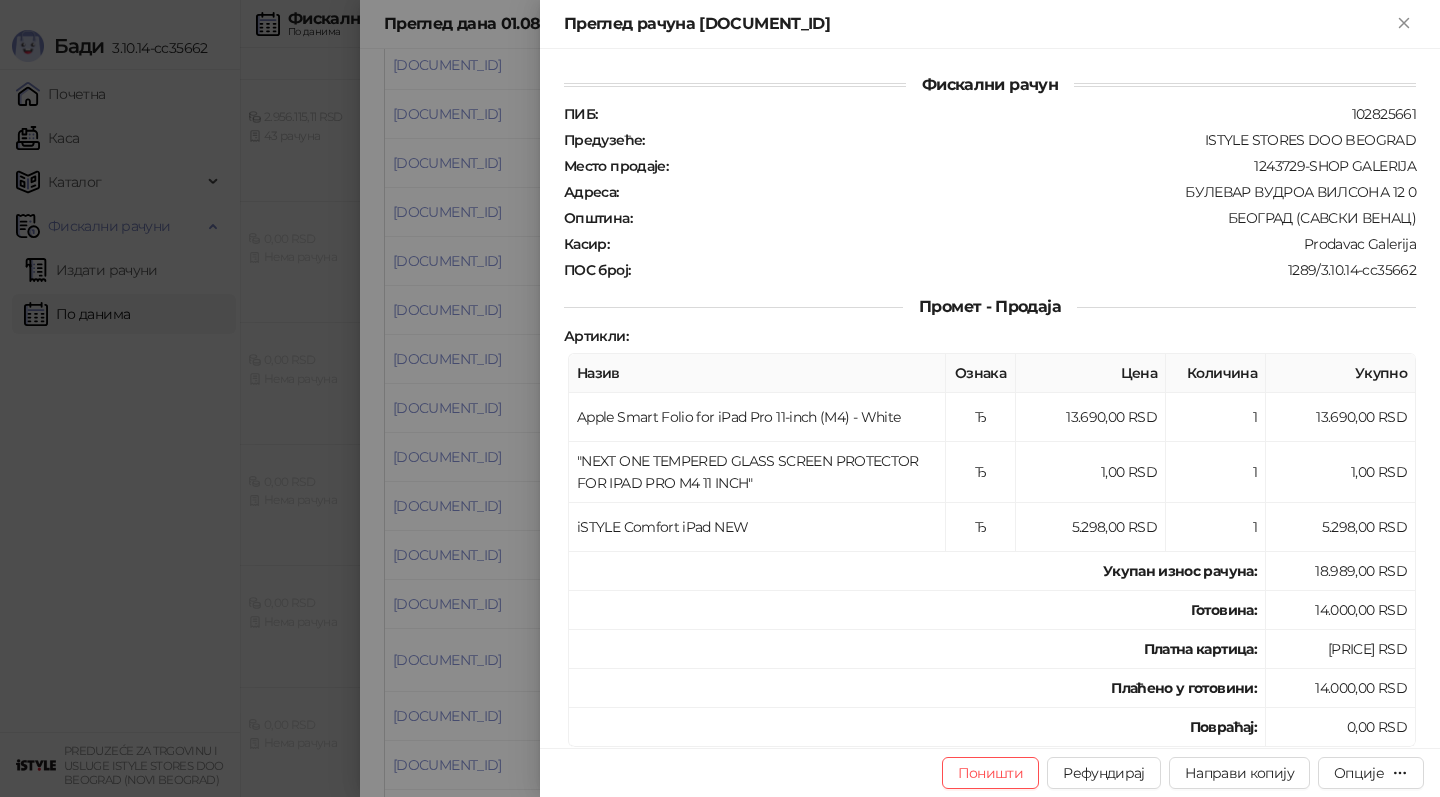 click at bounding box center (720, 398) 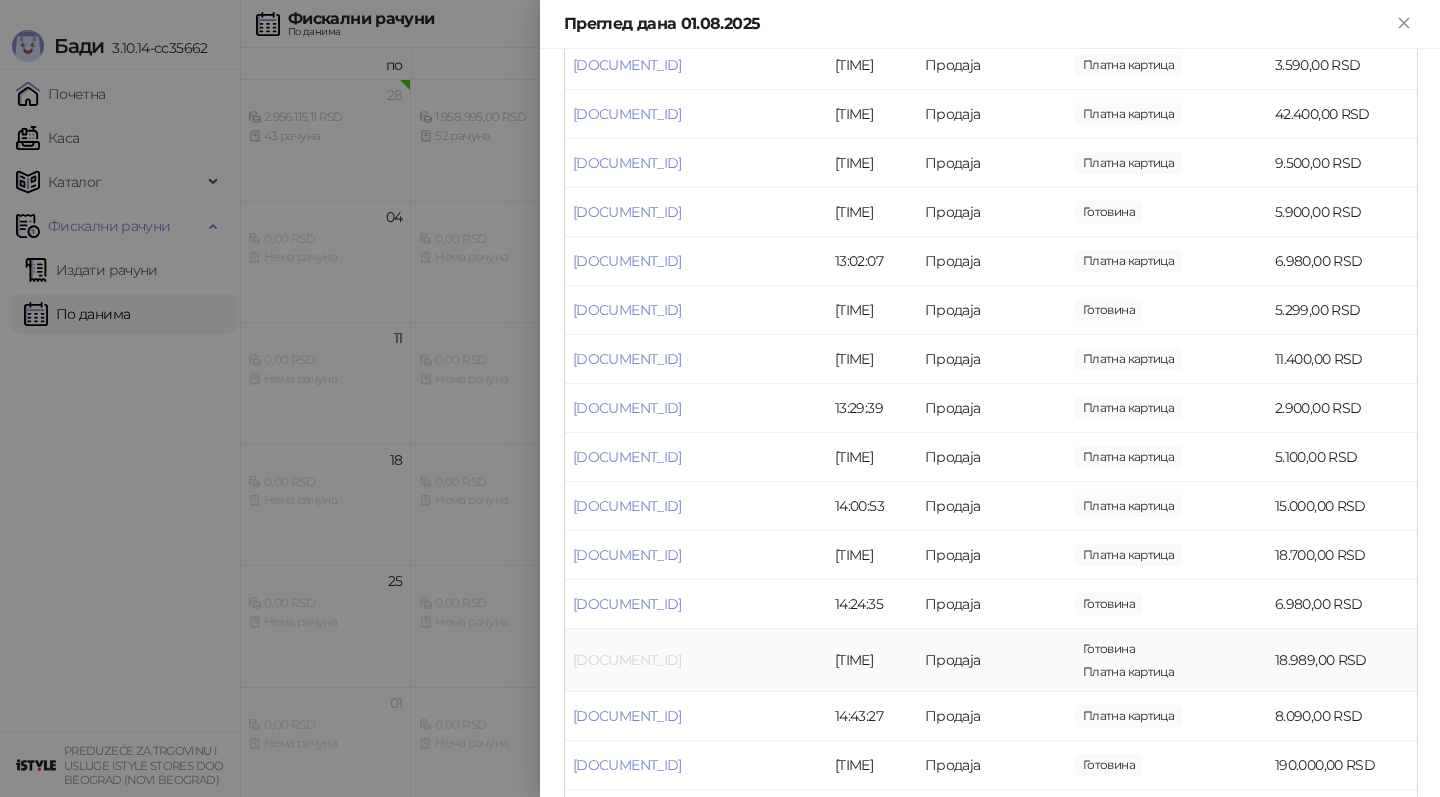 click on "[DOCUMENT_ID]" at bounding box center [627, 660] 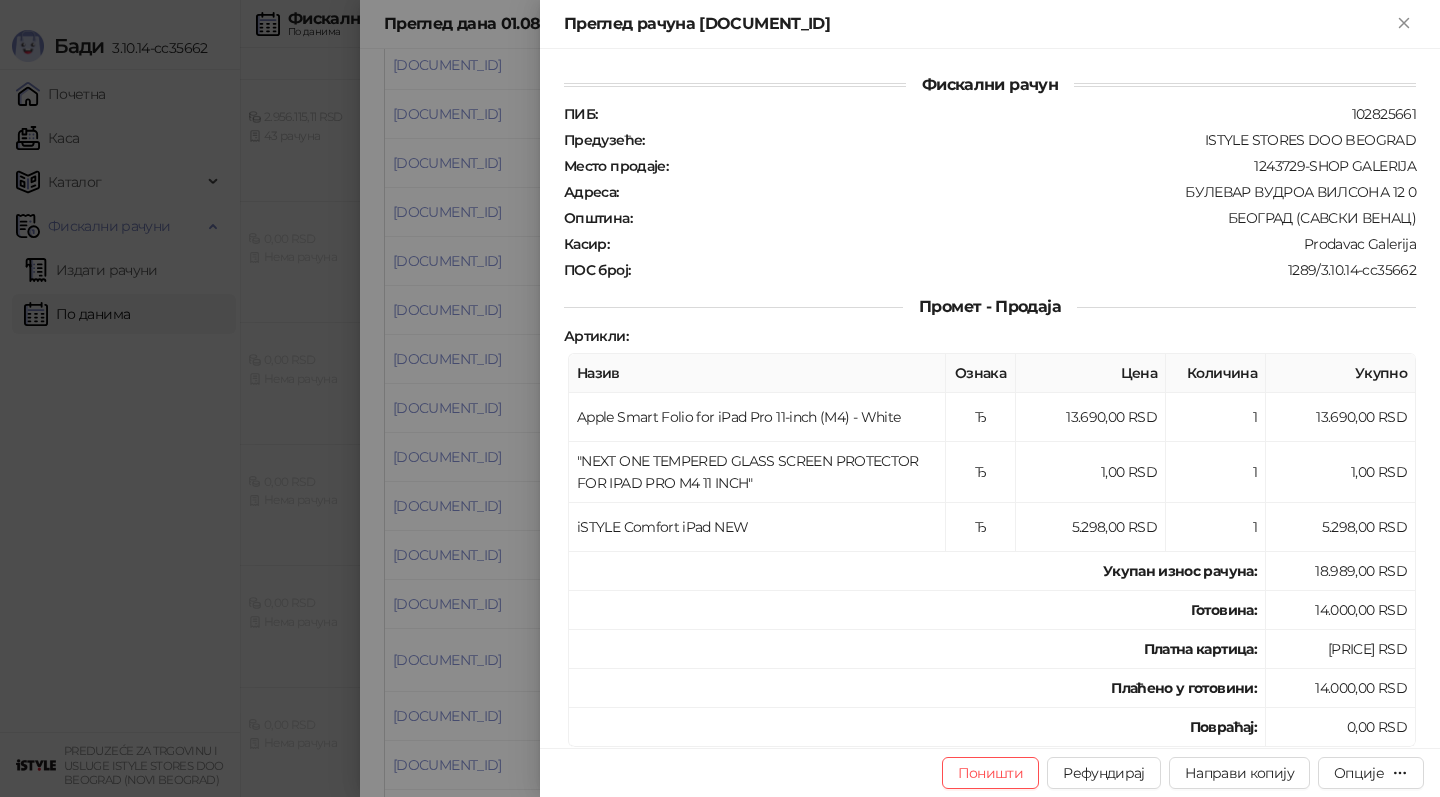 click at bounding box center (720, 398) 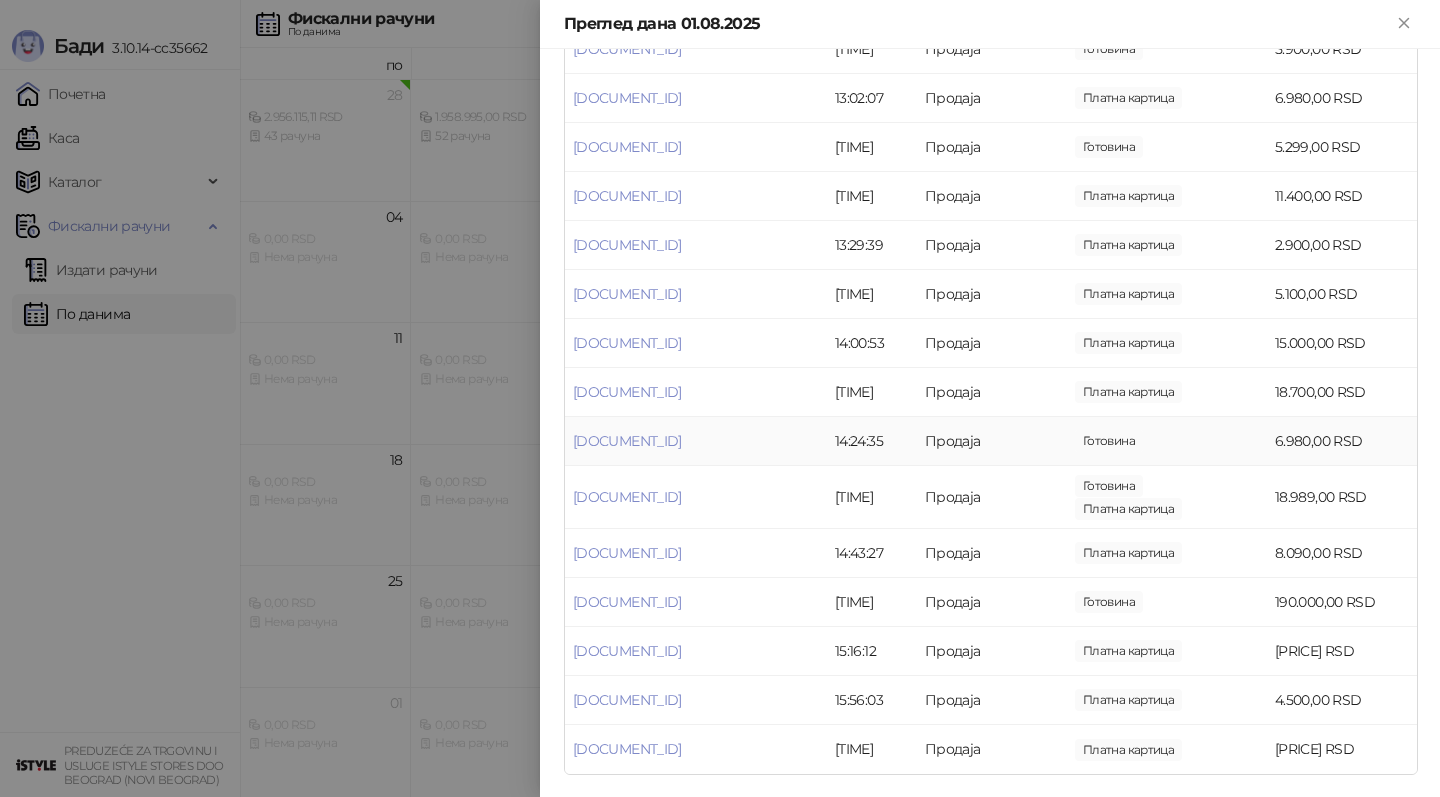 scroll, scrollTop: 919, scrollLeft: 0, axis: vertical 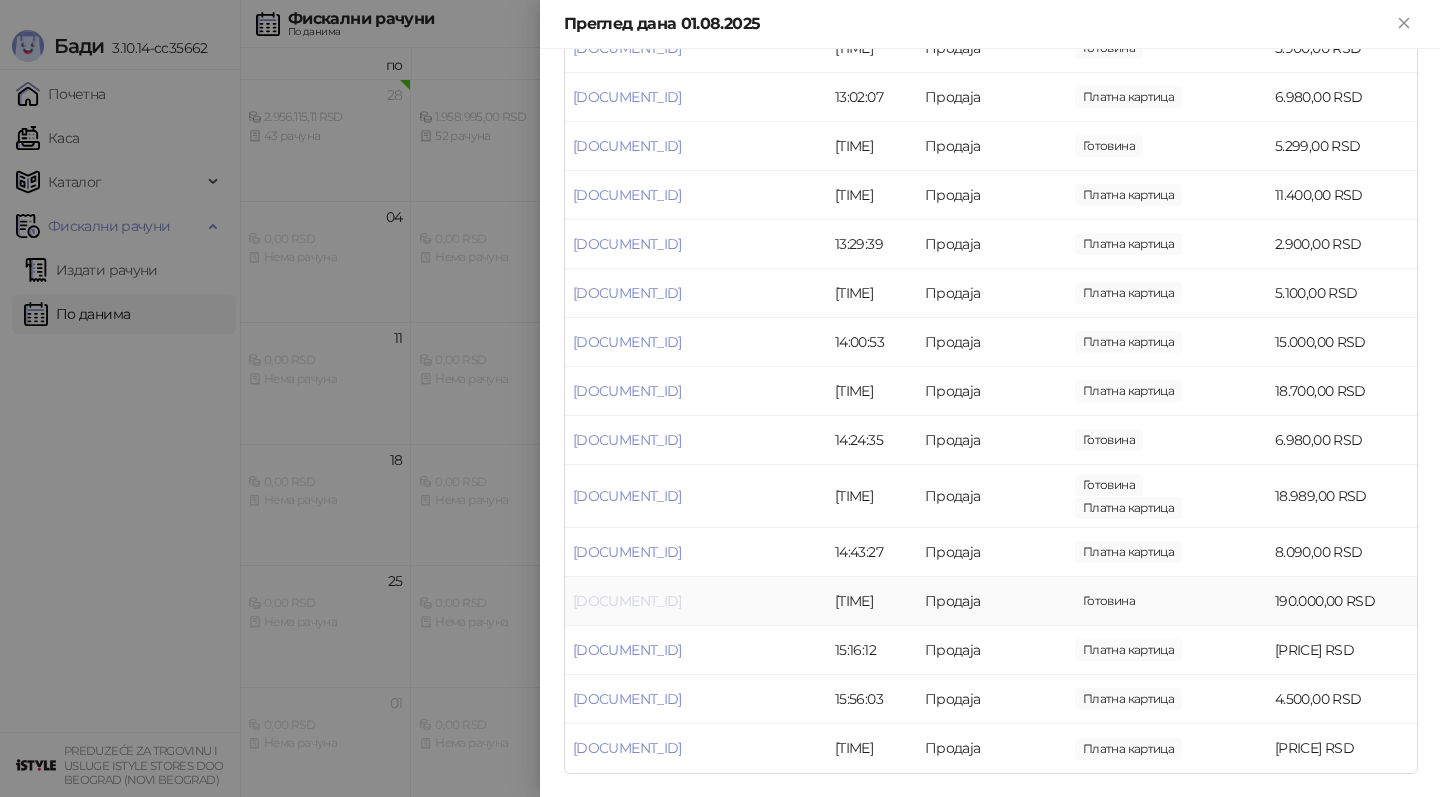 click on "[DOCUMENT_ID]" at bounding box center [627, 601] 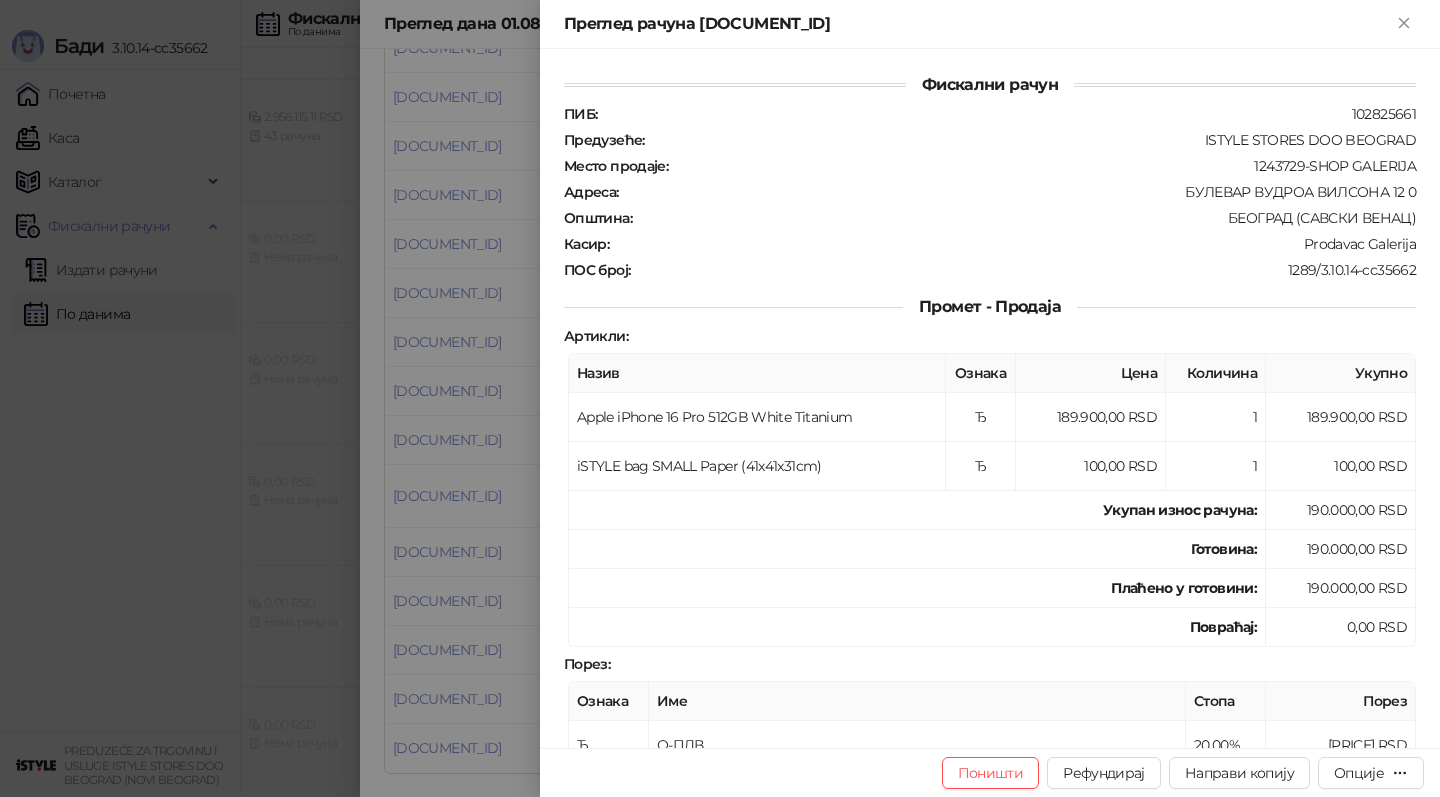 click at bounding box center [720, 398] 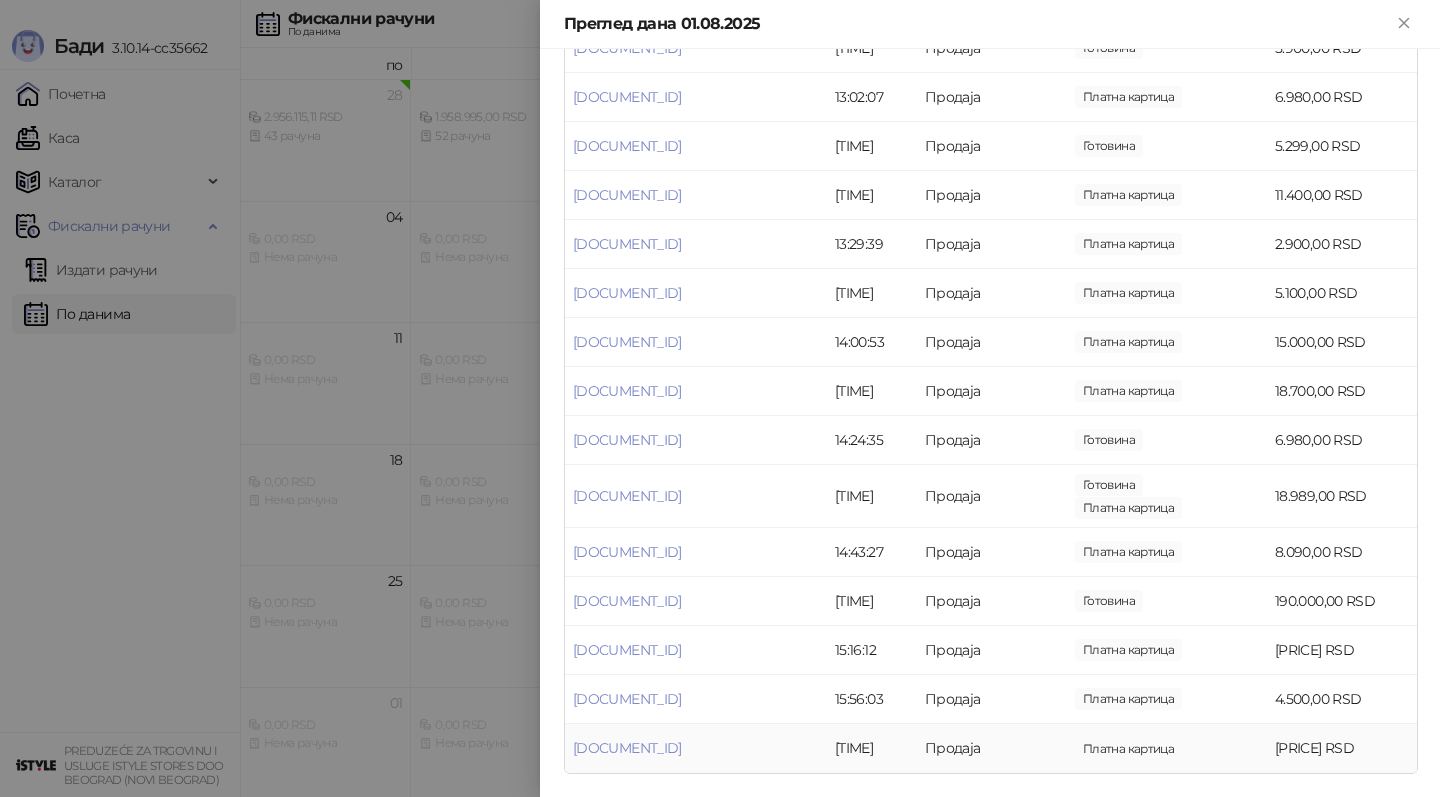 click on "[DOCUMENT_ID]" at bounding box center (696, 748) 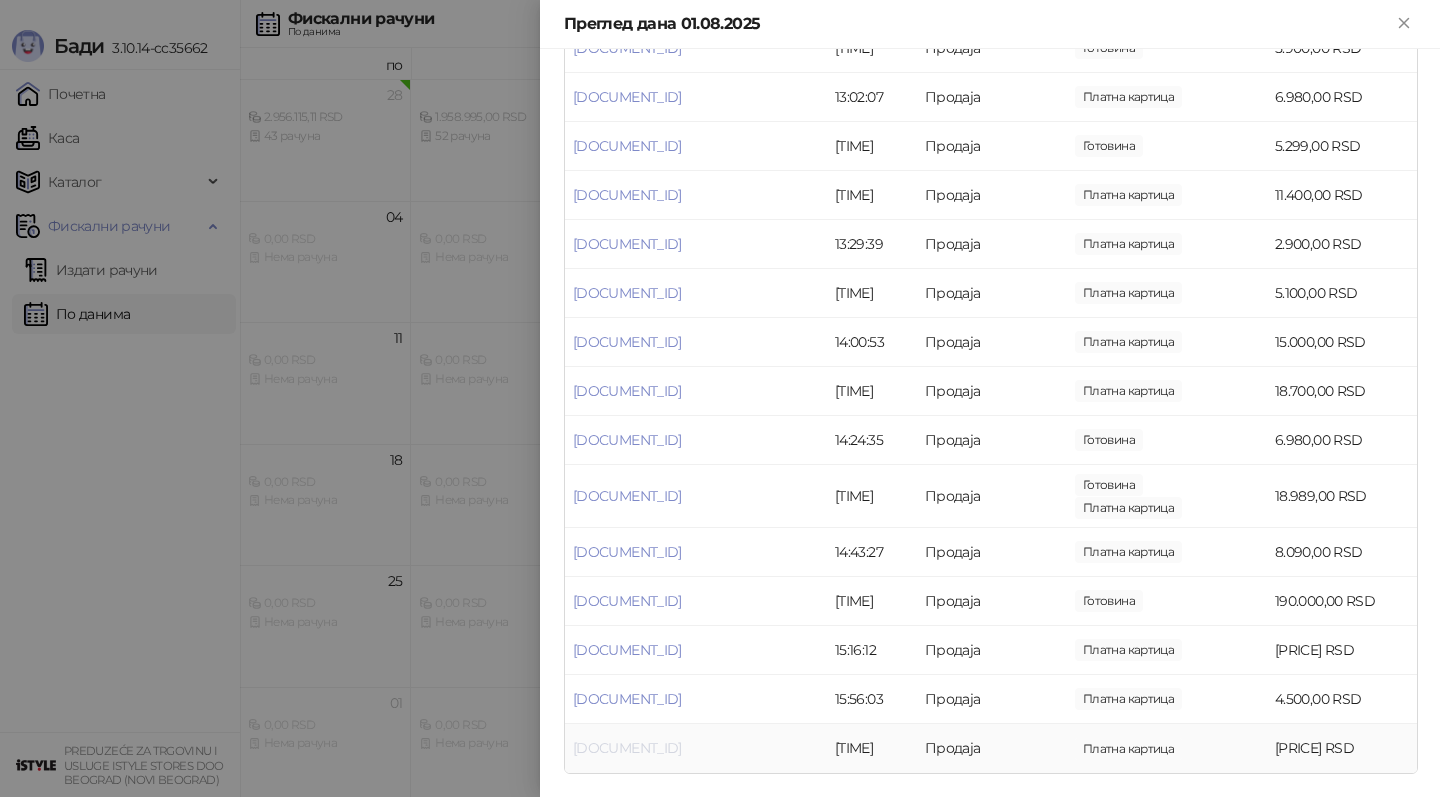 click on "[DOCUMENT_ID]" at bounding box center [627, 748] 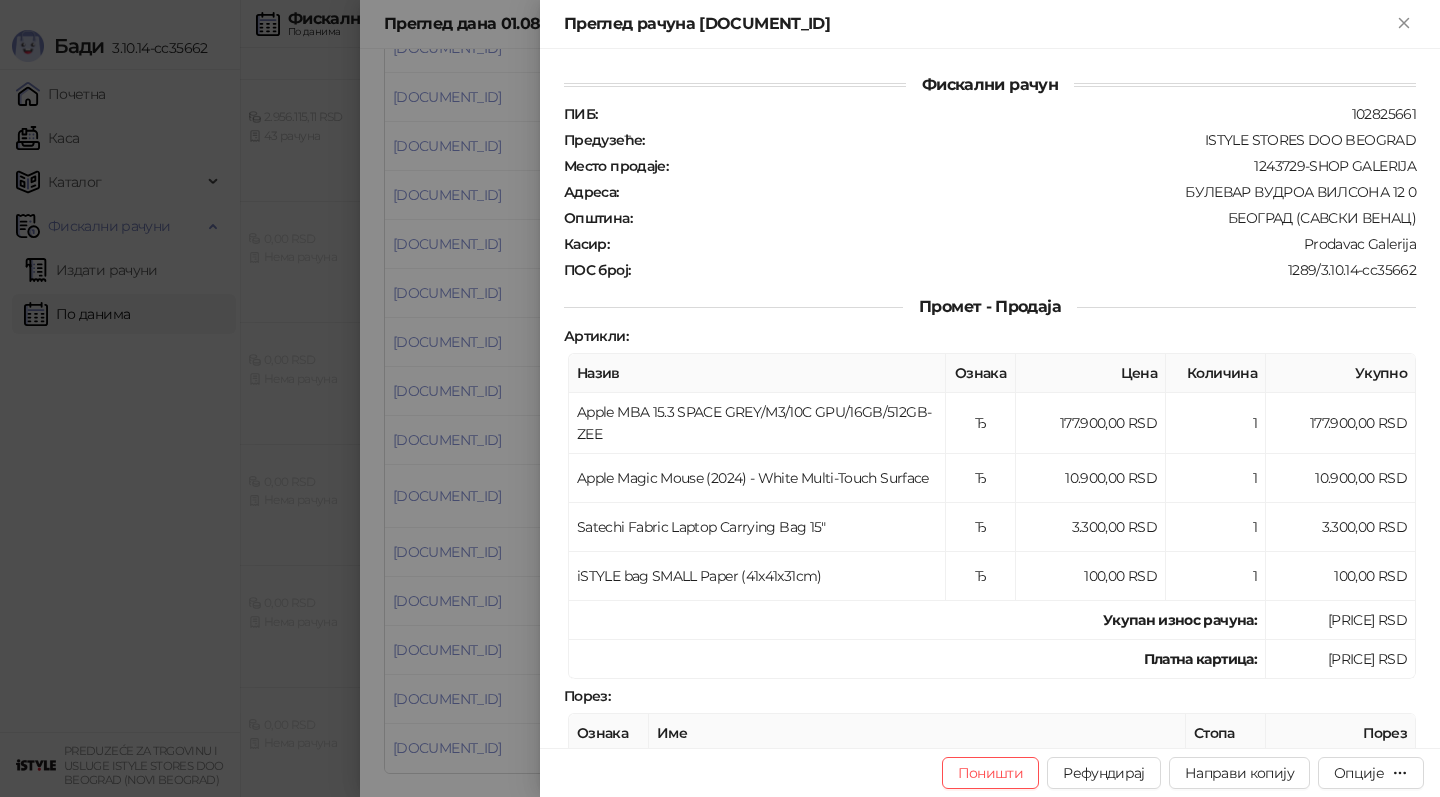 click at bounding box center [720, 398] 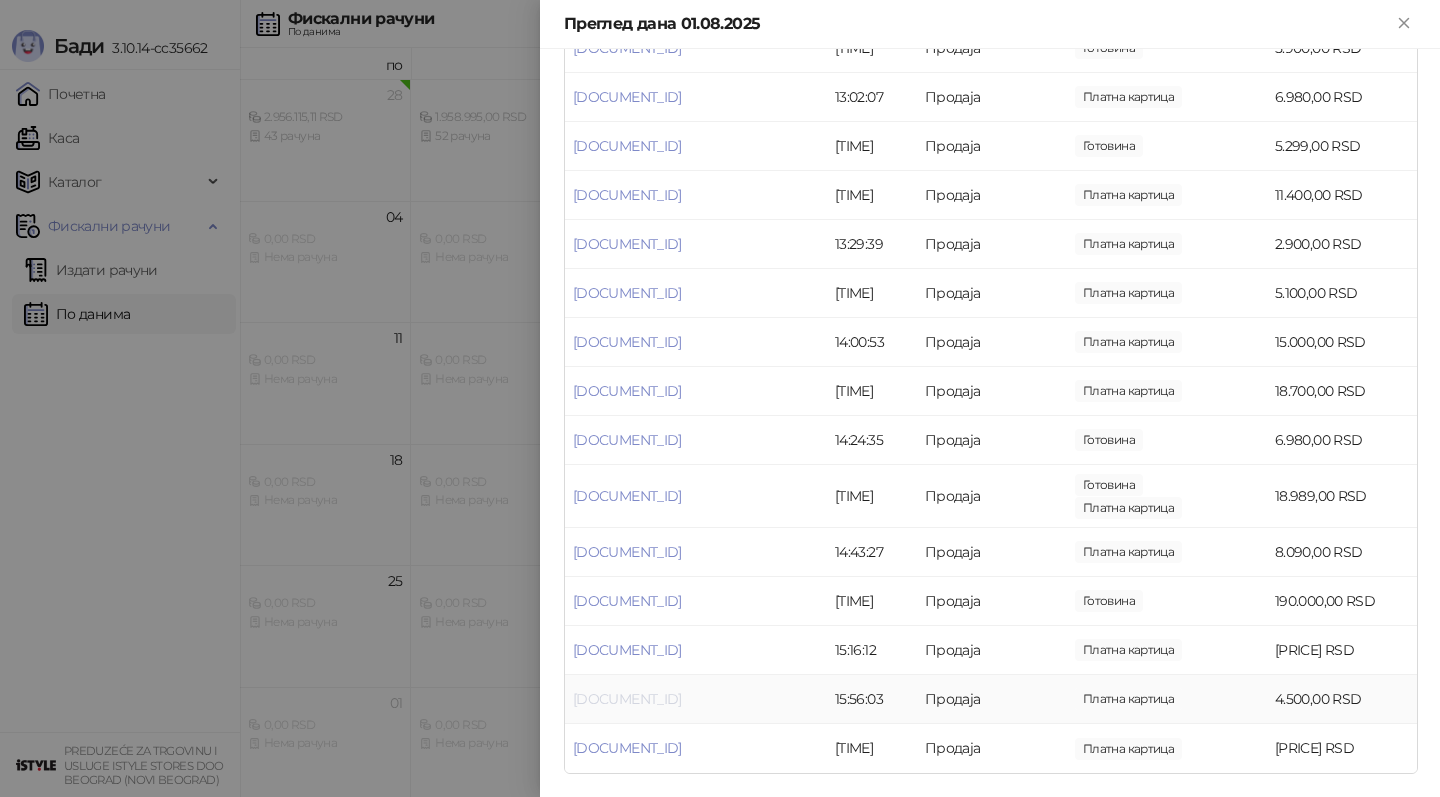 click on "[DOCUMENT_ID]" at bounding box center (627, 699) 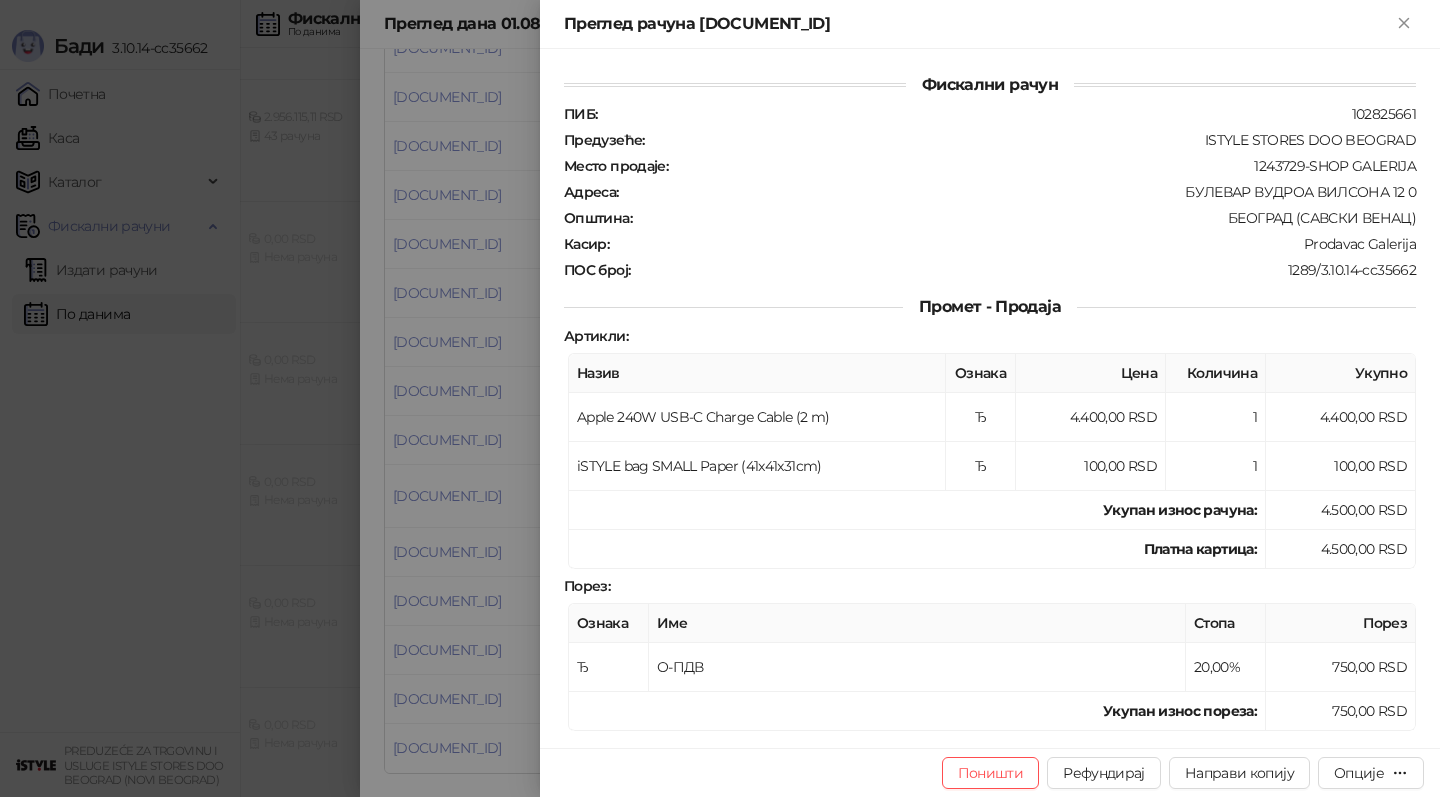 click at bounding box center [720, 398] 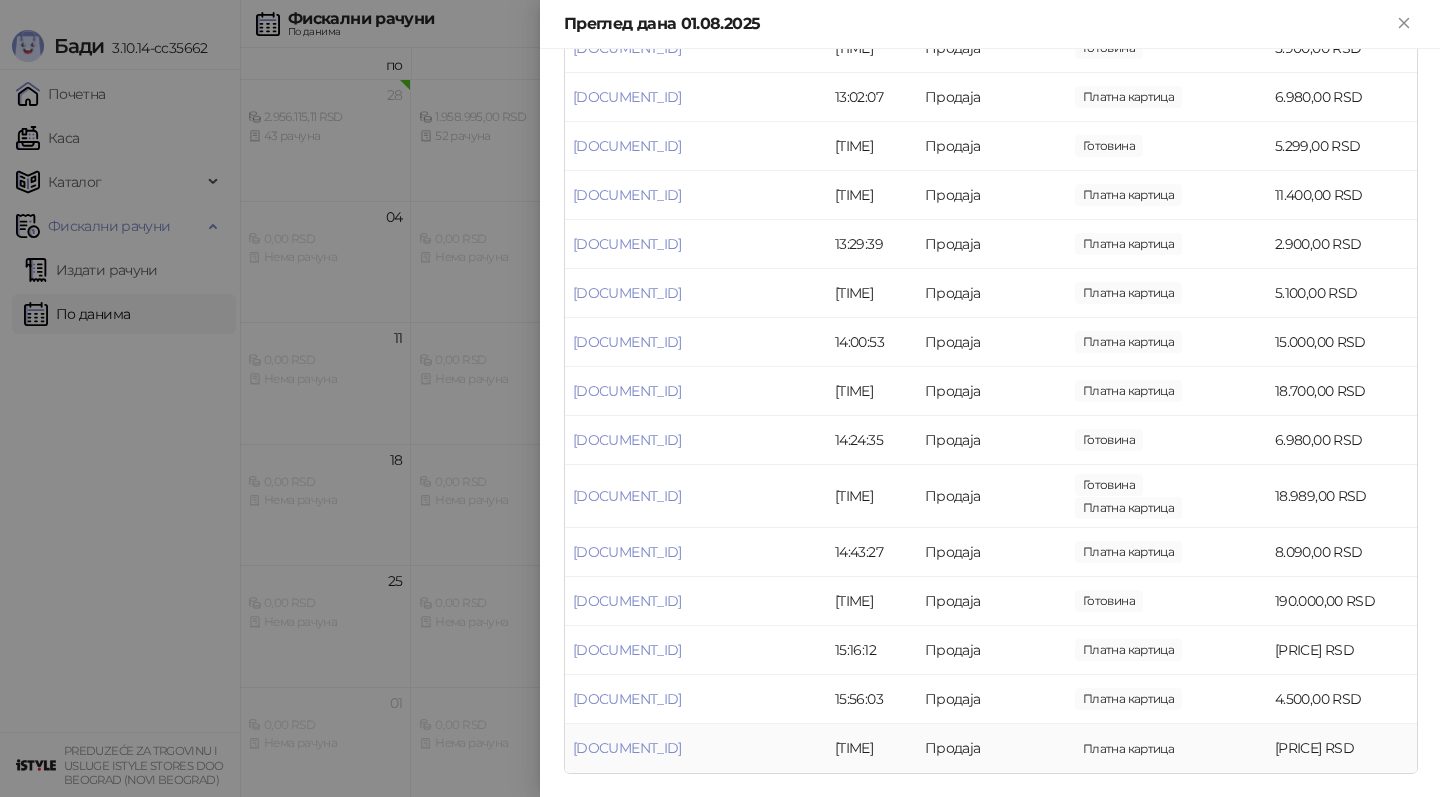 click on "[DOCUMENT_ID]" at bounding box center [696, 748] 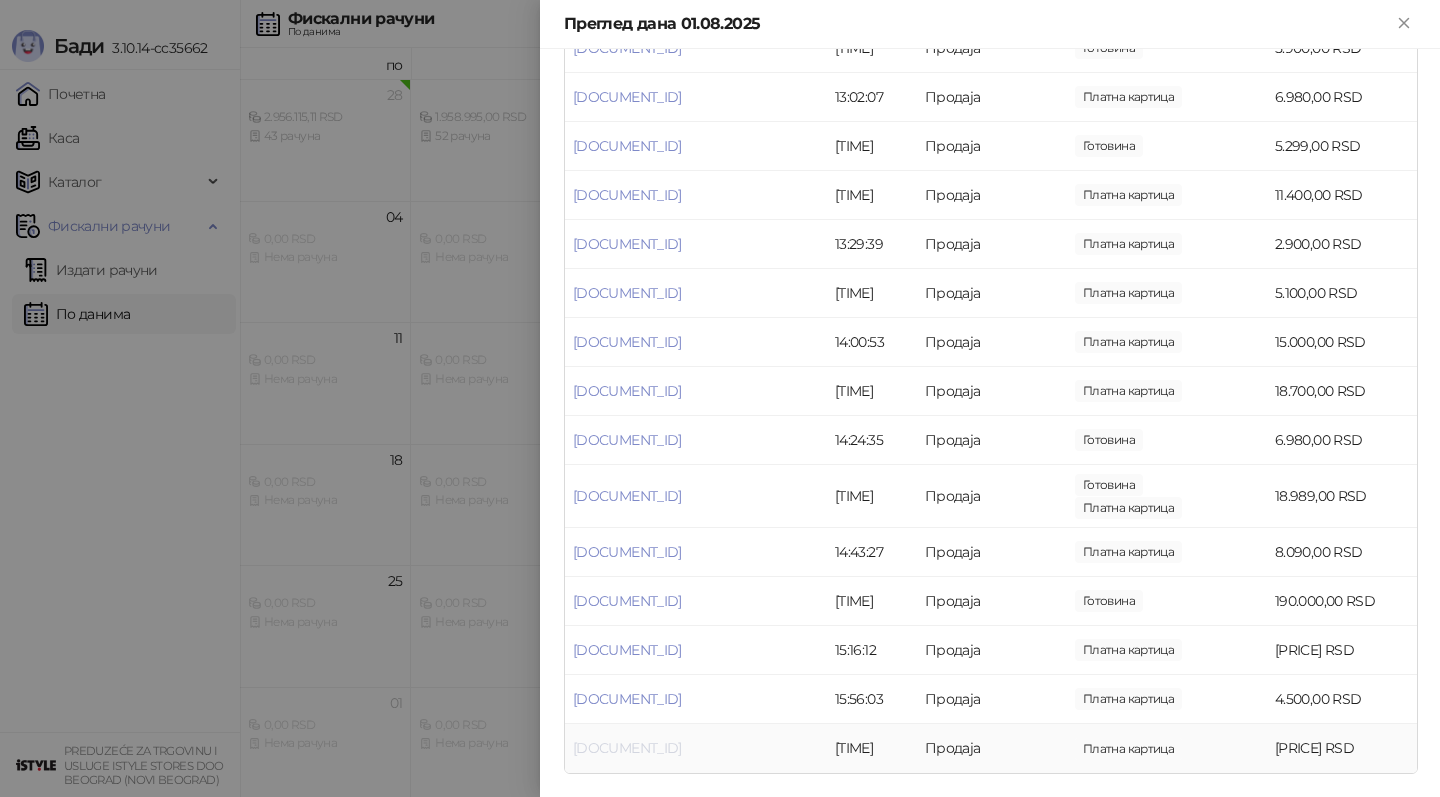 click on "[DOCUMENT_ID]" at bounding box center [627, 748] 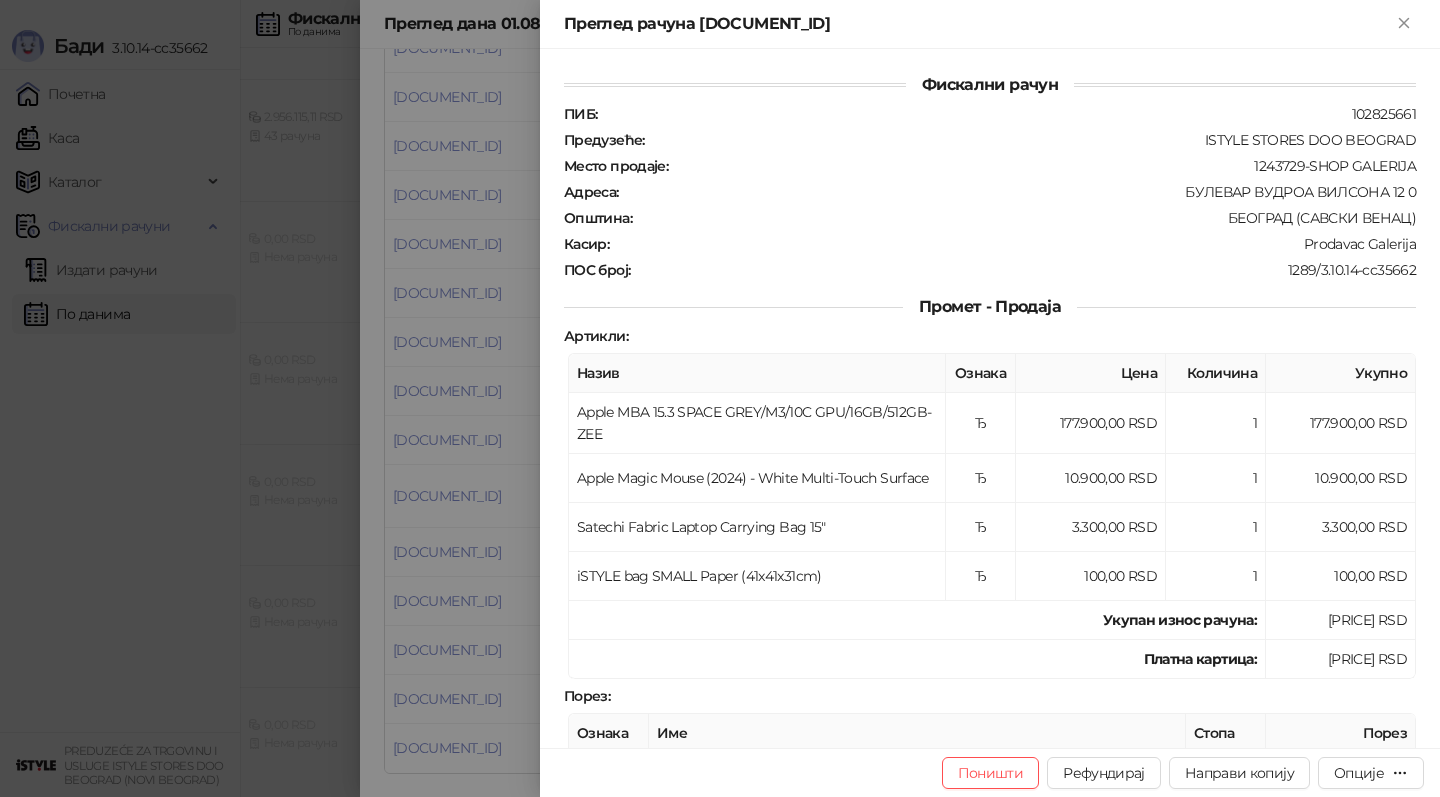 click at bounding box center [720, 398] 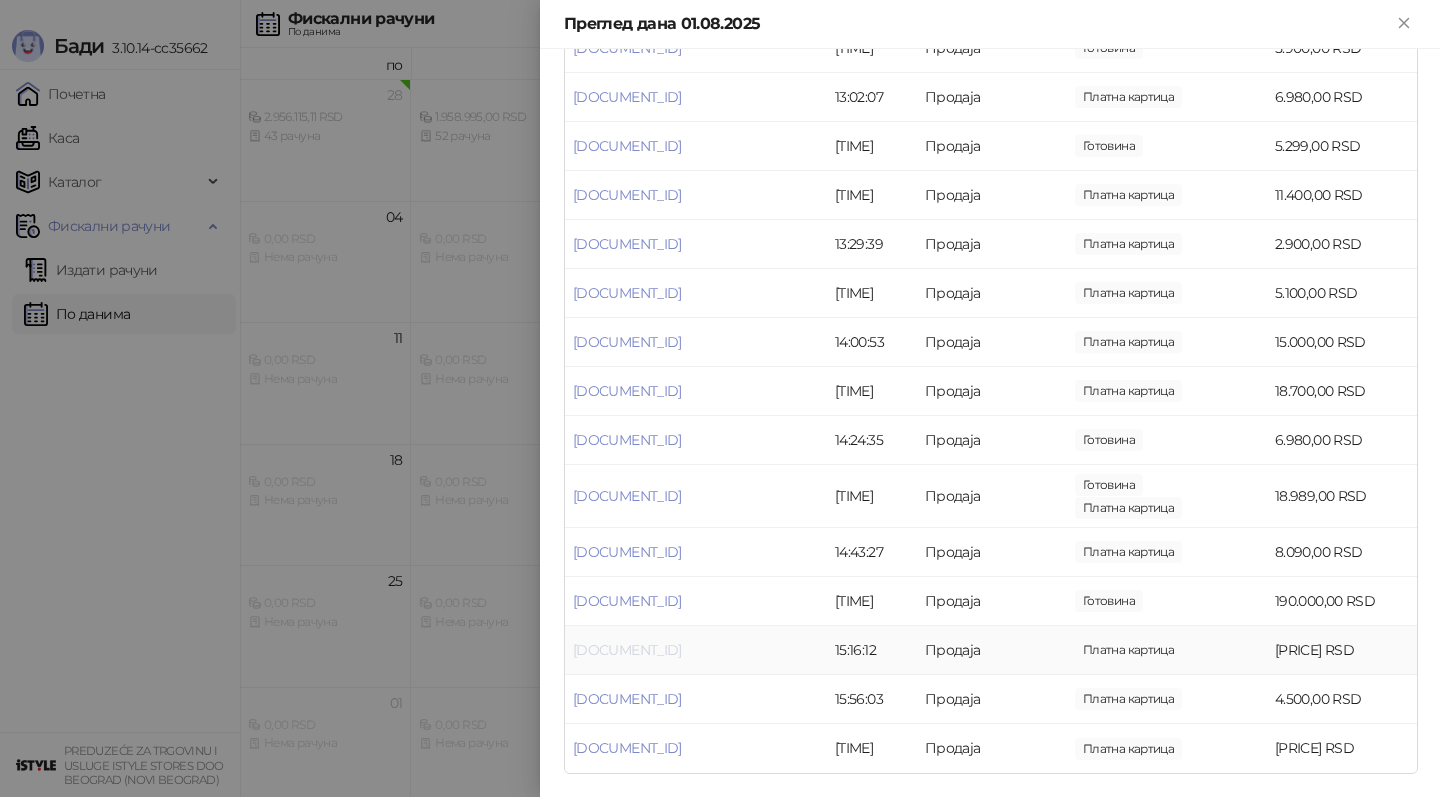 click on "[DOCUMENT_ID]" at bounding box center [627, 650] 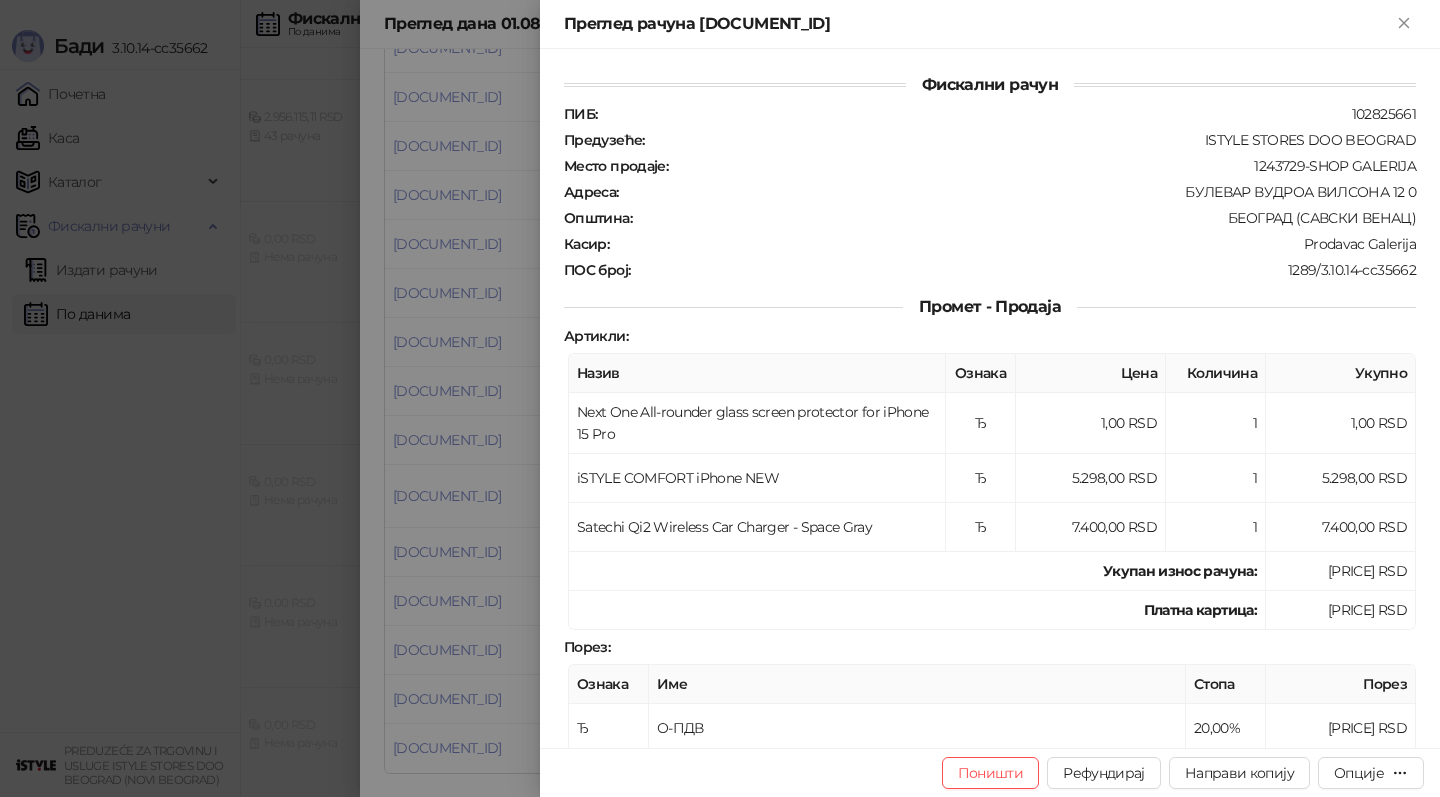 click at bounding box center (720, 398) 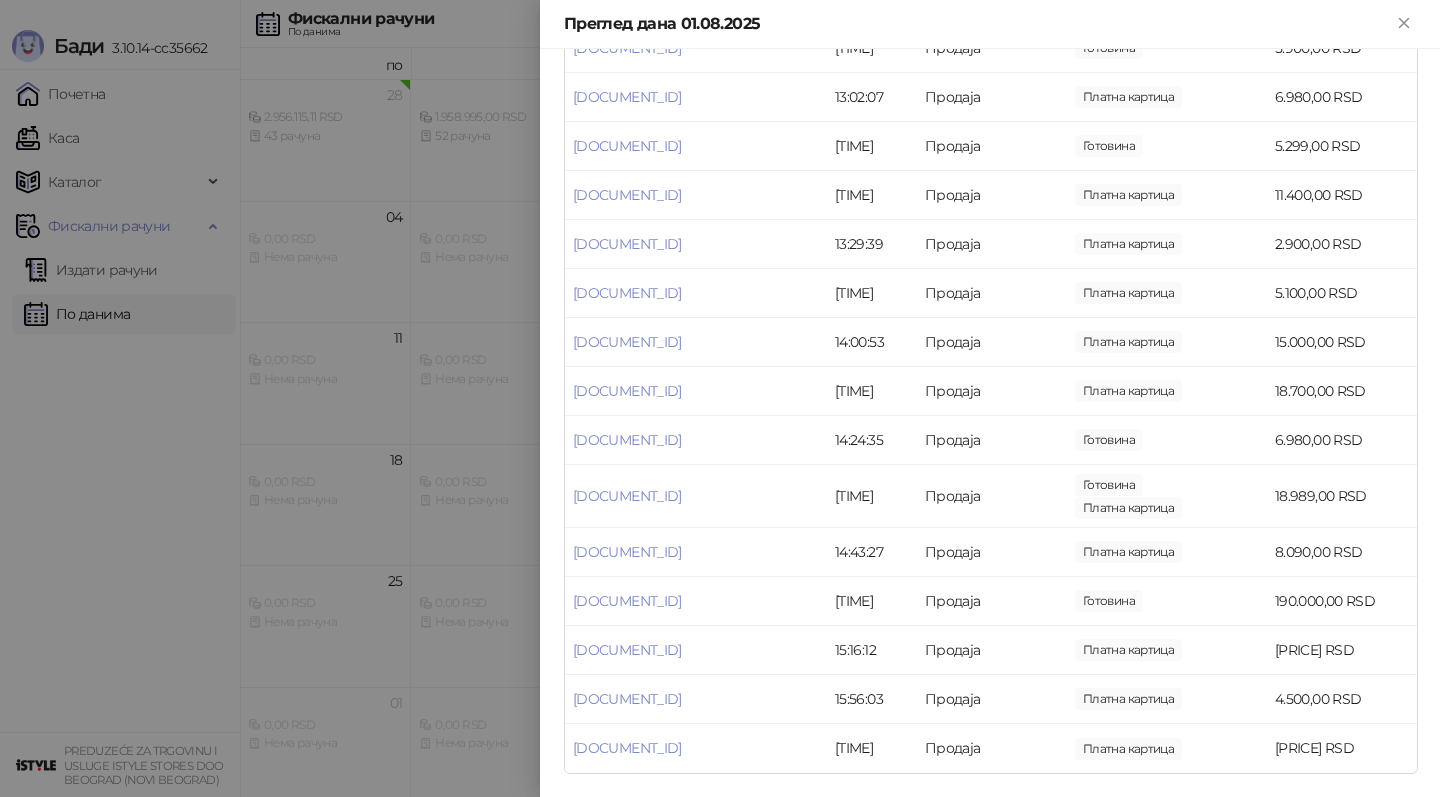 click at bounding box center [720, 398] 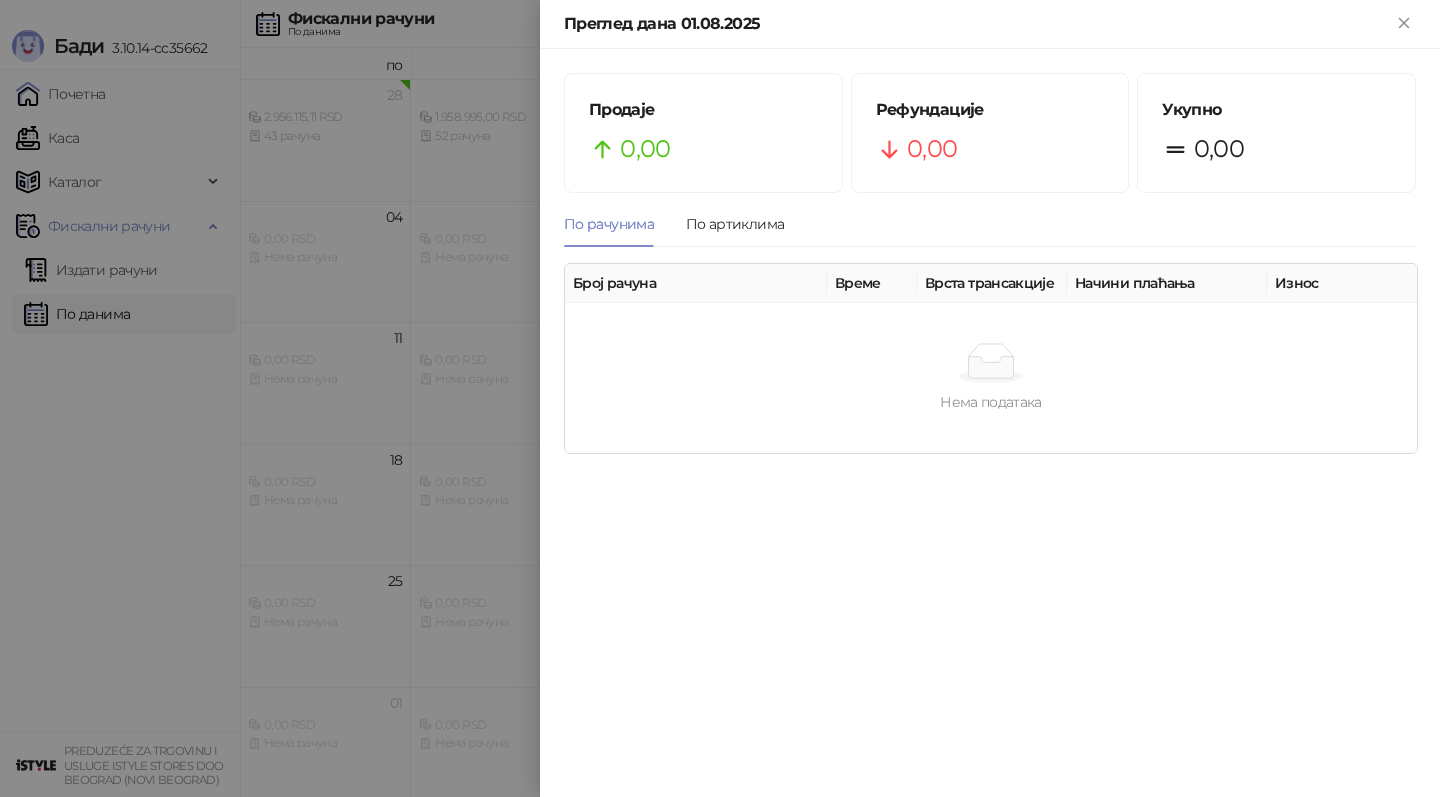 scroll, scrollTop: 0, scrollLeft: 0, axis: both 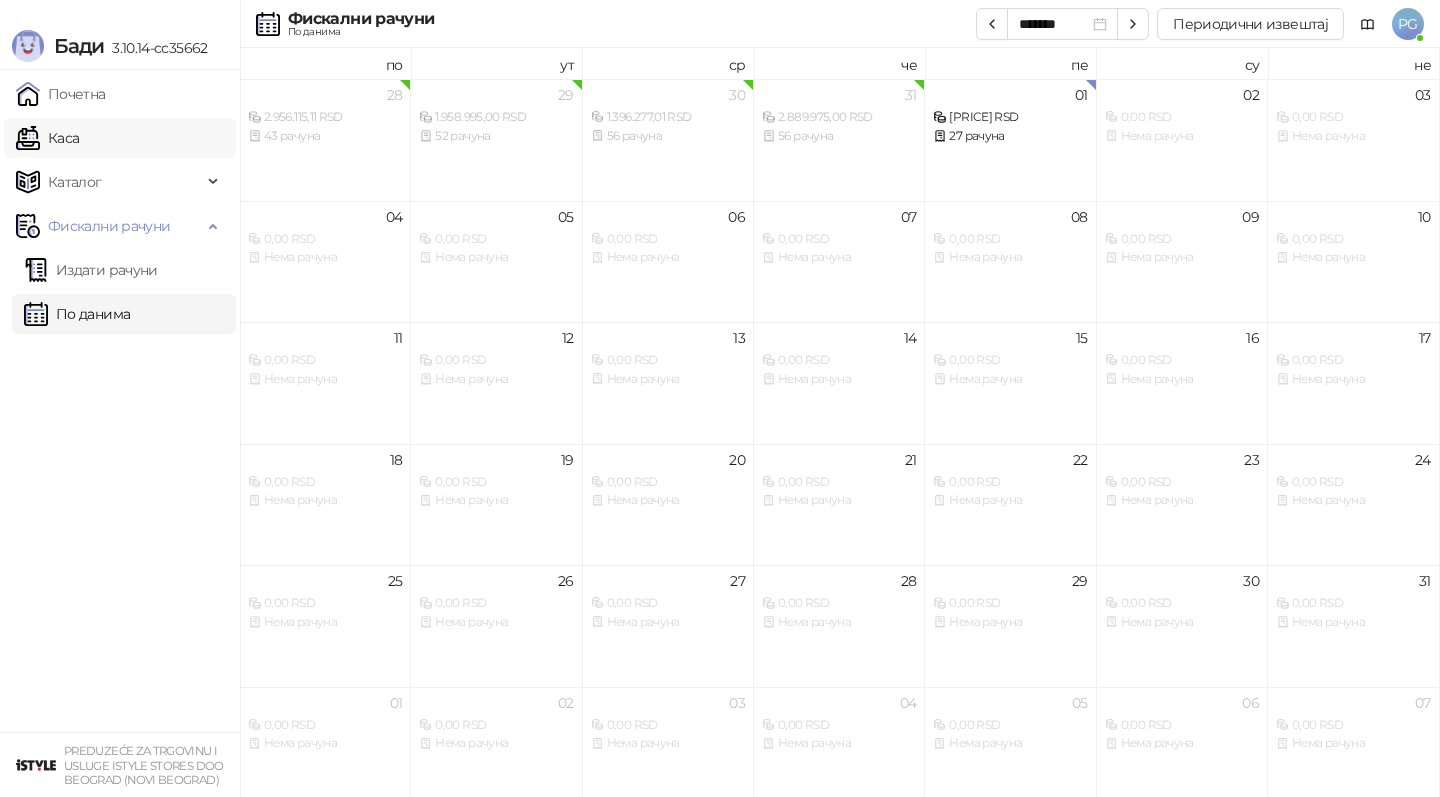 click on "Каса" at bounding box center (47, 138) 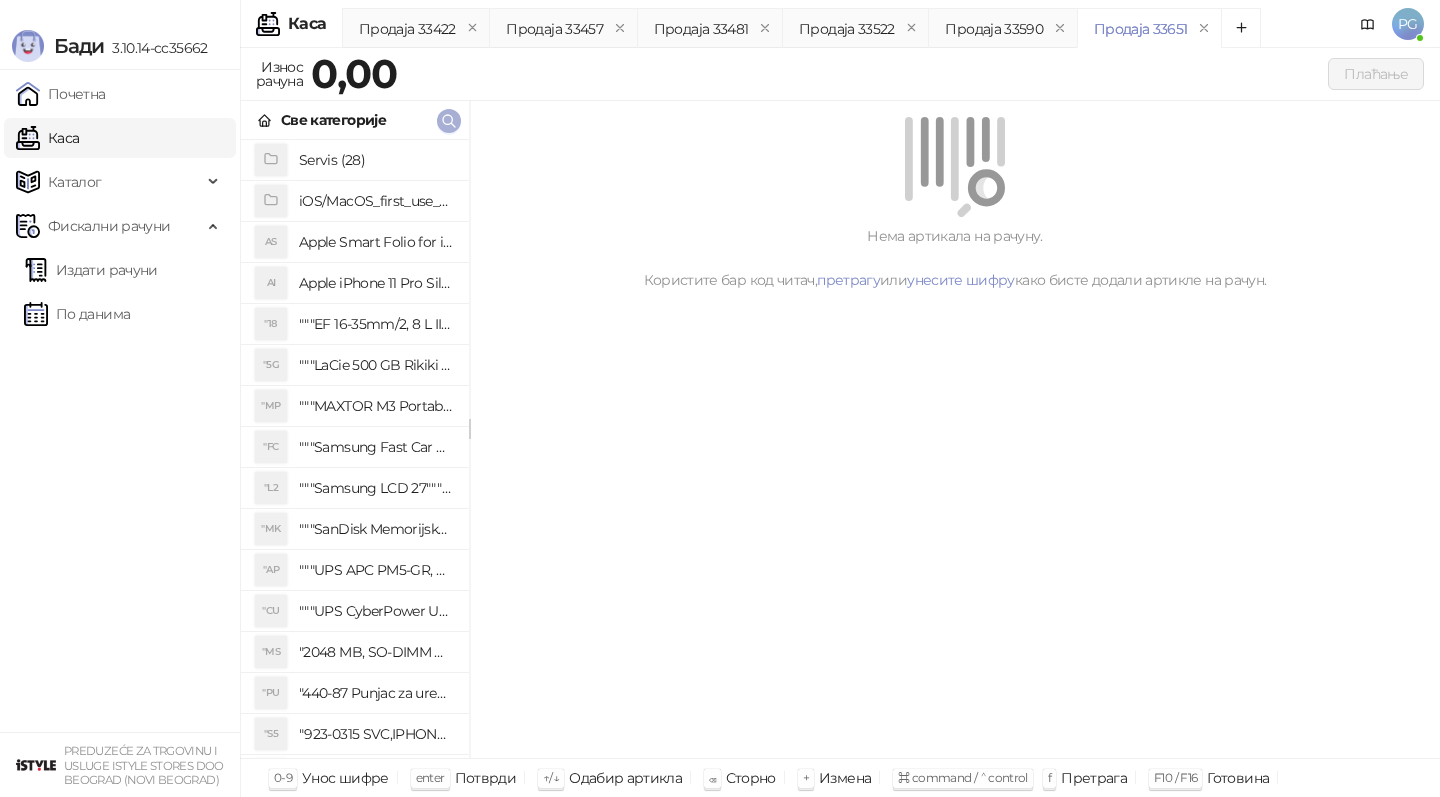 click 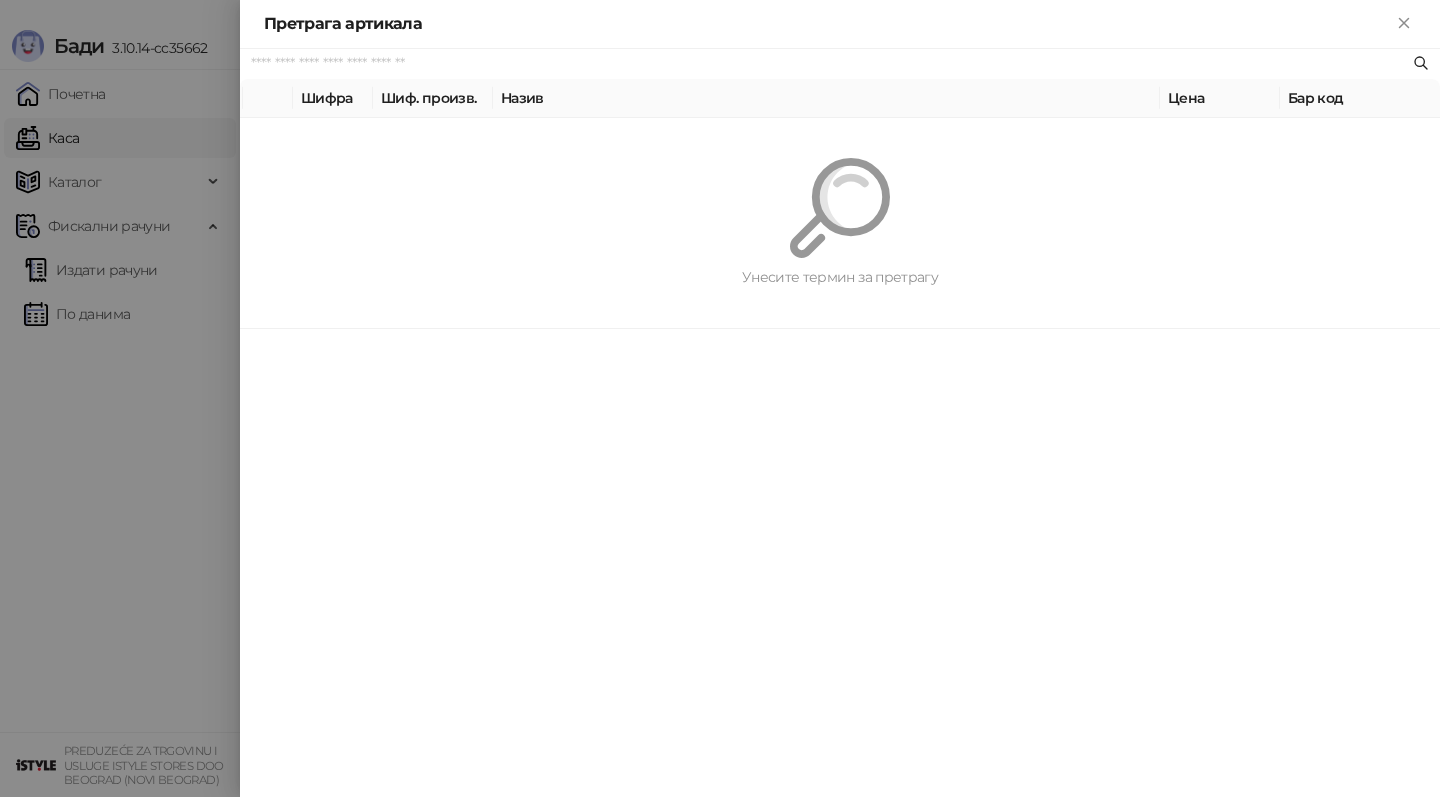 paste on "********" 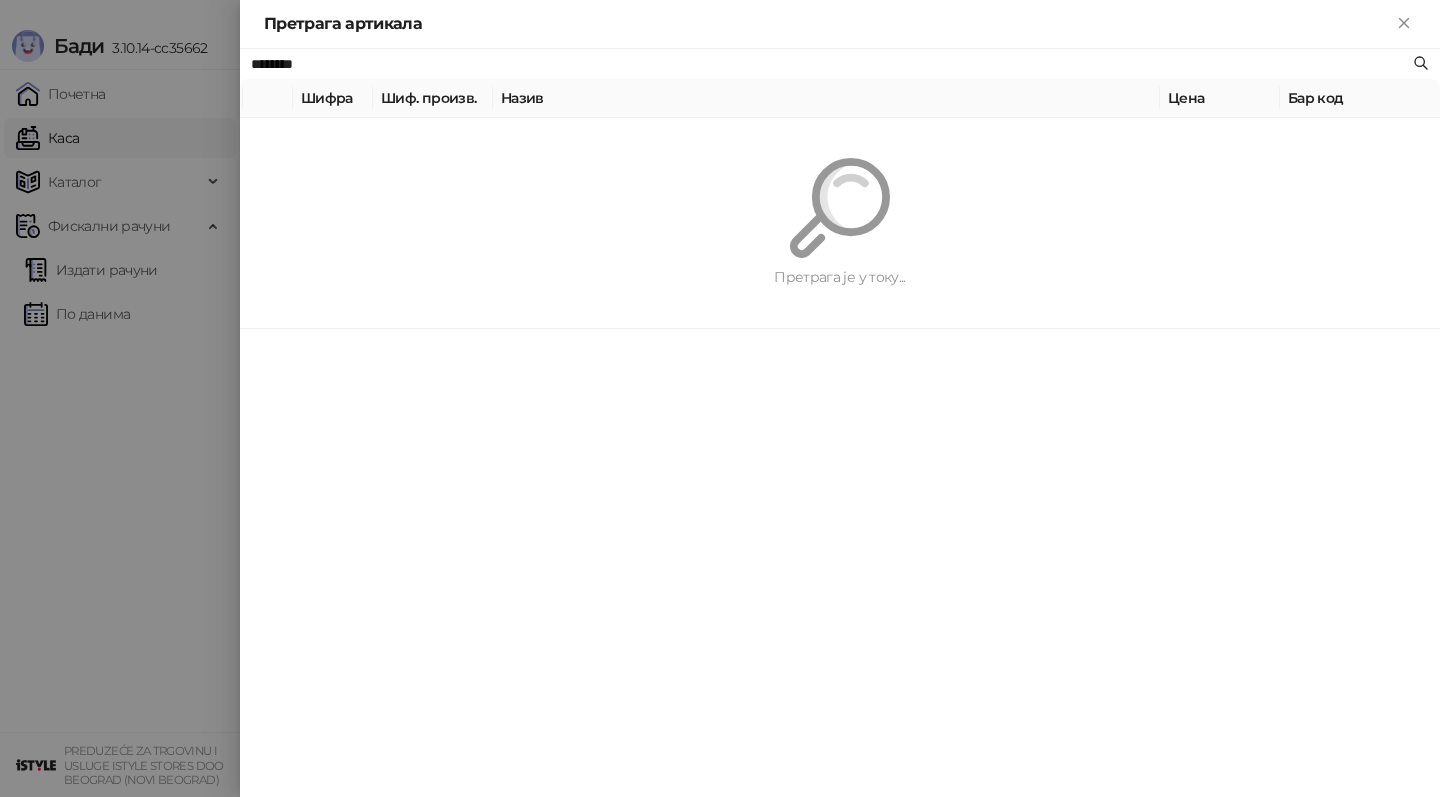 type on "********" 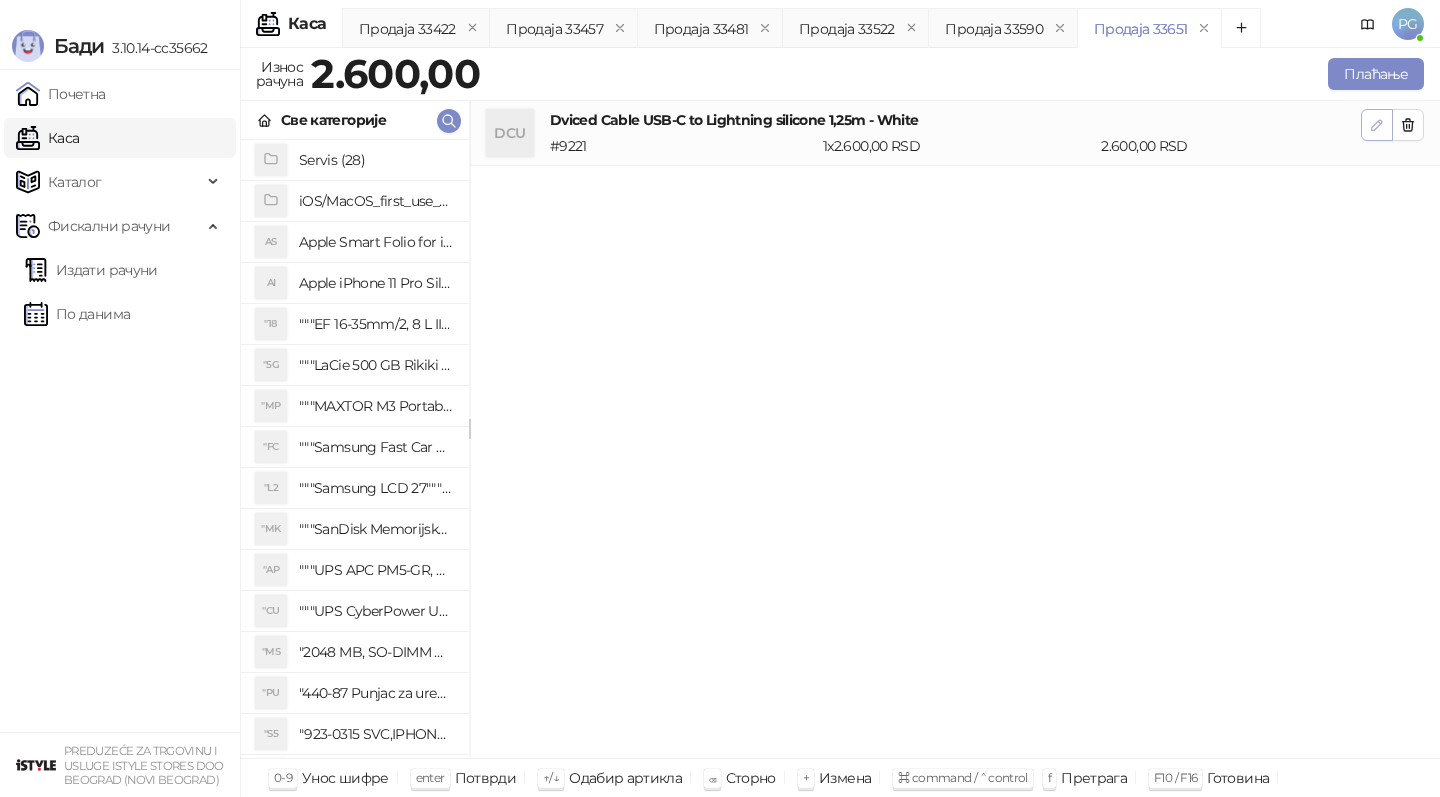 click 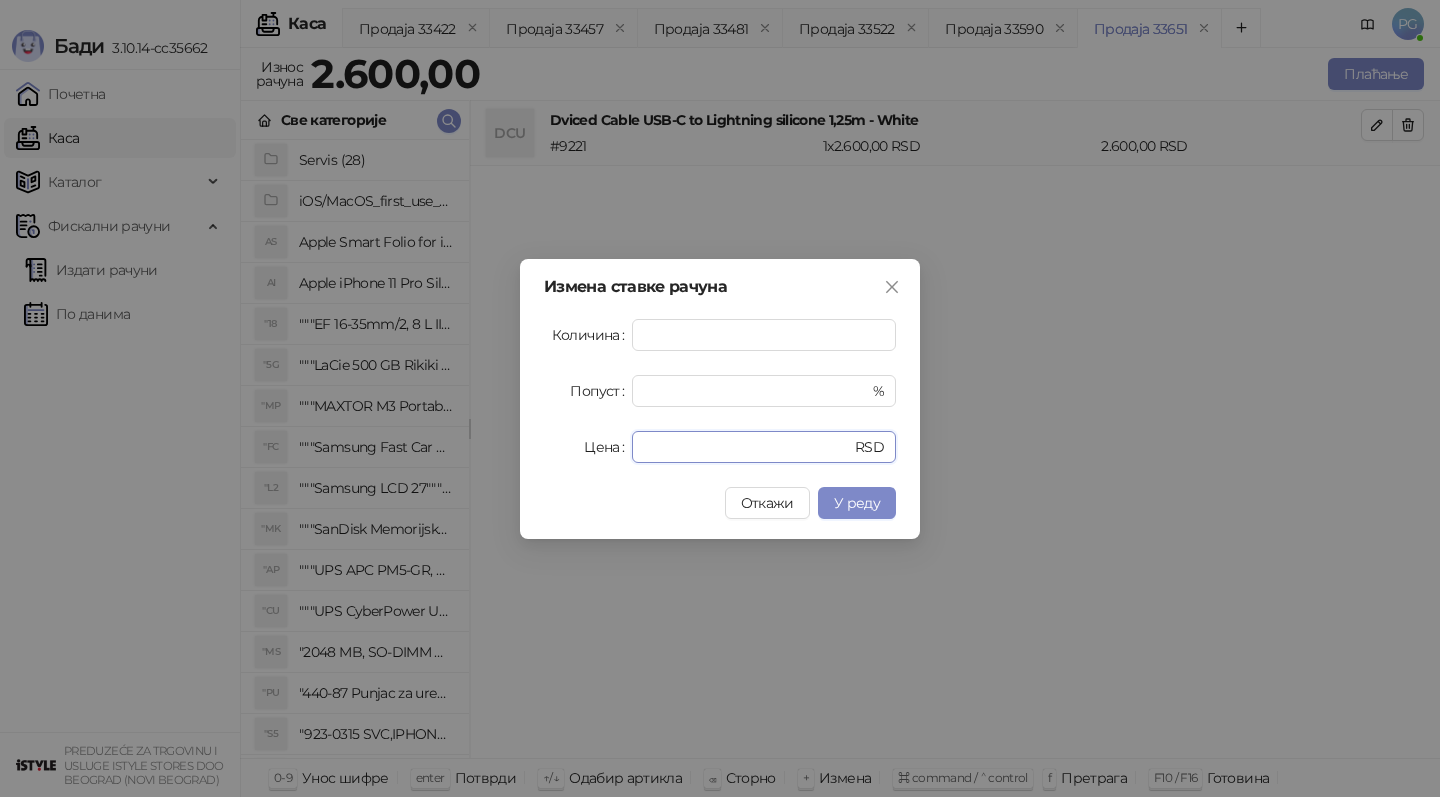 drag, startPoint x: 698, startPoint y: 453, endPoint x: 630, endPoint y: 455, distance: 68.0294 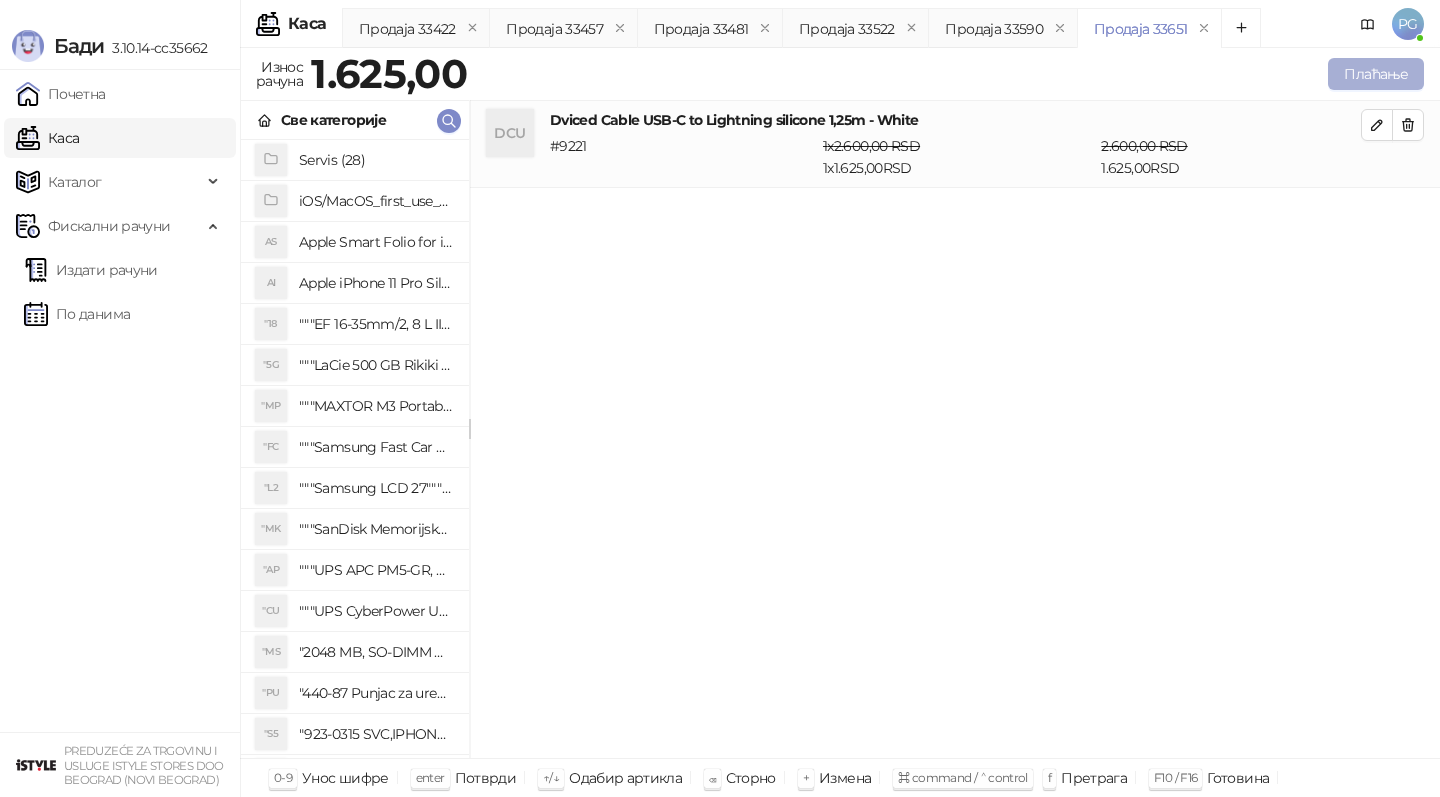 click on "Плаћање" at bounding box center (1376, 74) 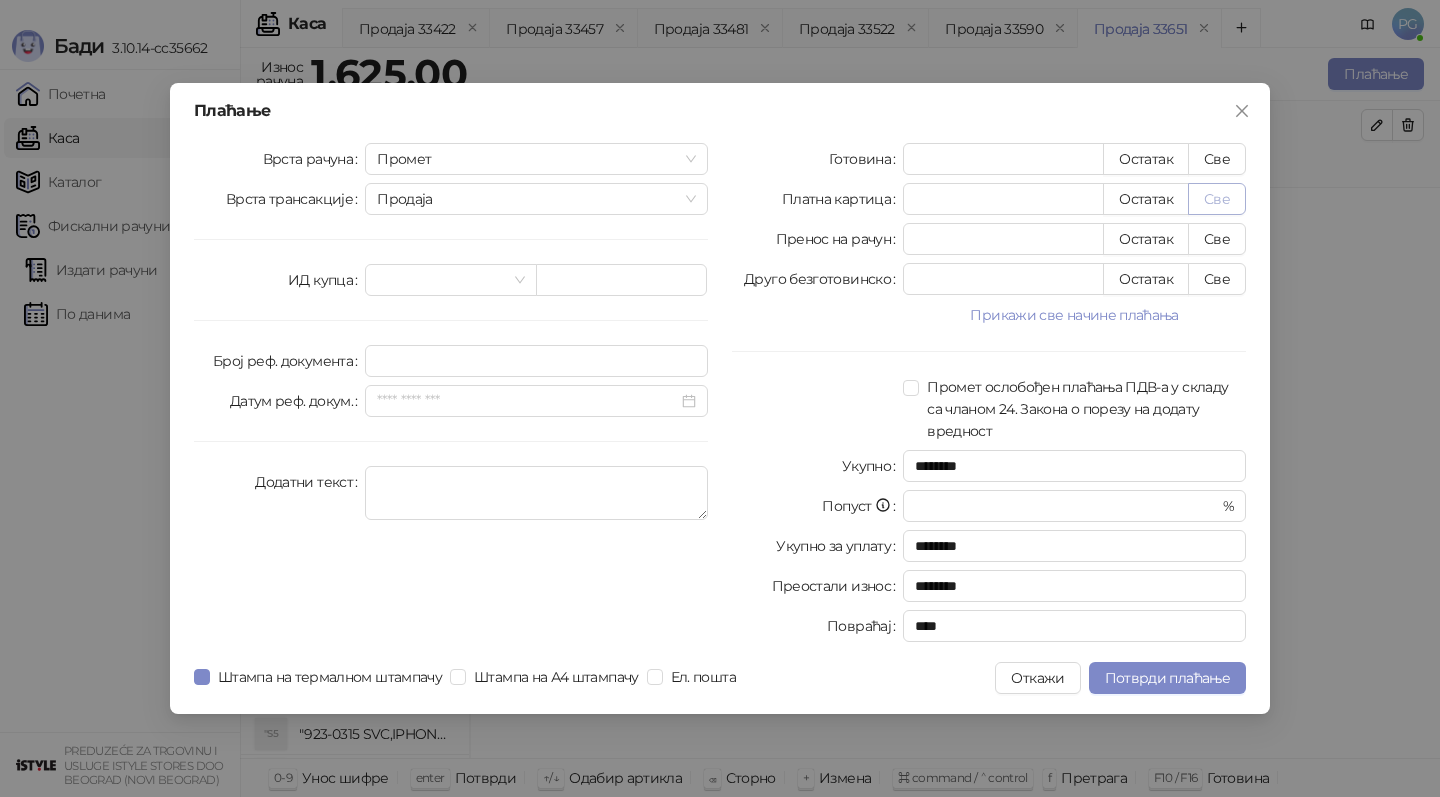 click on "Све" at bounding box center (1217, 199) 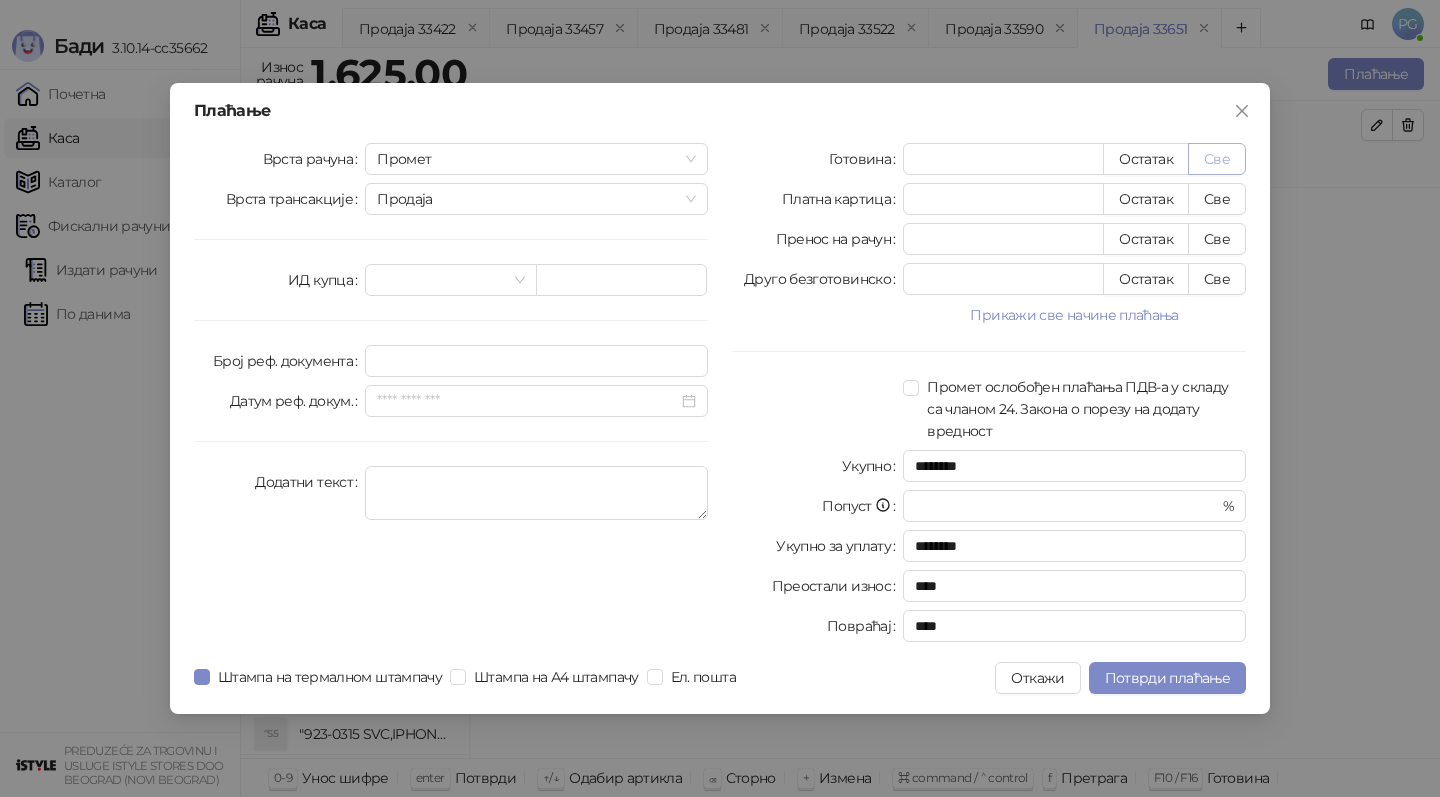 click on "Све" at bounding box center [1217, 159] 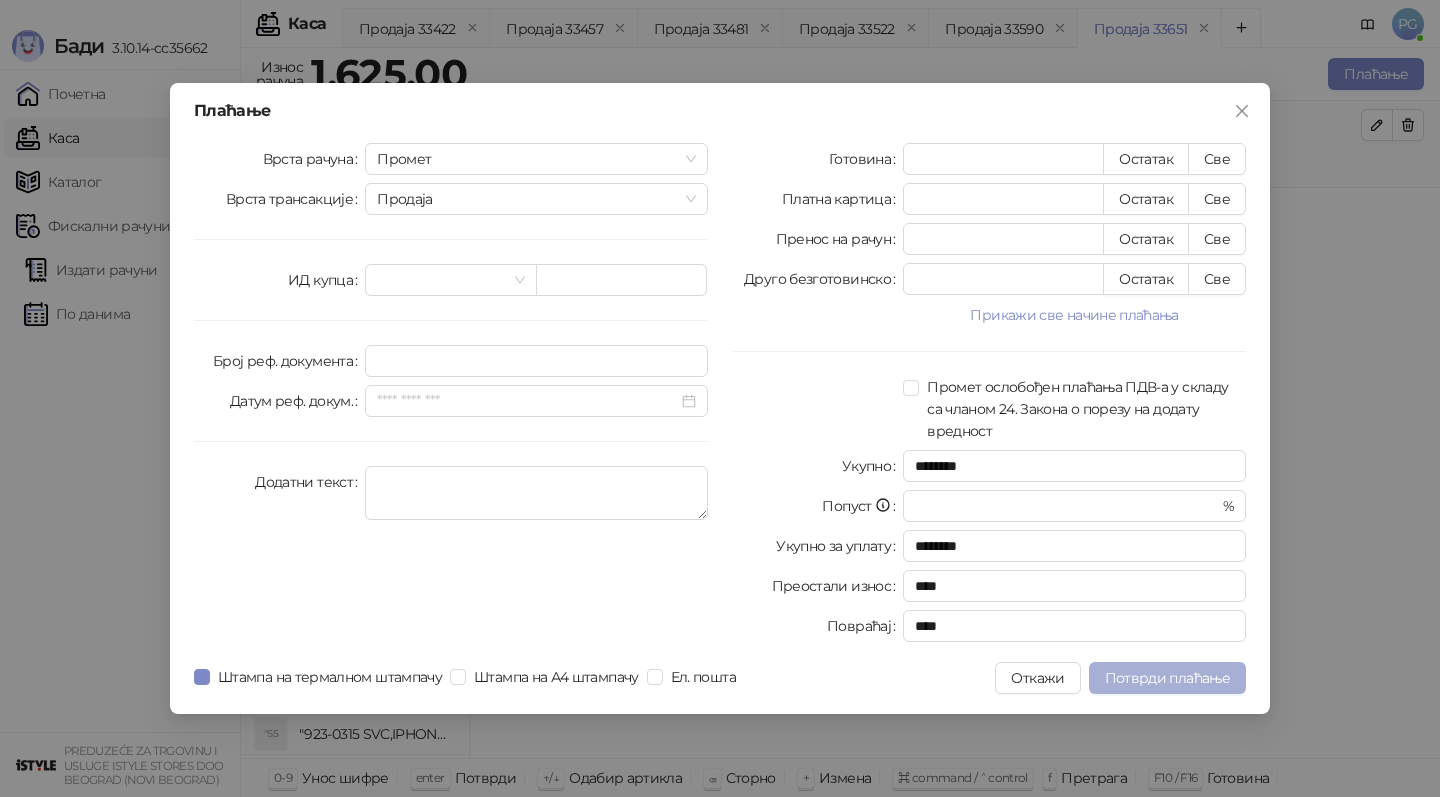 click on "Потврди плаћање" at bounding box center (1167, 678) 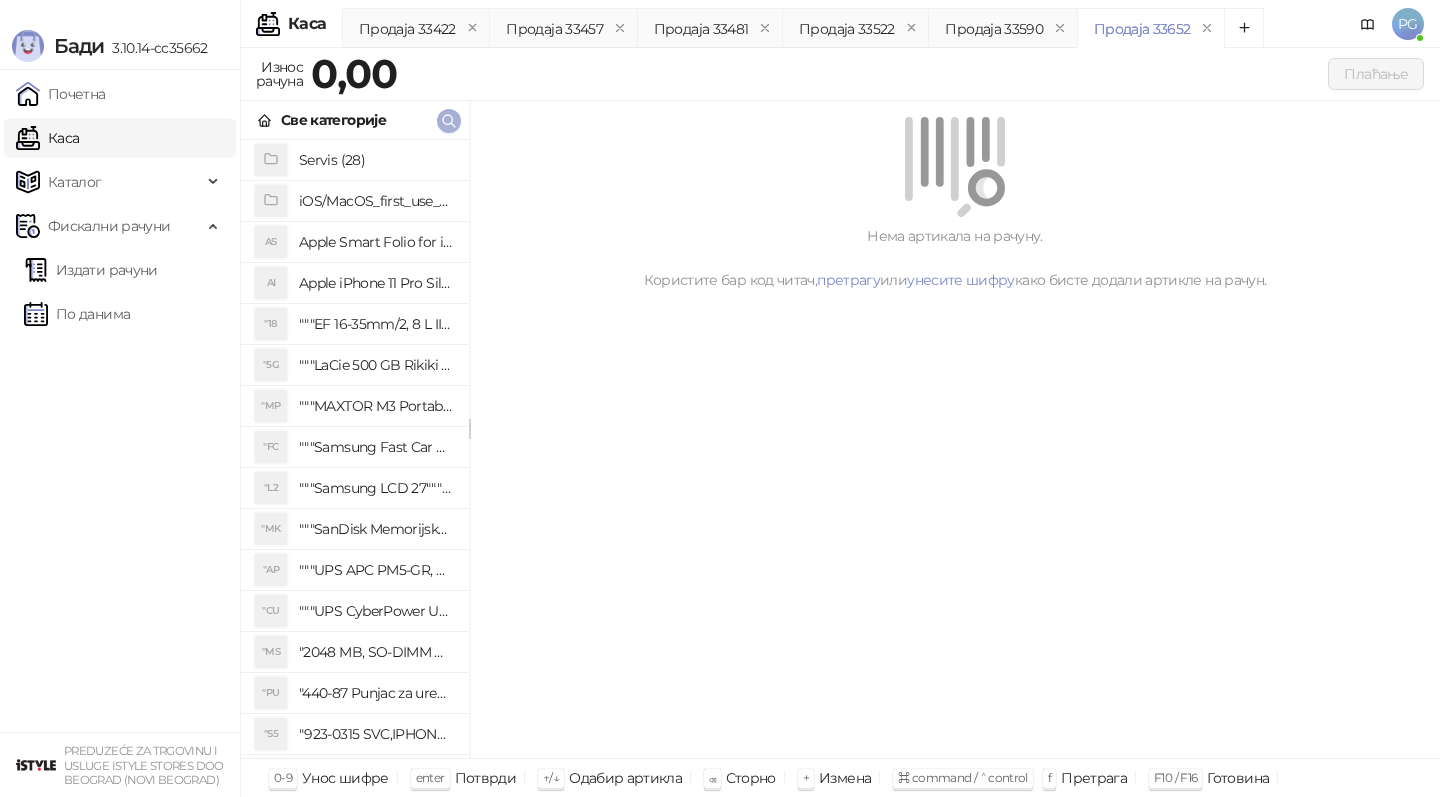 click 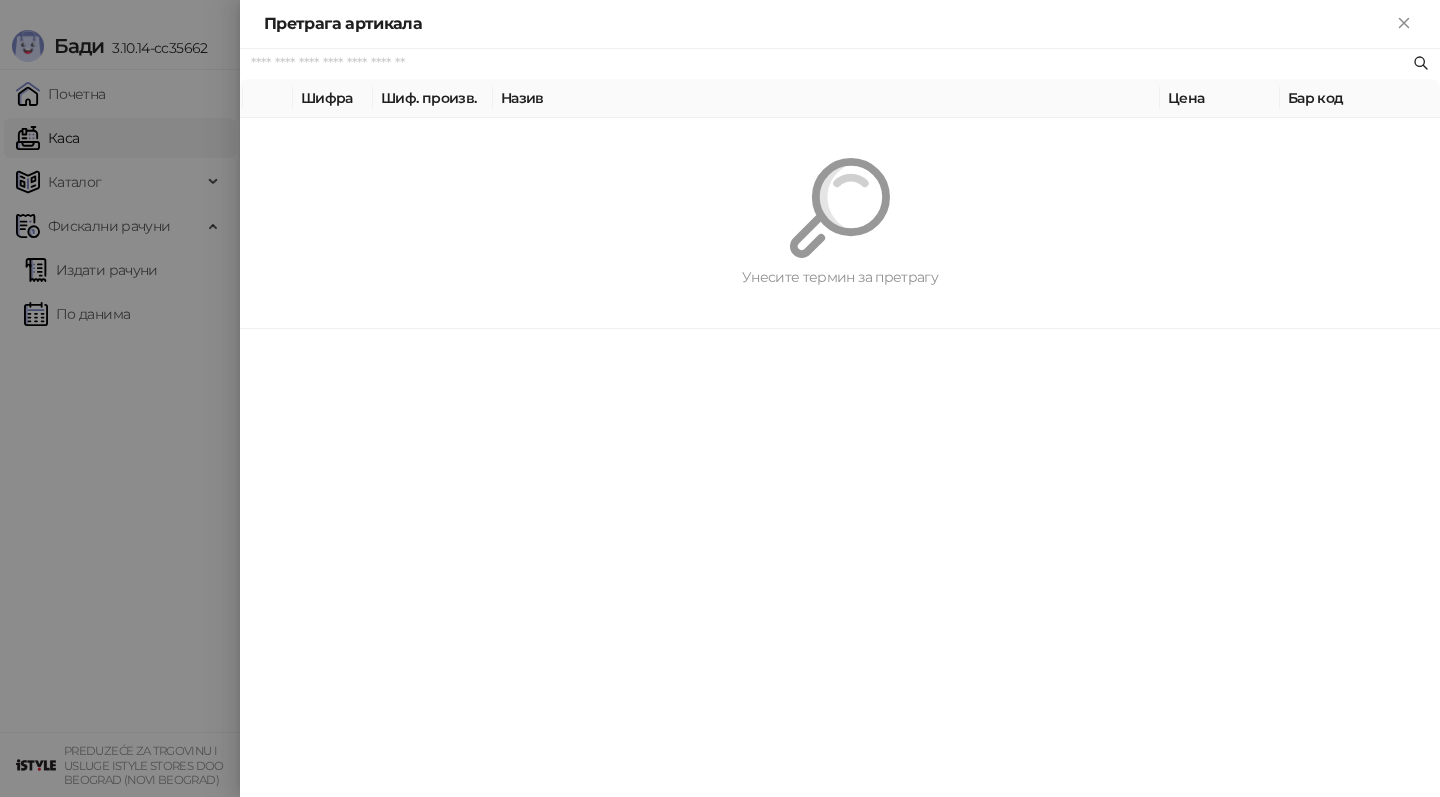 paste on "*********" 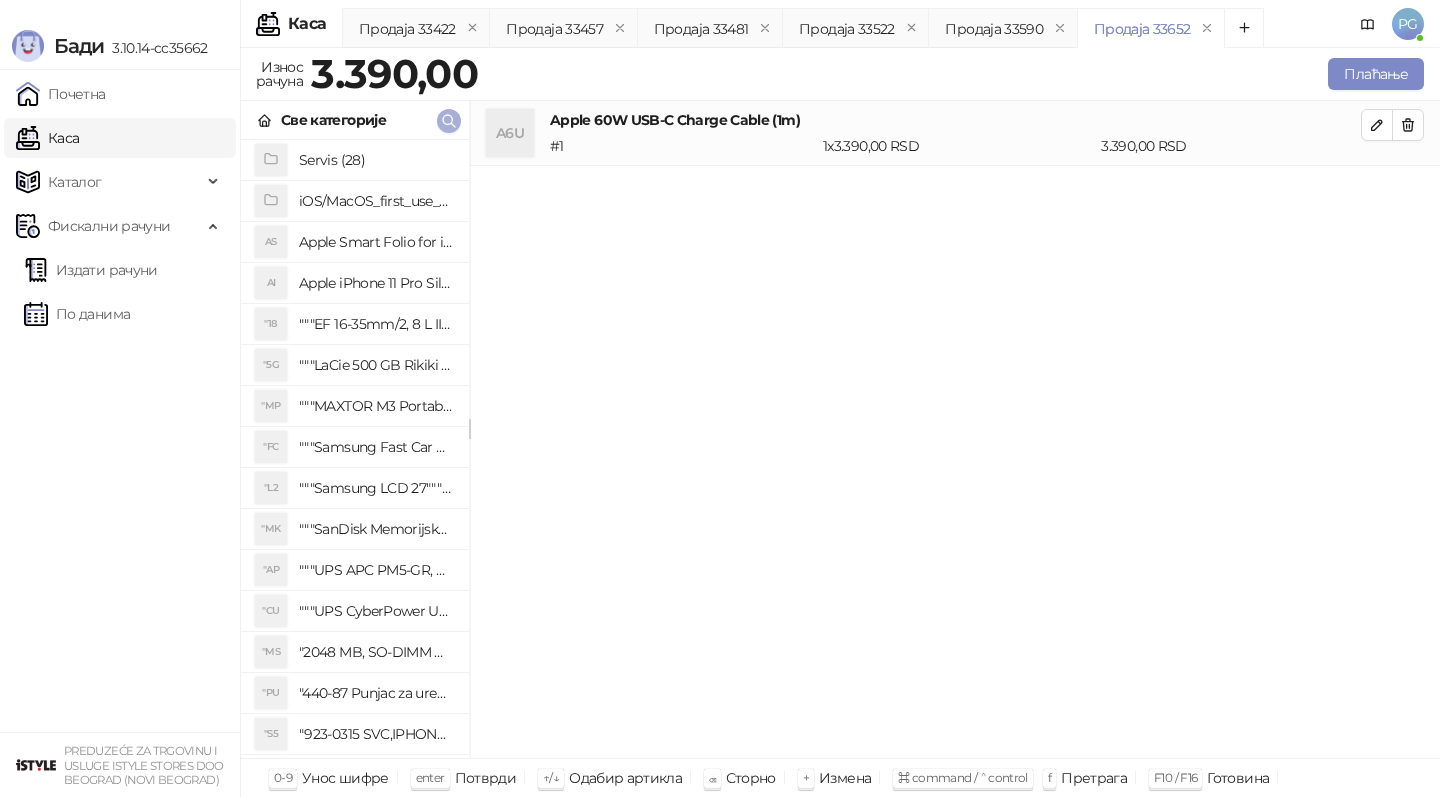 click at bounding box center (449, 121) 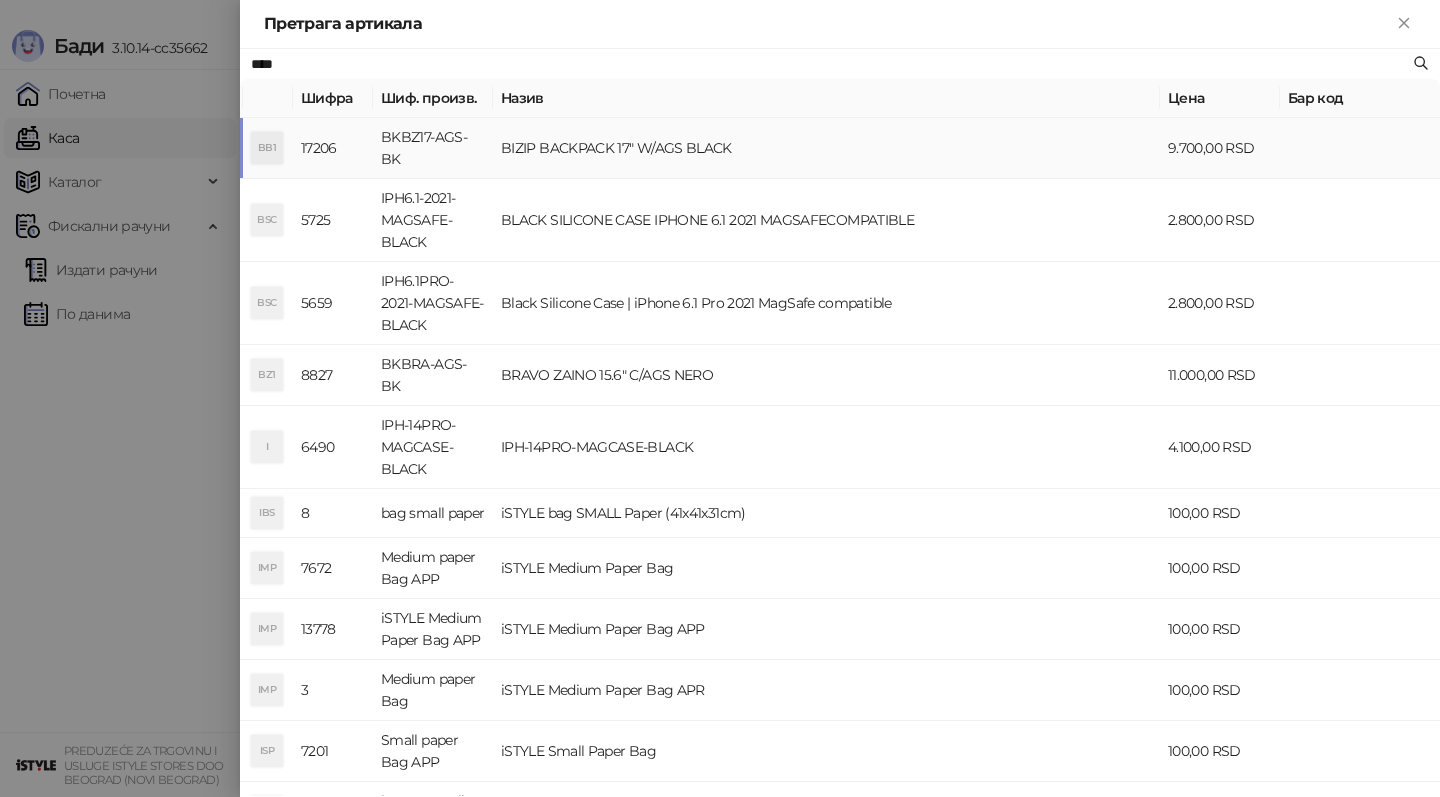 type on "****" 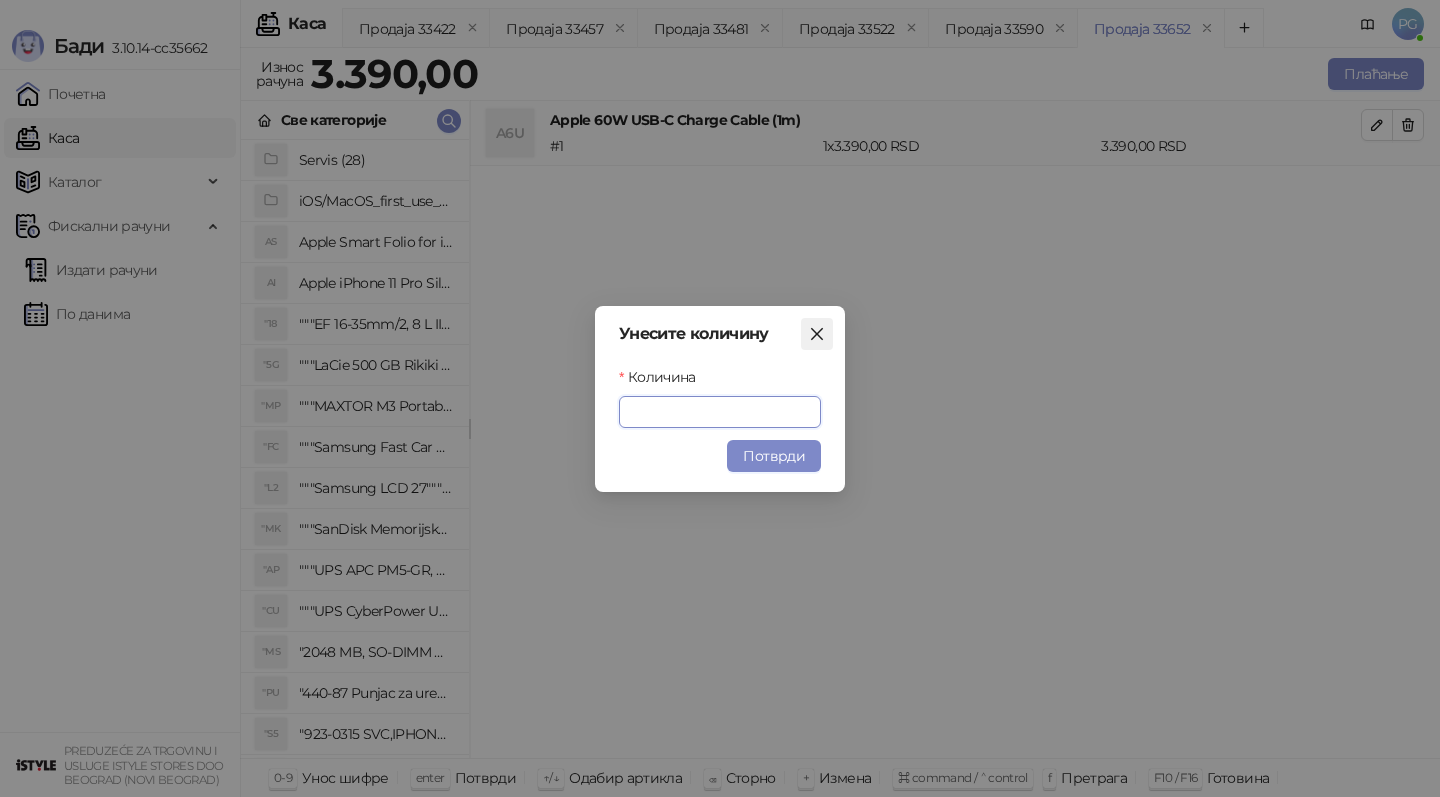 type 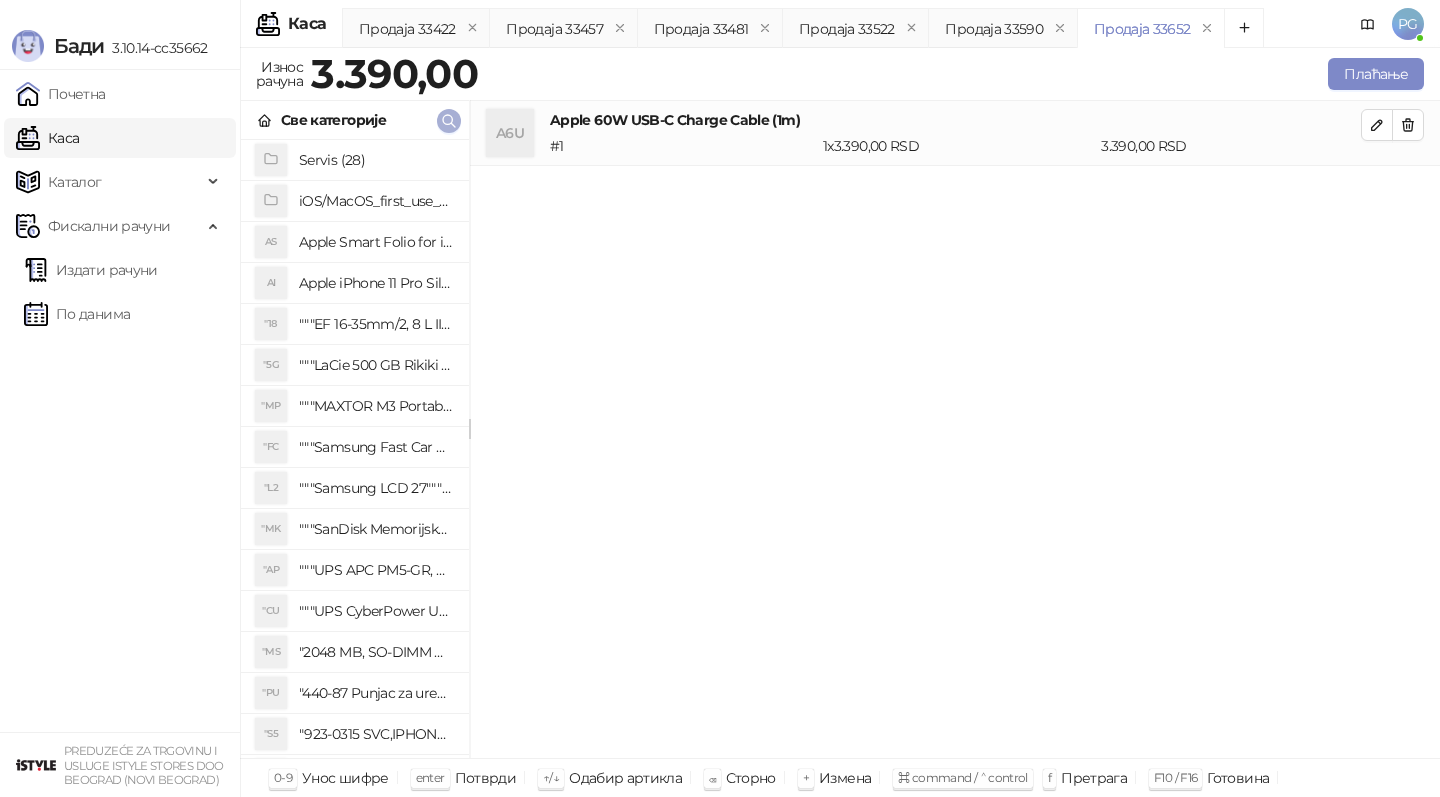 click 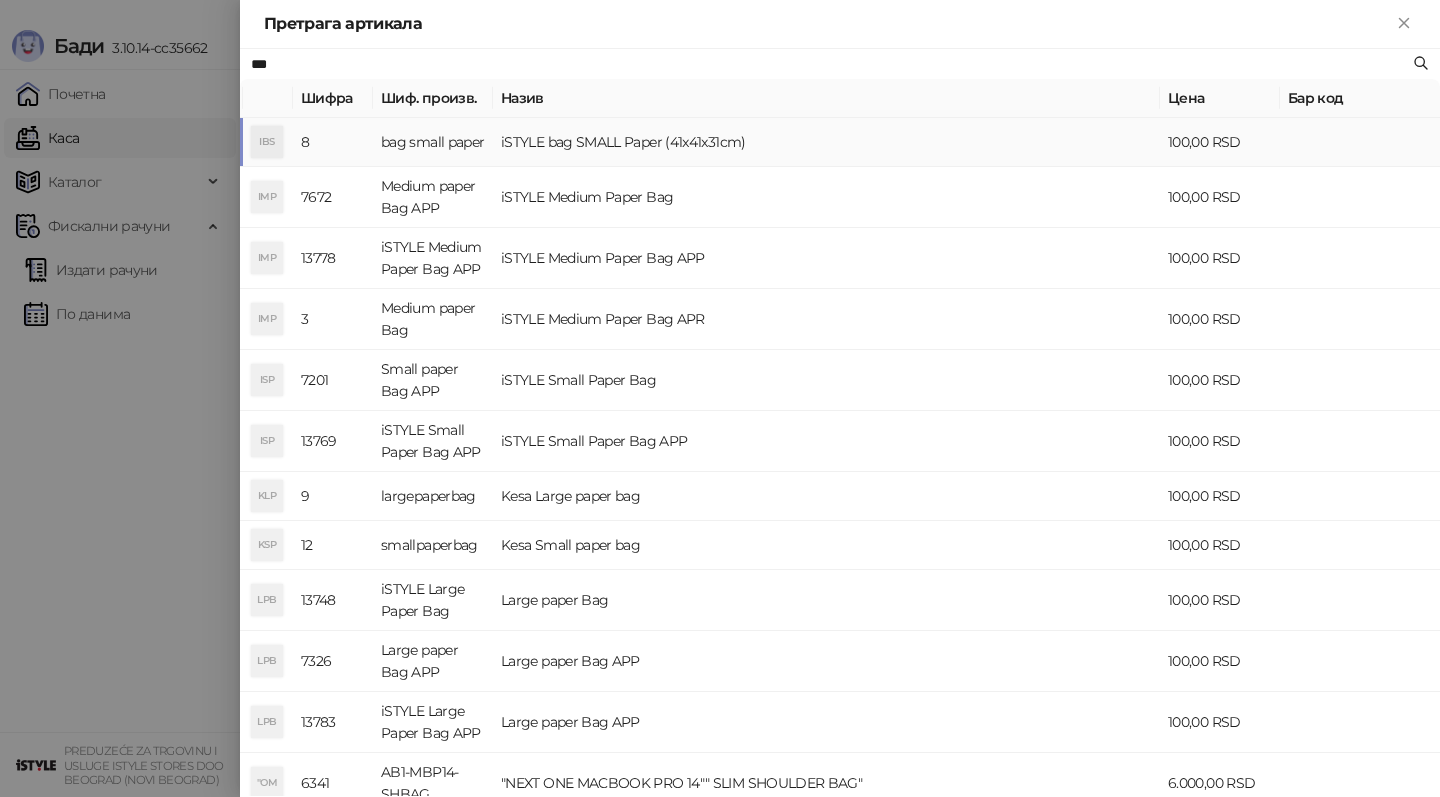 type on "***" 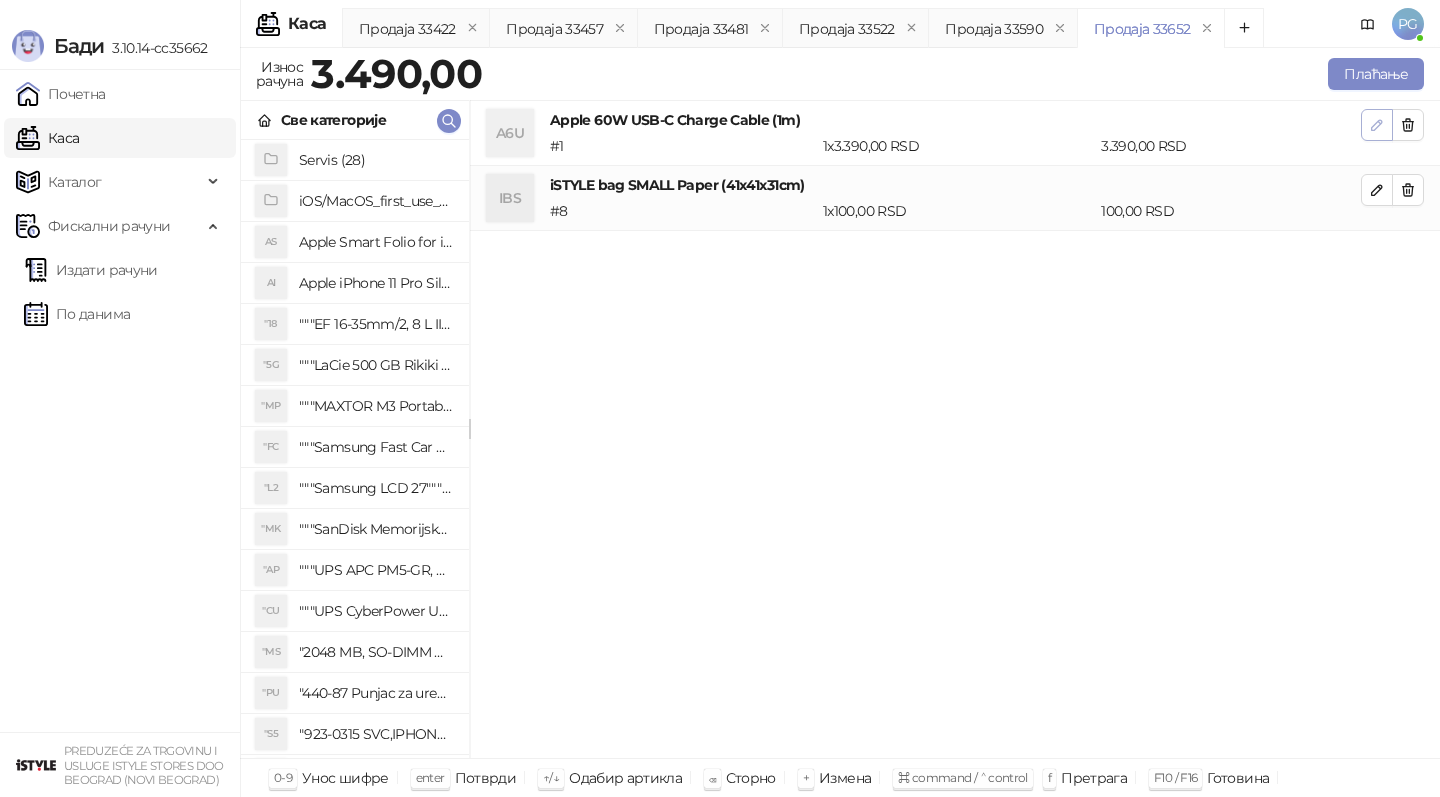 click at bounding box center [1377, 125] 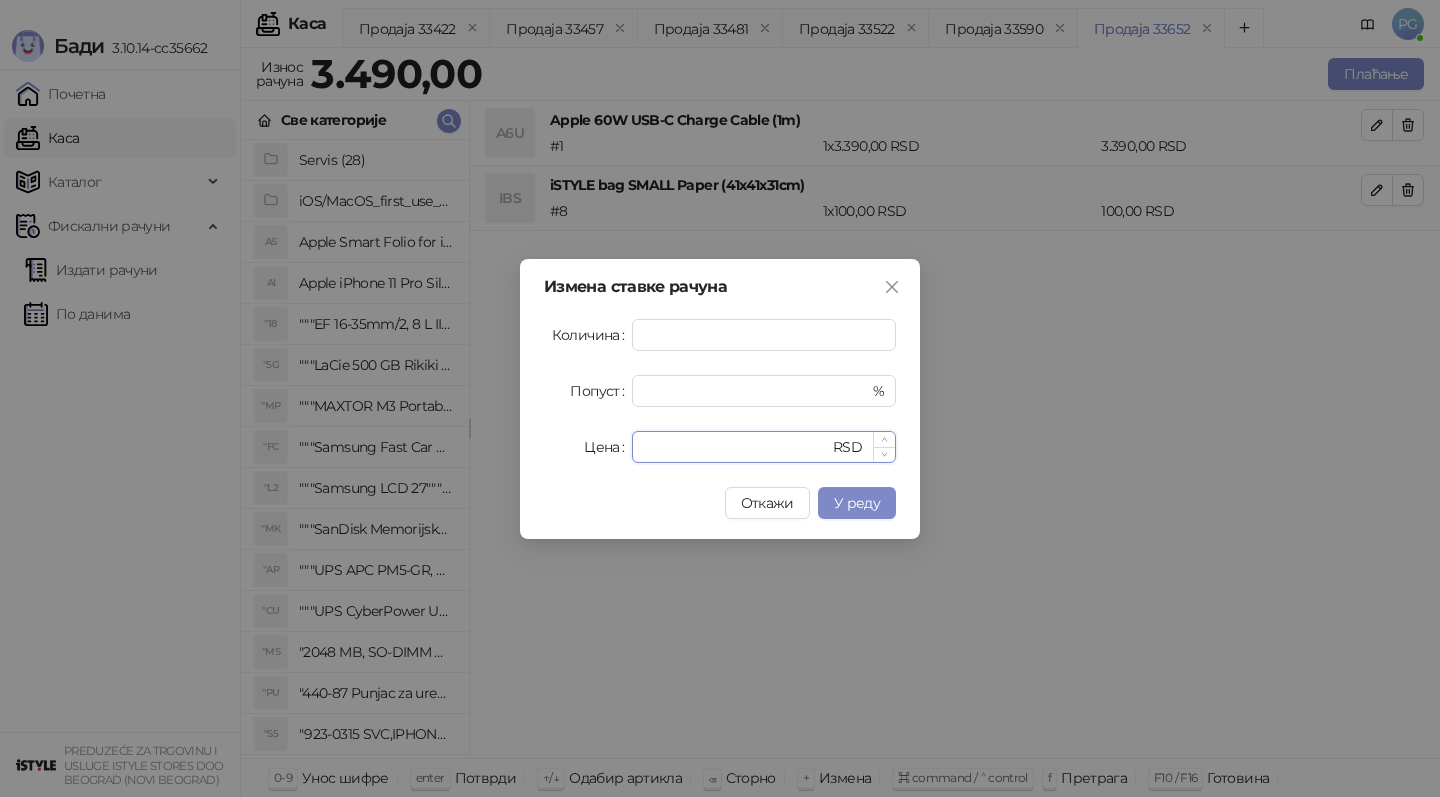 click on "****" at bounding box center [736, 447] 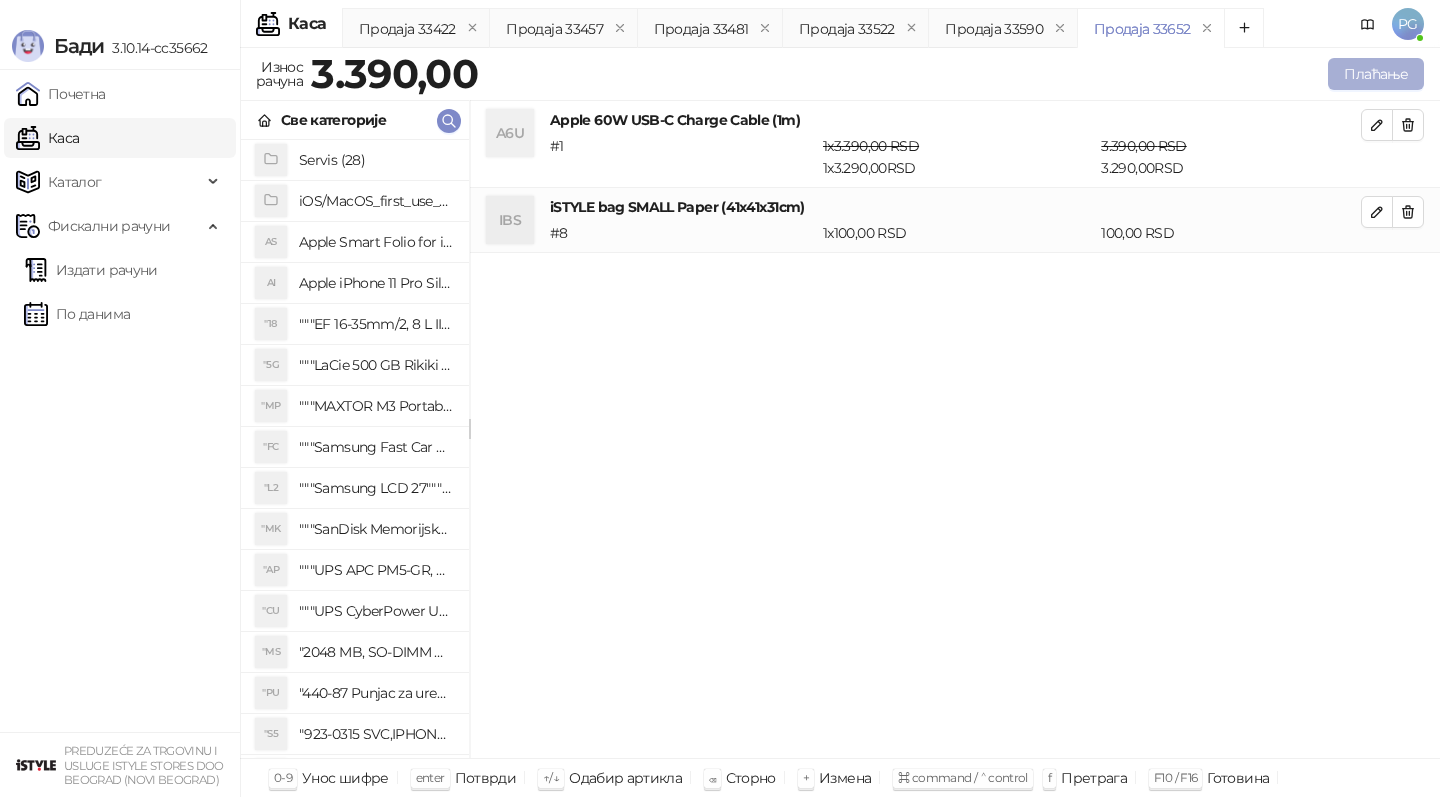 click on "Плаћање" at bounding box center [1376, 74] 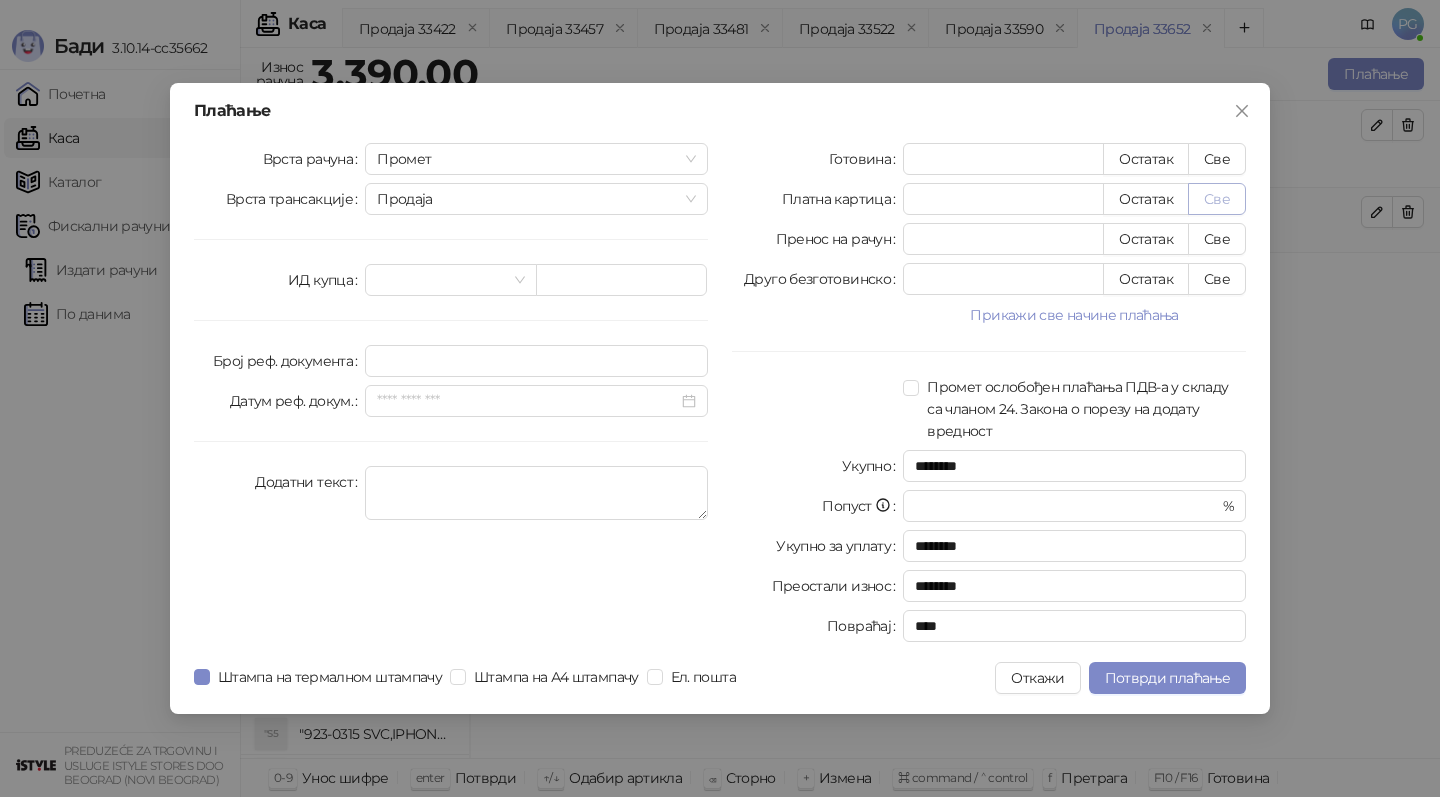 click on "Све" at bounding box center [1217, 199] 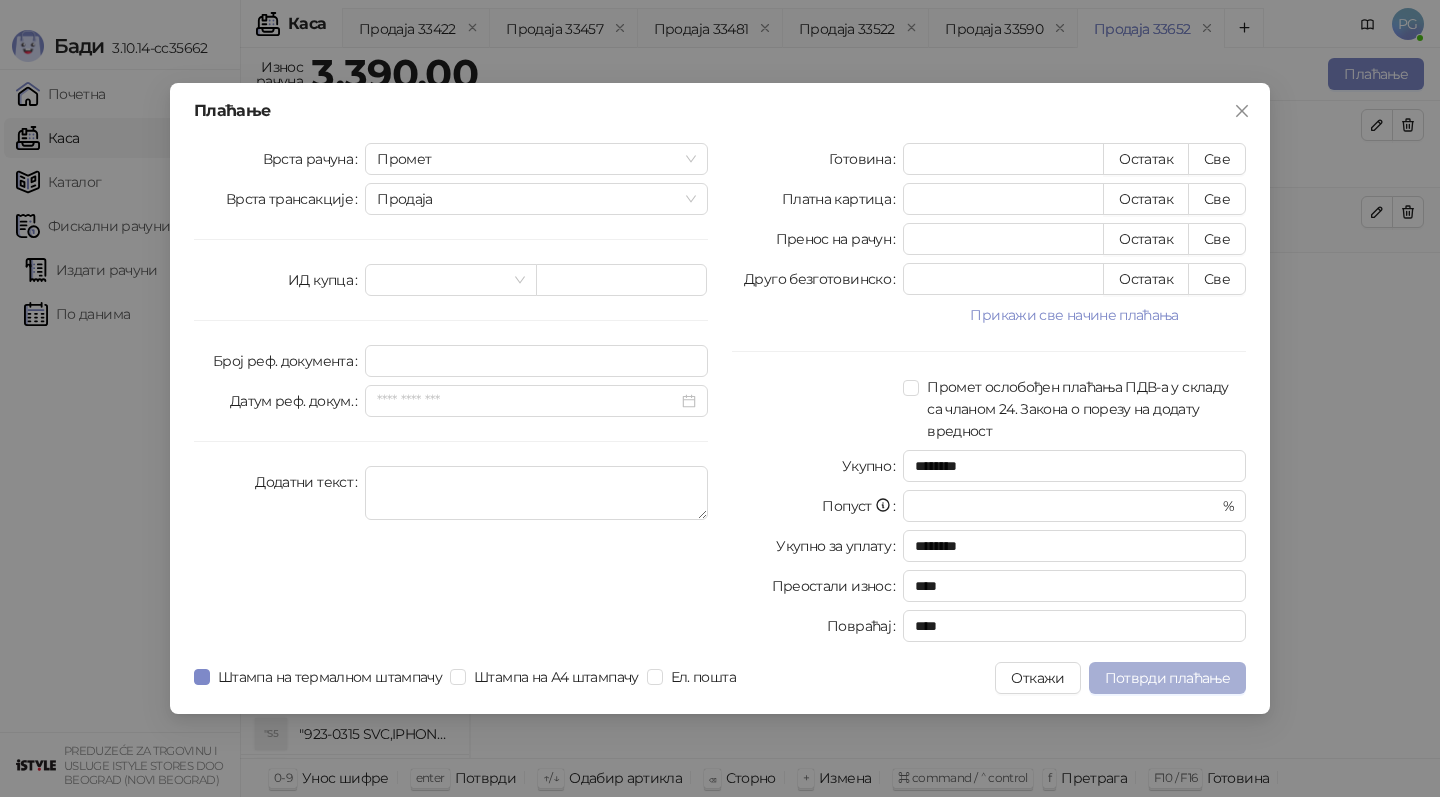 click on "Потврди плаћање" at bounding box center (1167, 678) 